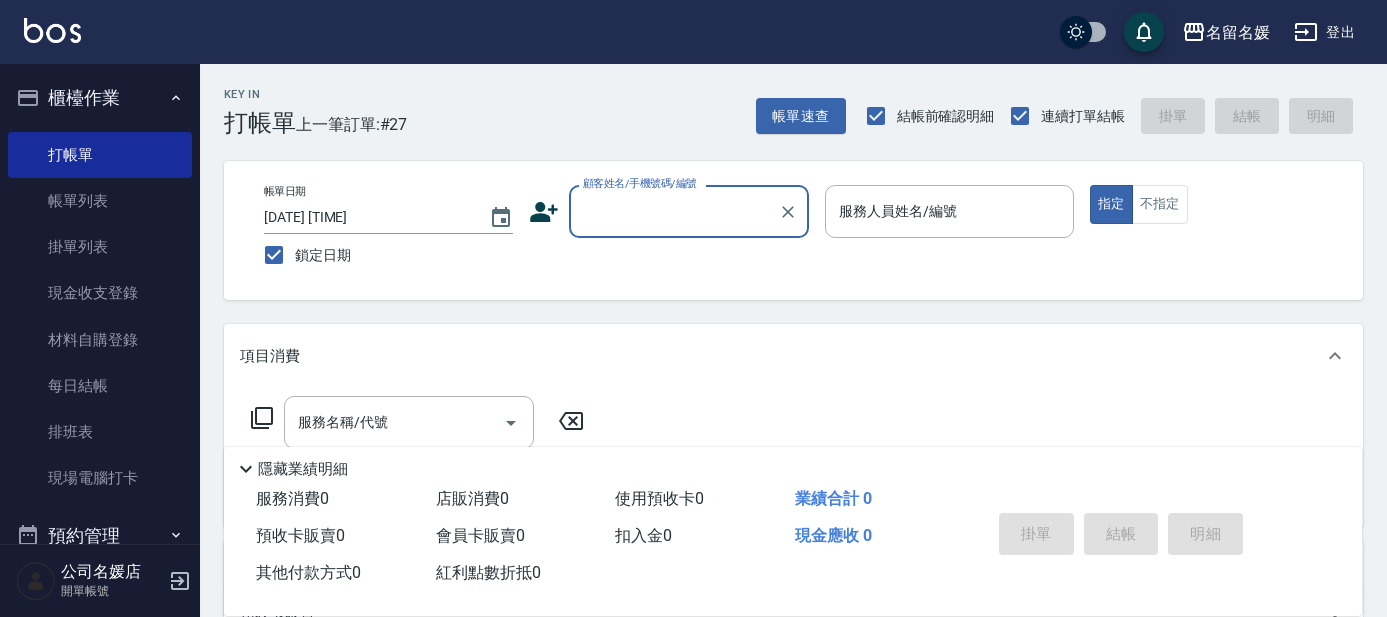 scroll, scrollTop: 0, scrollLeft: 0, axis: both 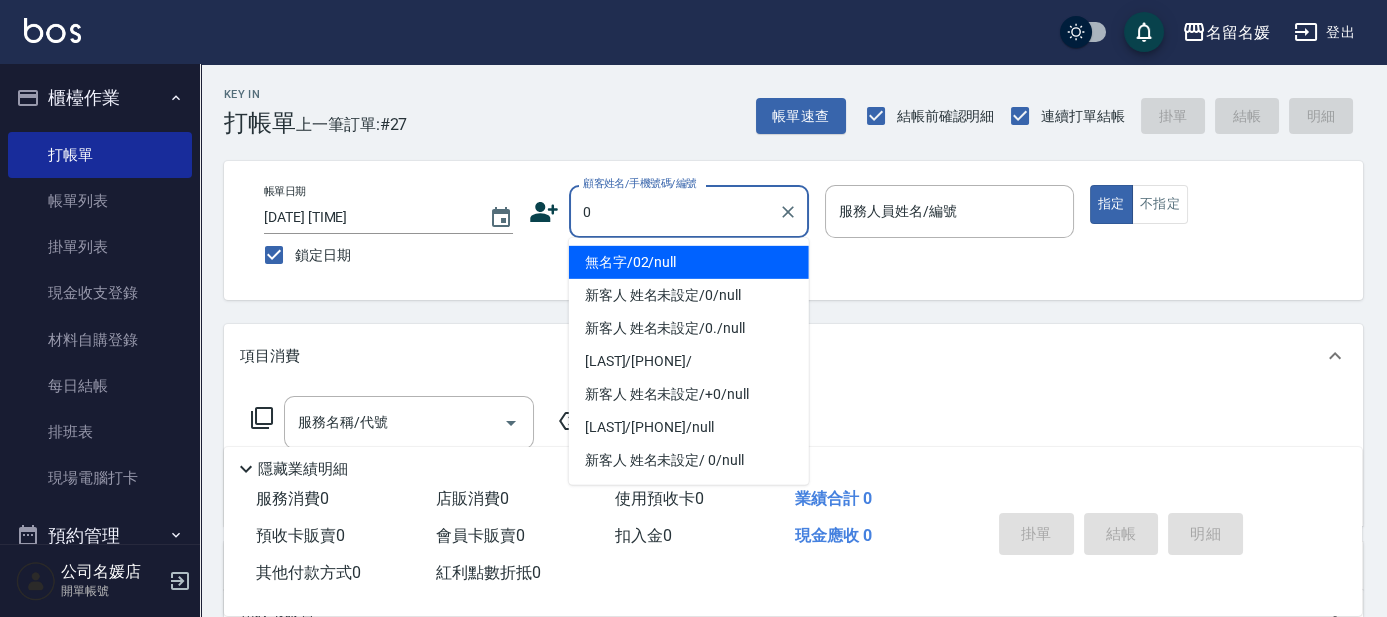 type on "0" 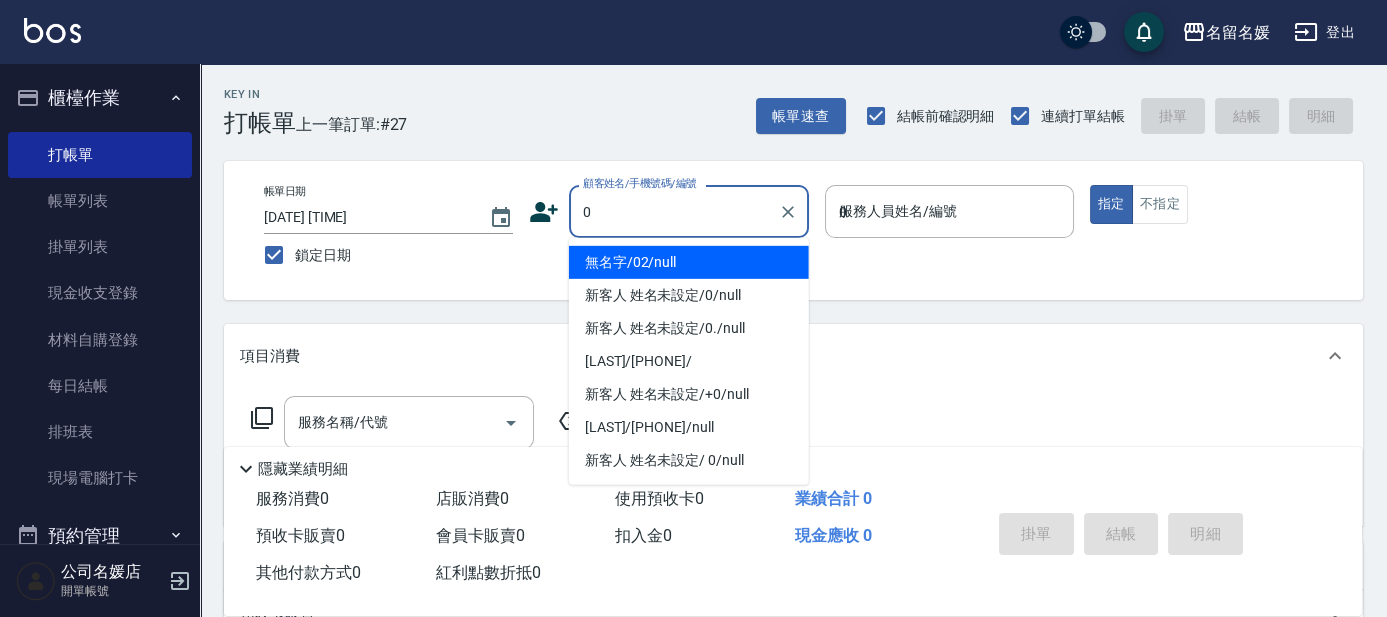 type on "無名字/02/null" 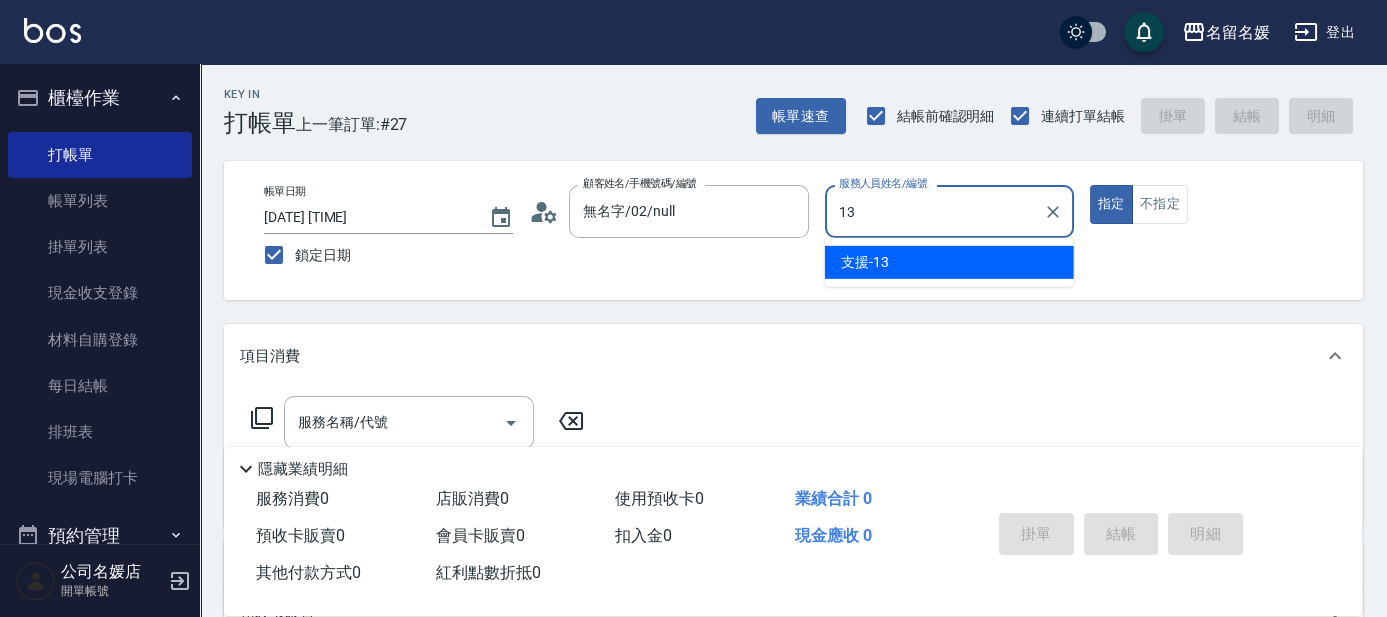 type on "支援-13" 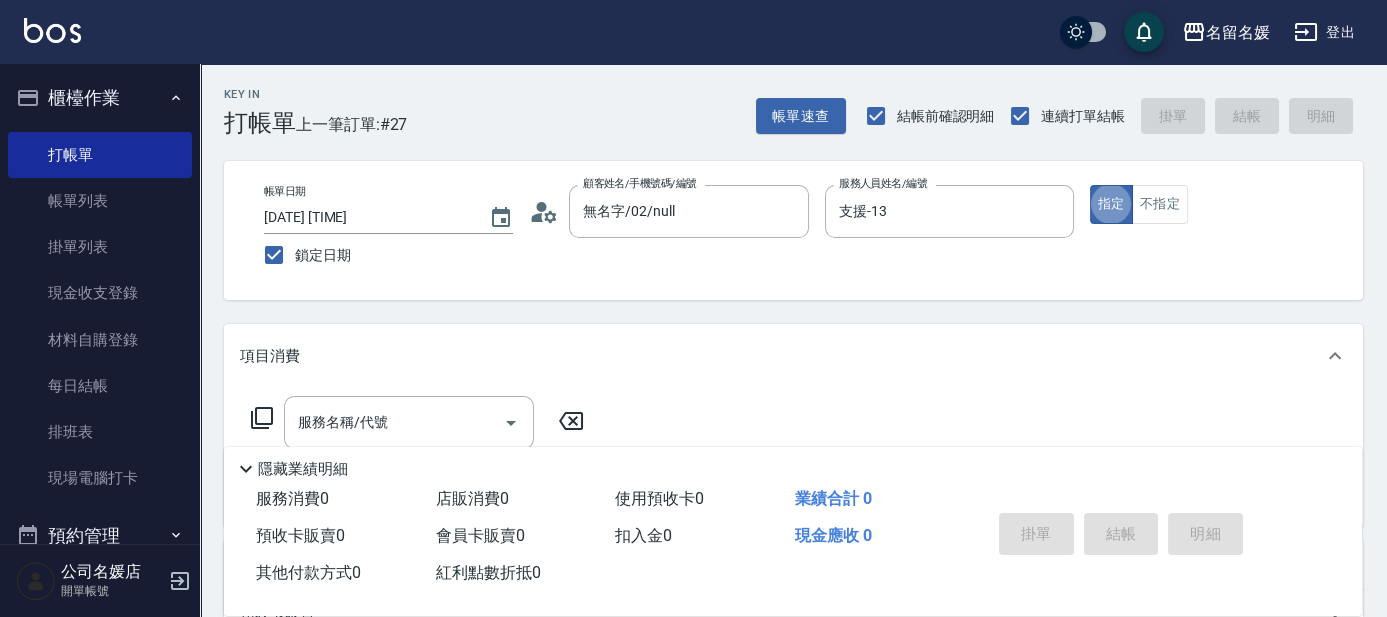 type on "true" 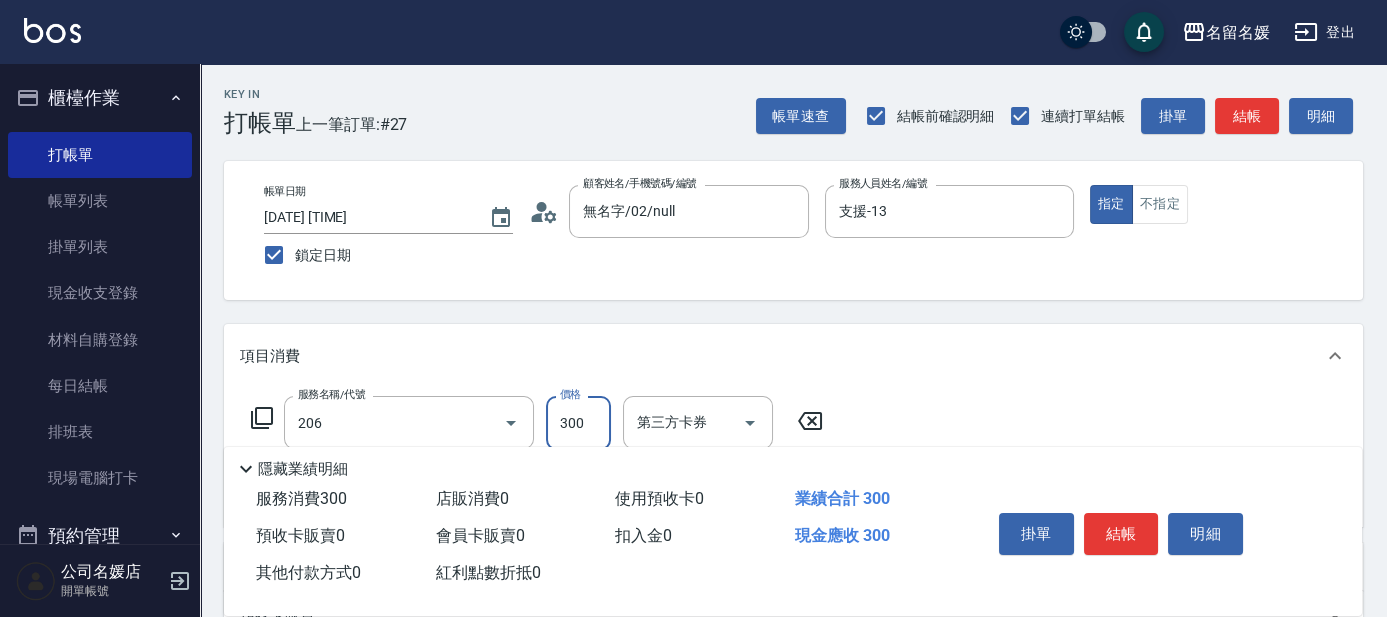 type on "洗髮[300](206)" 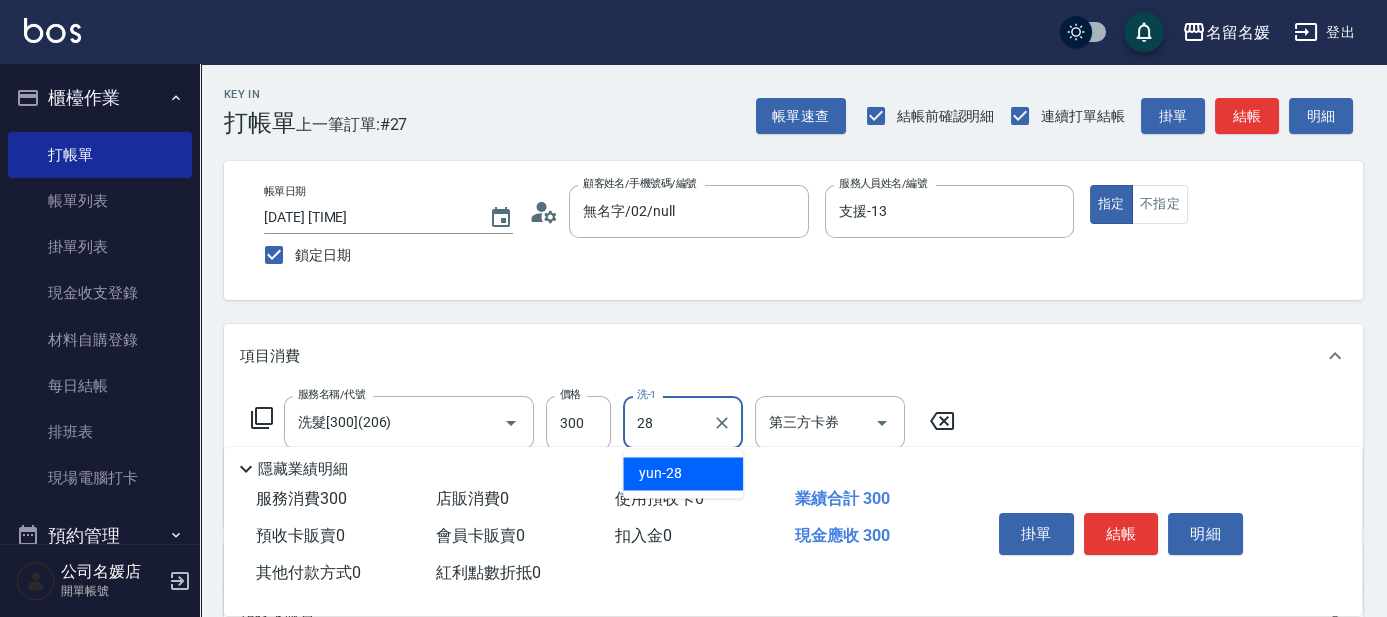 type on "yun-28" 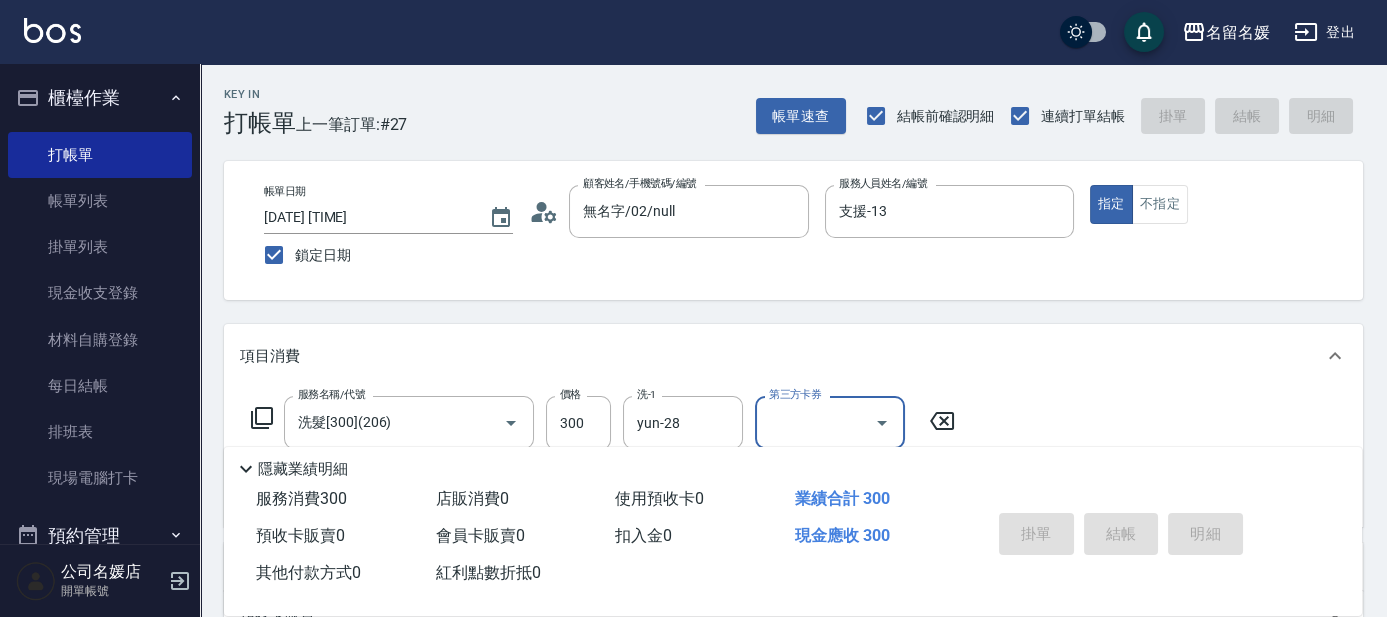 type 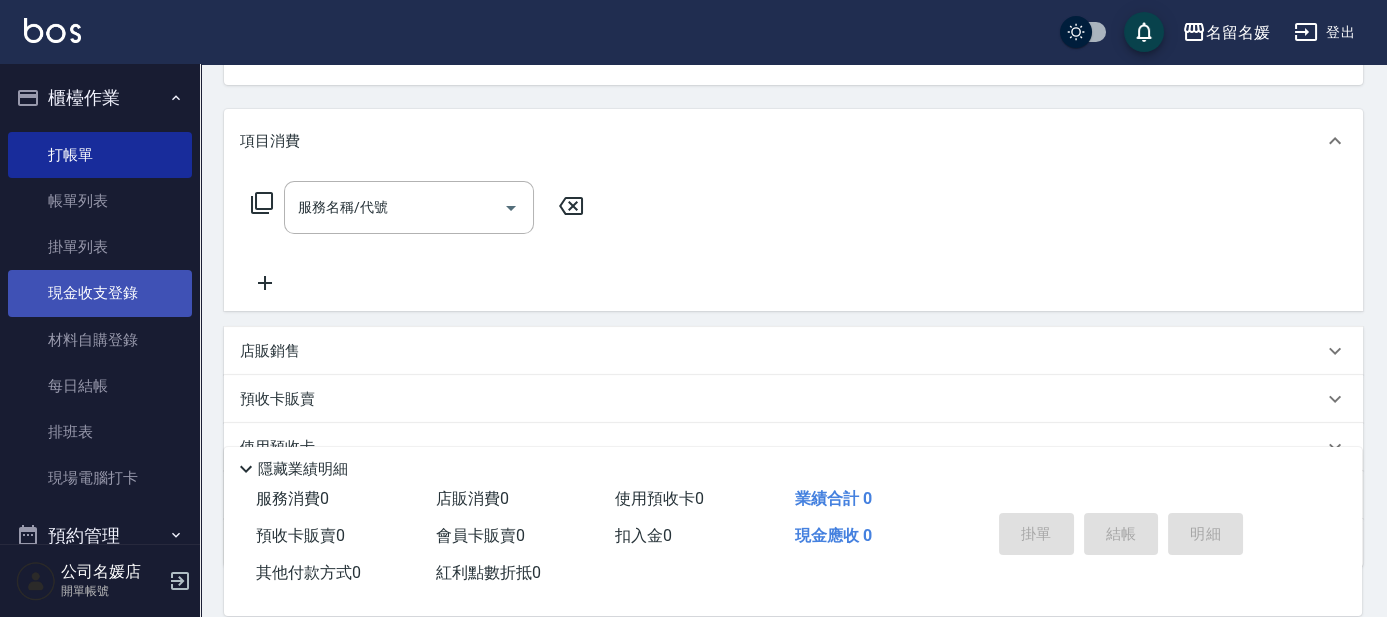 scroll, scrollTop: 355, scrollLeft: 0, axis: vertical 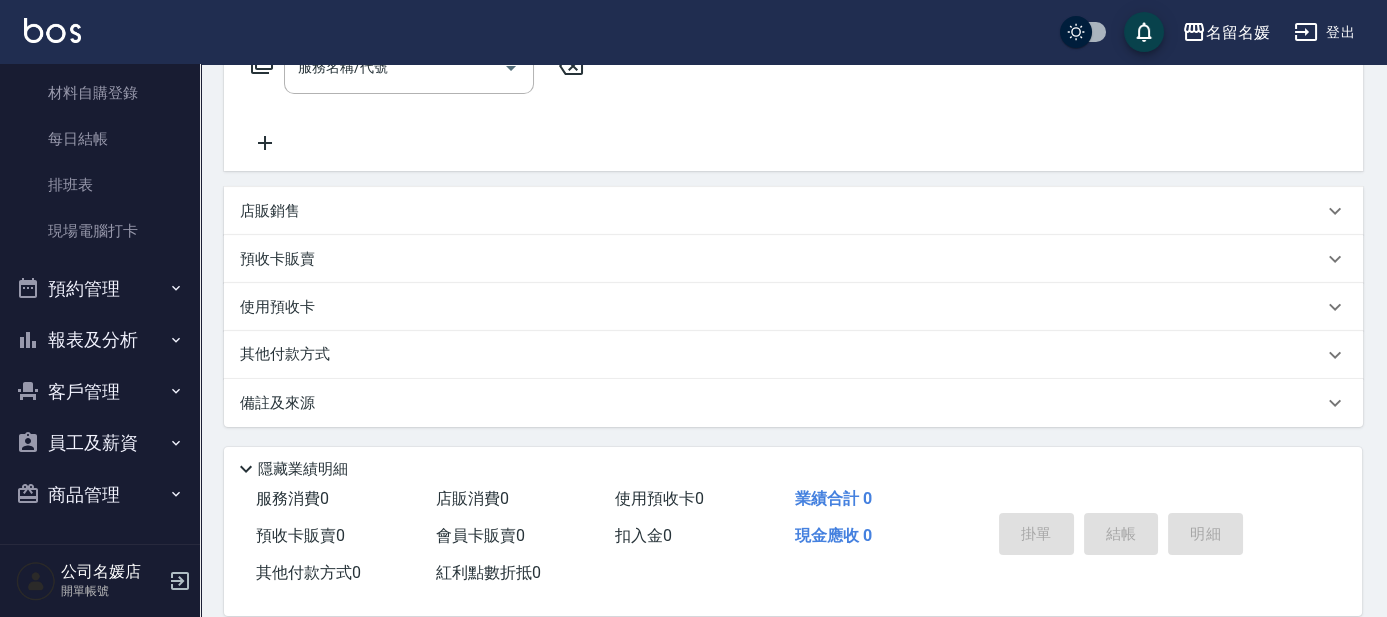 click on "報表及分析" at bounding box center (100, 340) 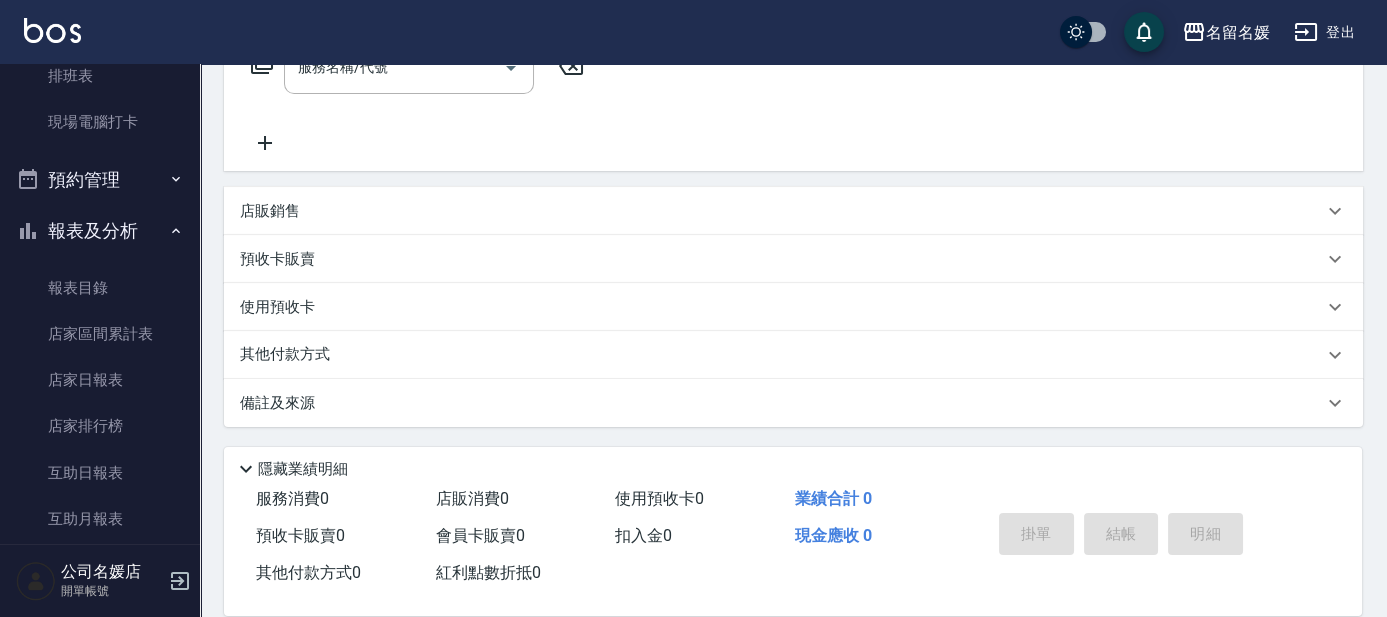 scroll, scrollTop: 610, scrollLeft: 0, axis: vertical 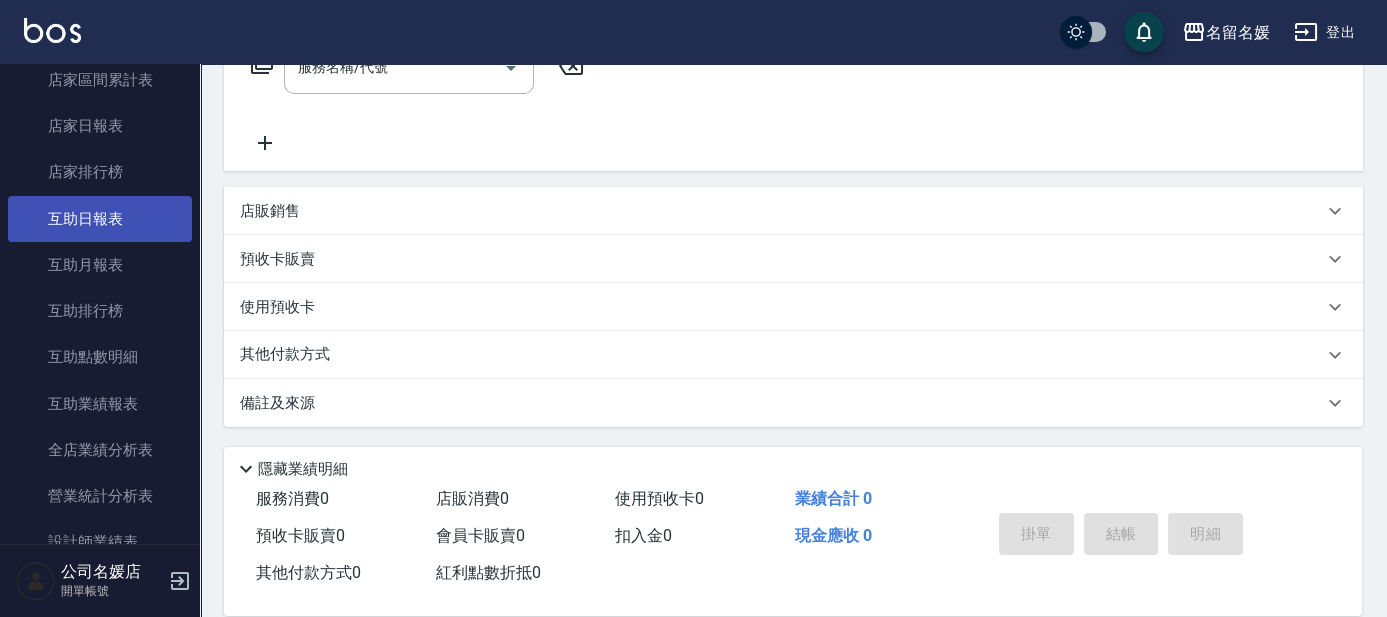 click on "互助日報表" at bounding box center [100, 219] 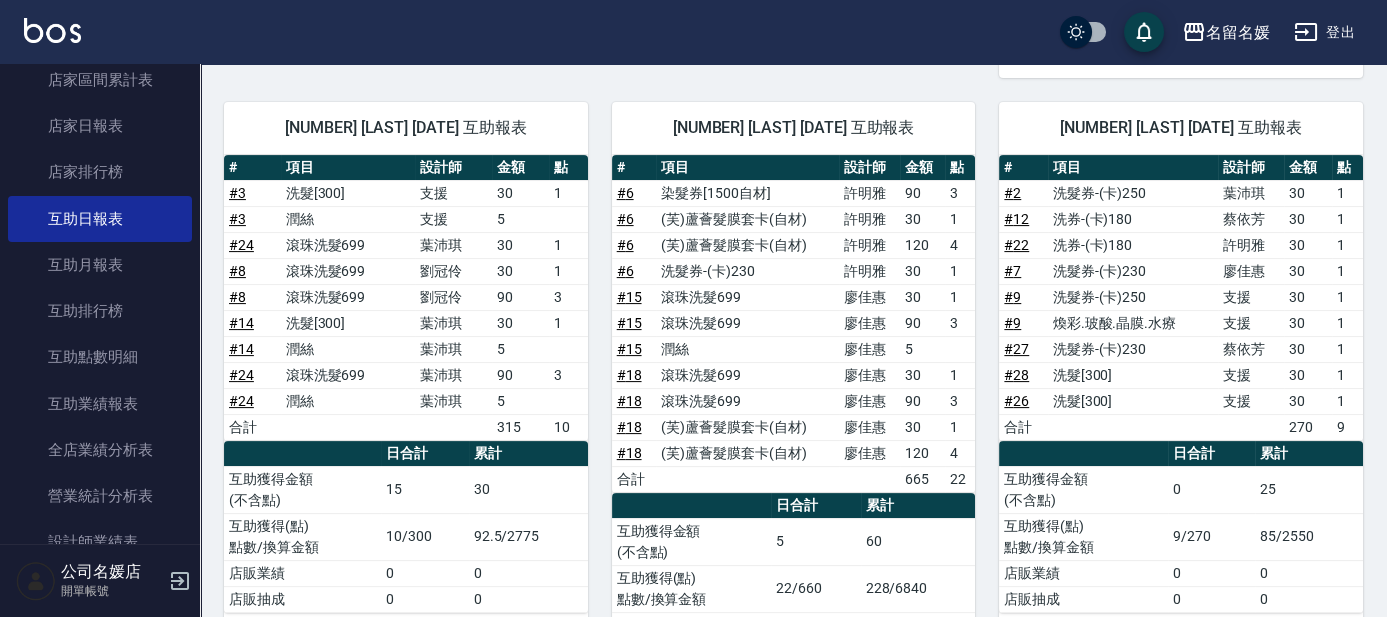 scroll, scrollTop: 1264, scrollLeft: 0, axis: vertical 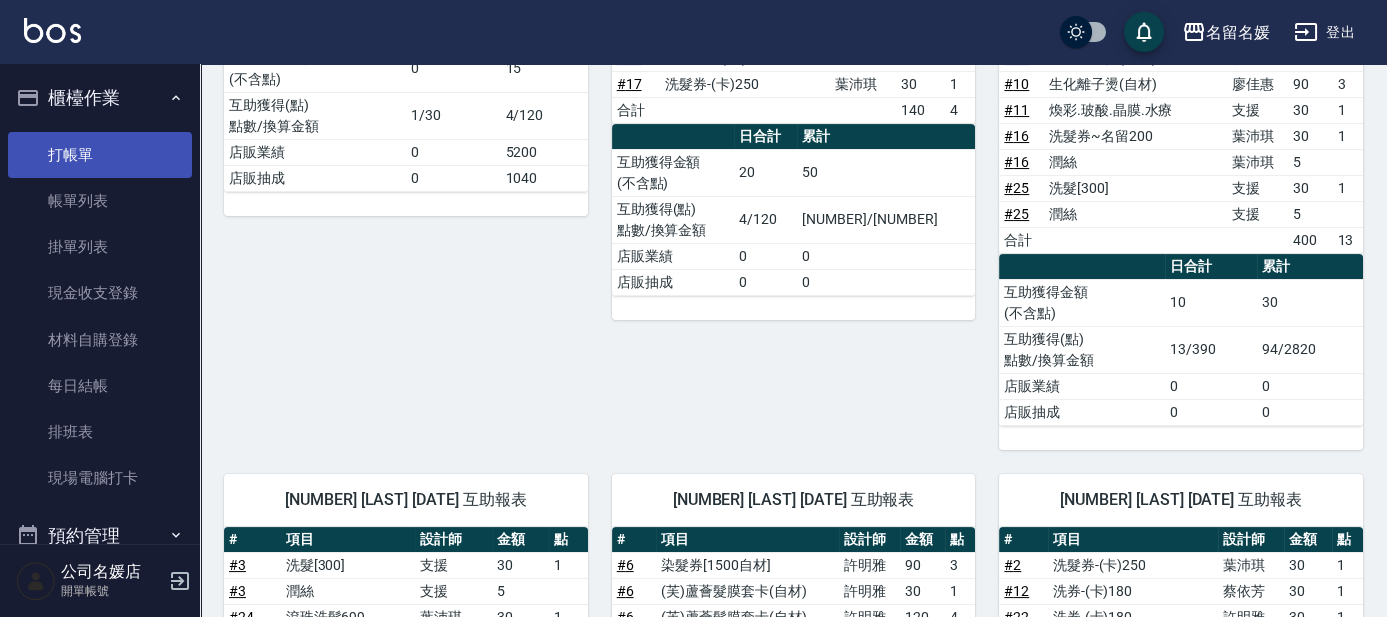 click on "打帳單" at bounding box center (100, 155) 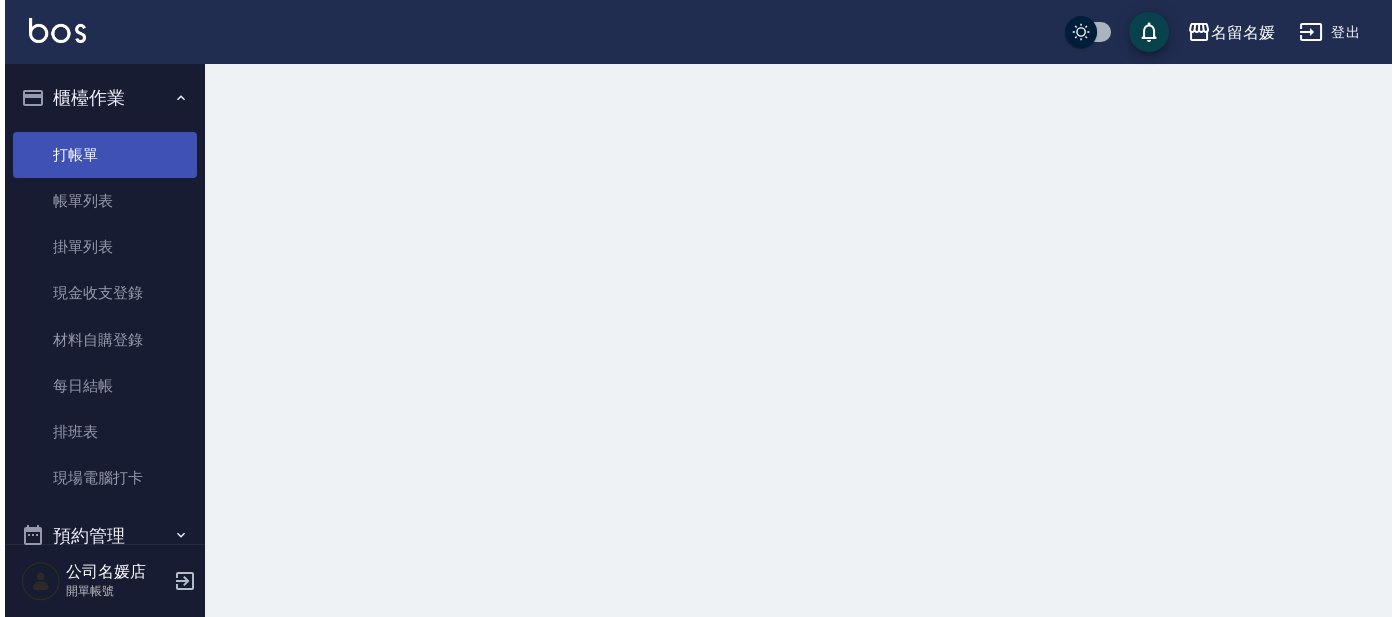 scroll, scrollTop: 0, scrollLeft: 0, axis: both 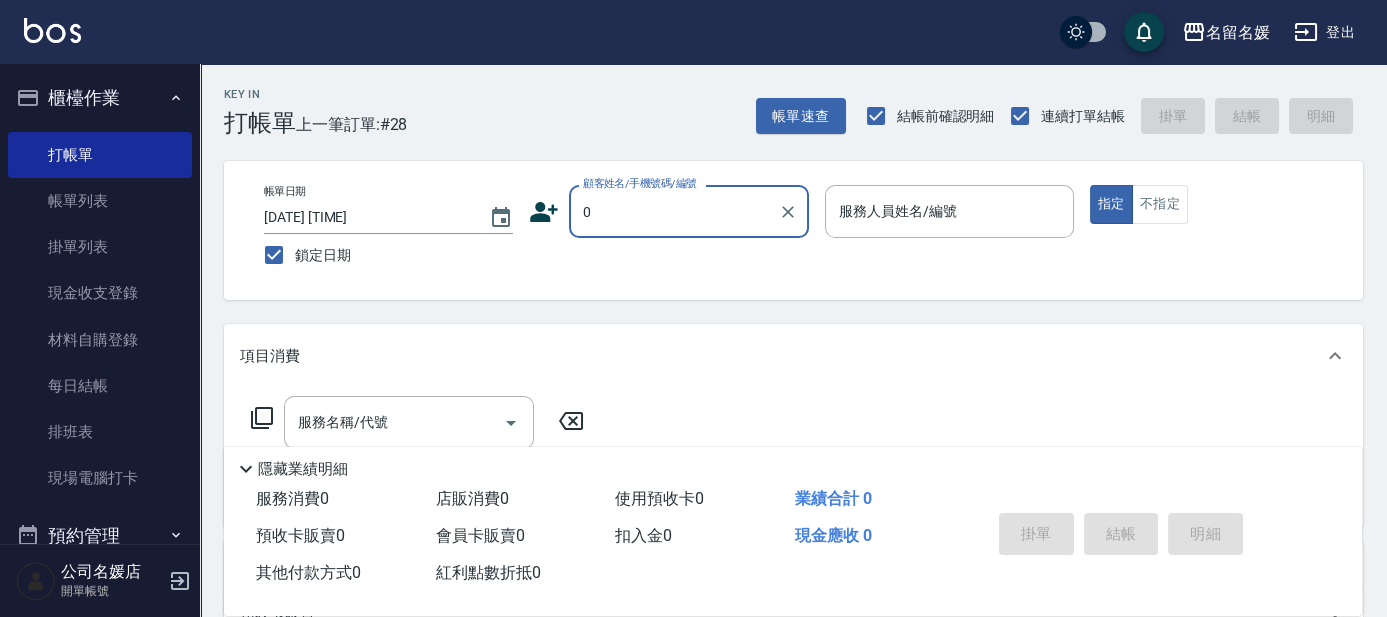 type on "0" 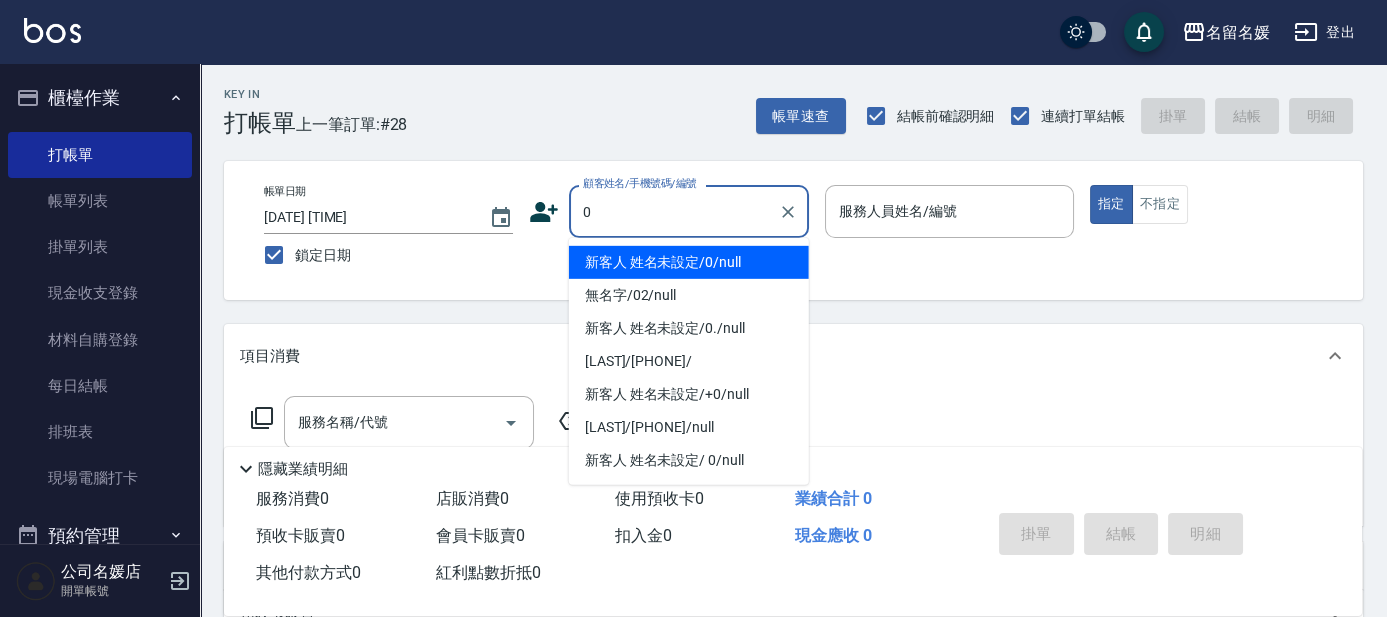 type on "0" 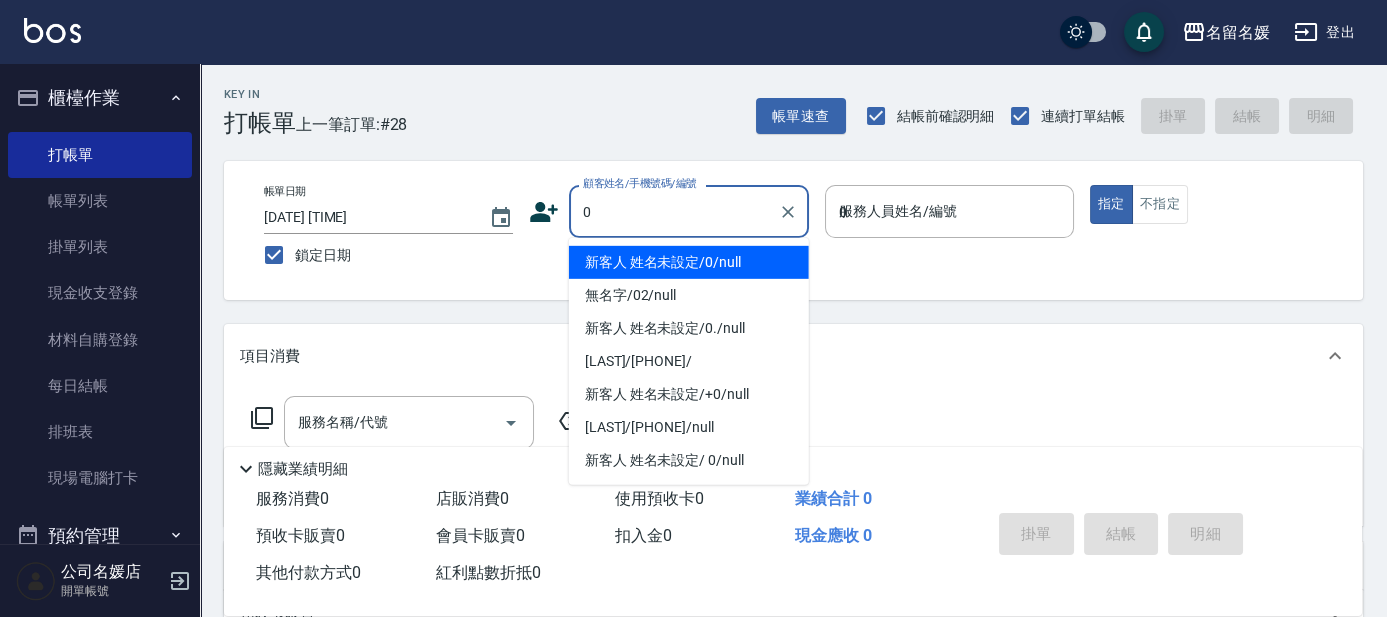 type on "新客人 姓名未設定/0/null" 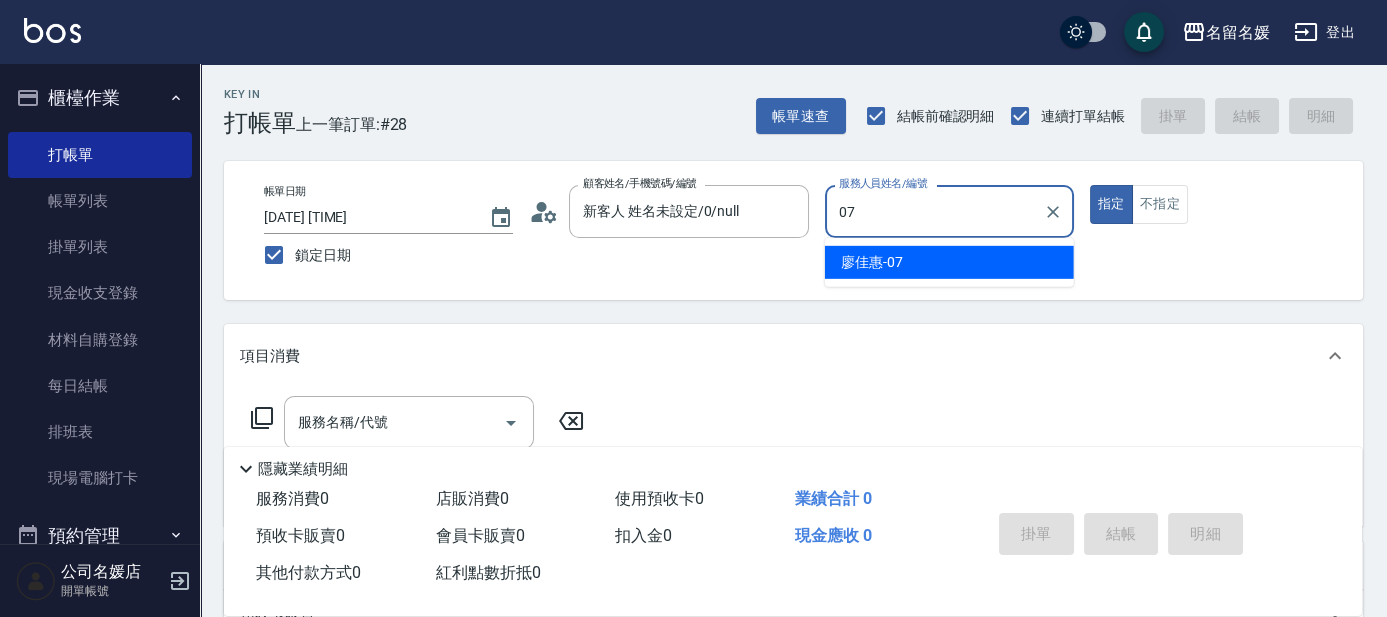 type on "07" 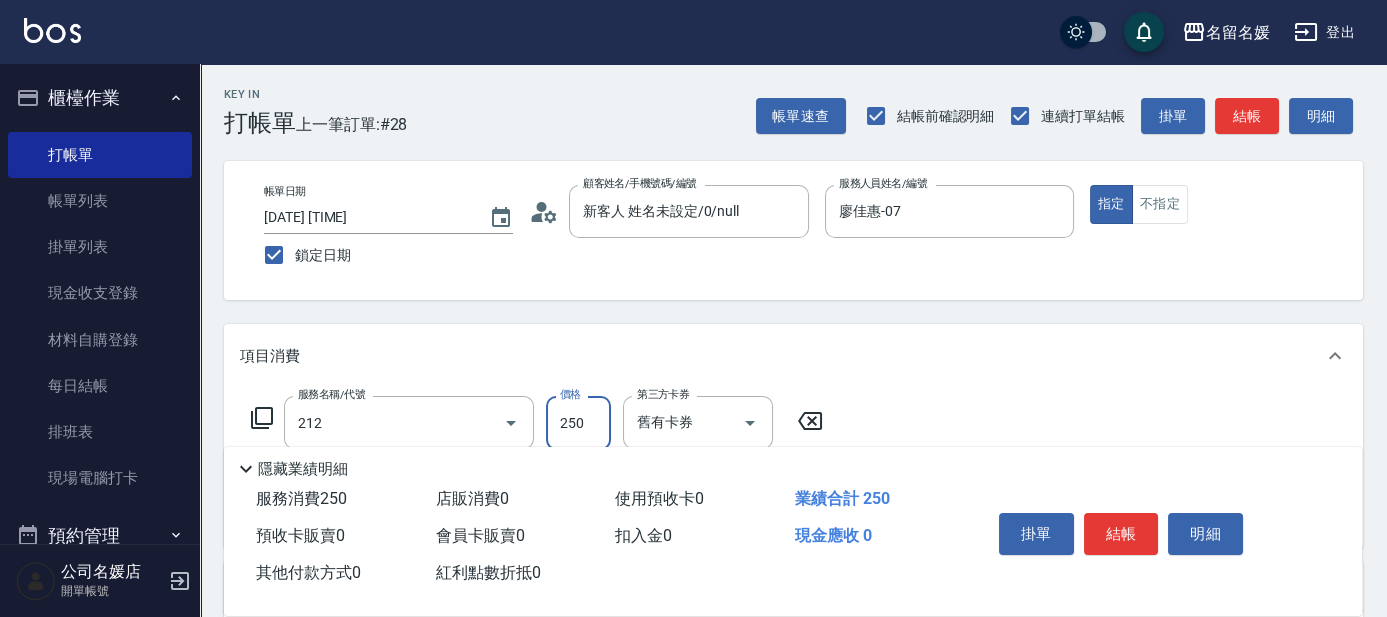 type on "洗髮券-(卡)250(212)" 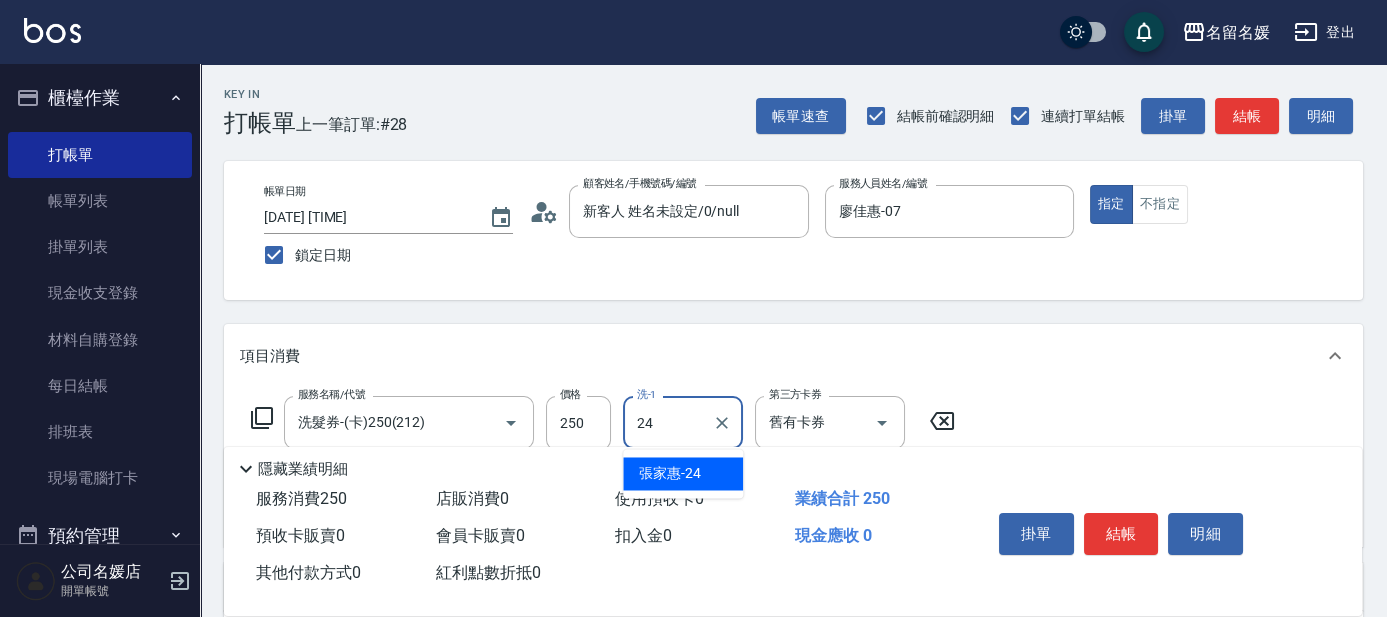 type on "張家惠-24" 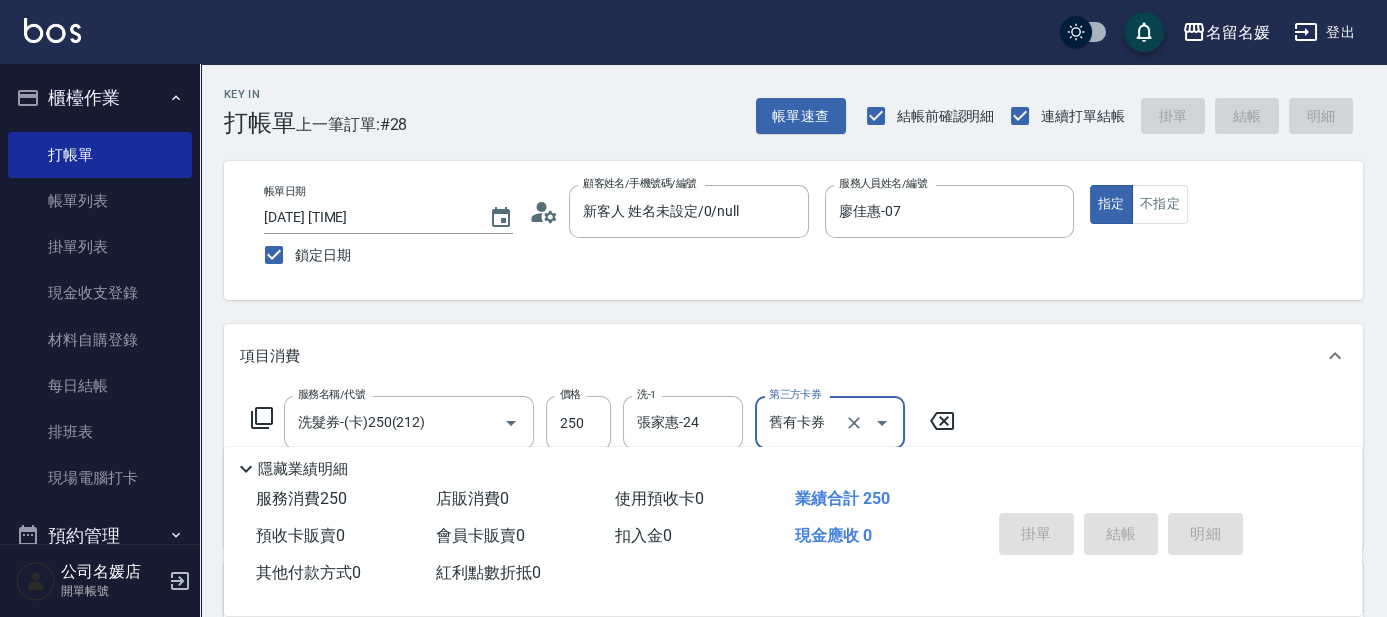 type 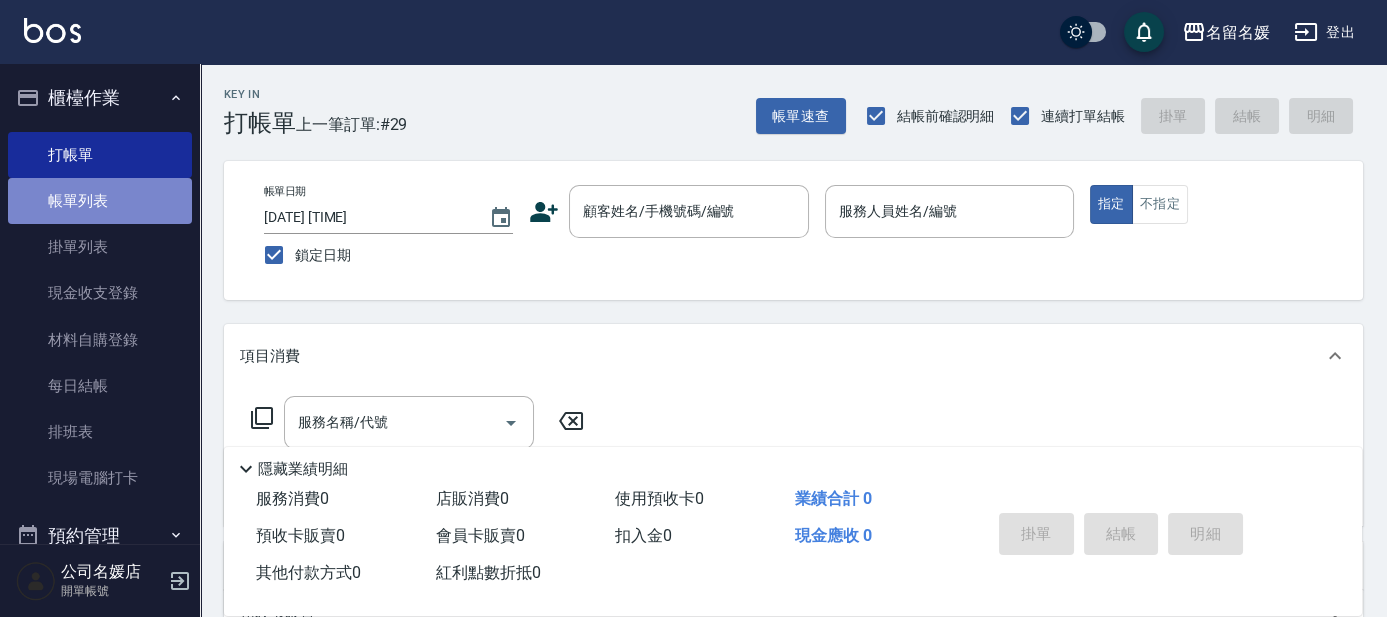 click on "帳單列表" at bounding box center [100, 201] 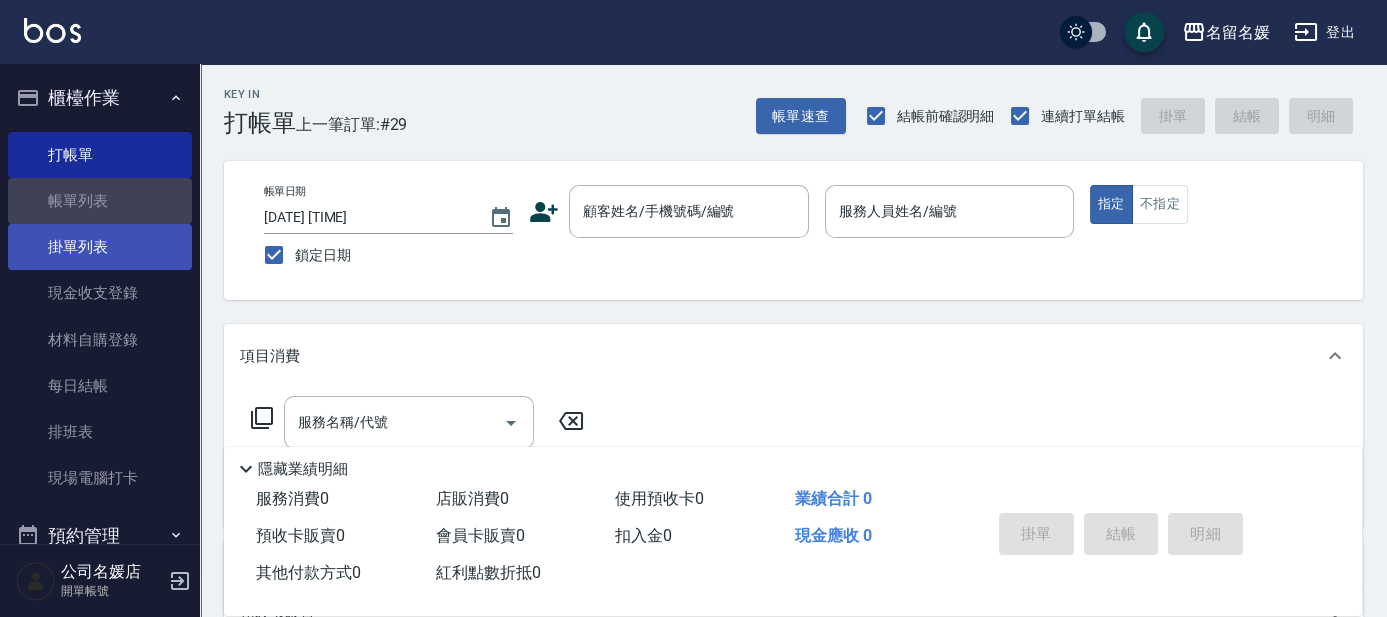 click on "帳單列表" at bounding box center (100, 201) 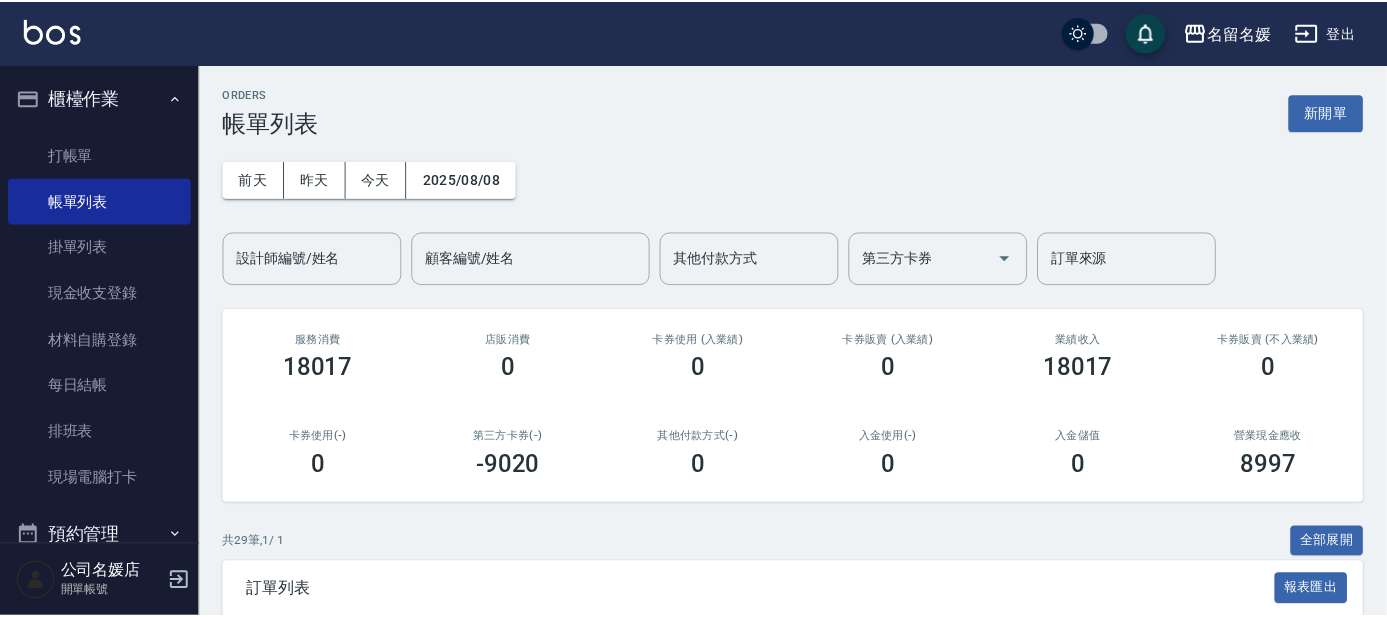 scroll, scrollTop: 363, scrollLeft: 0, axis: vertical 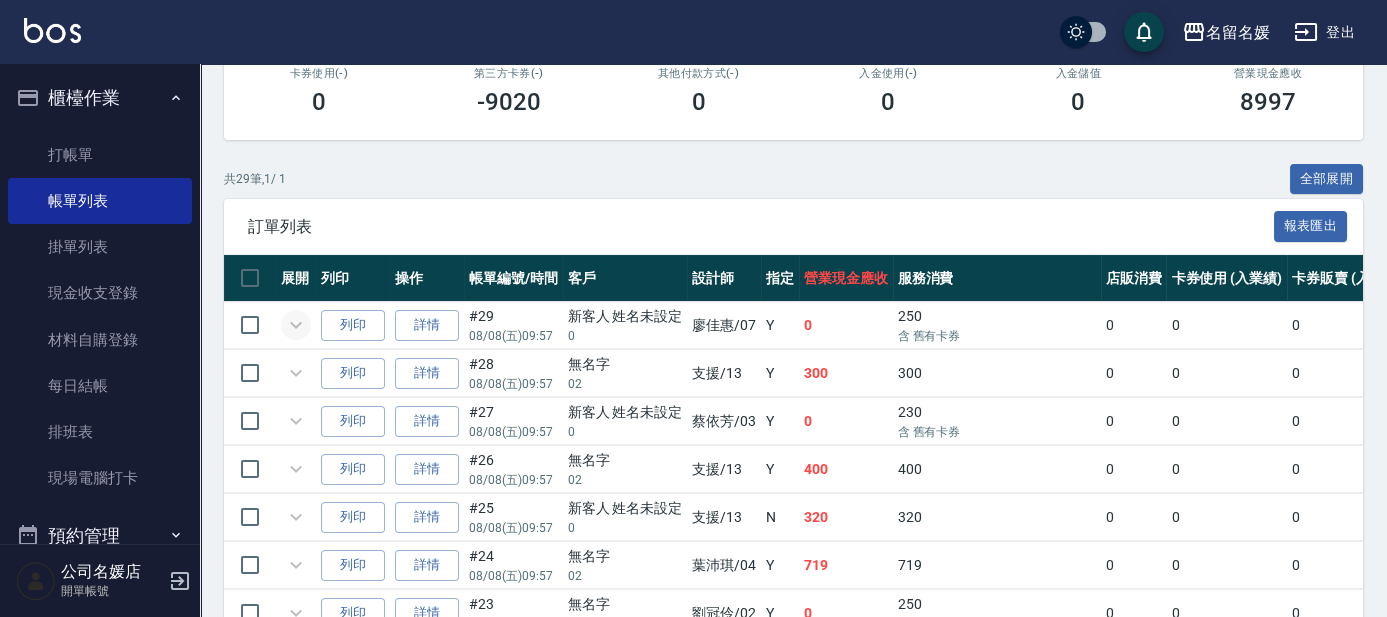 click 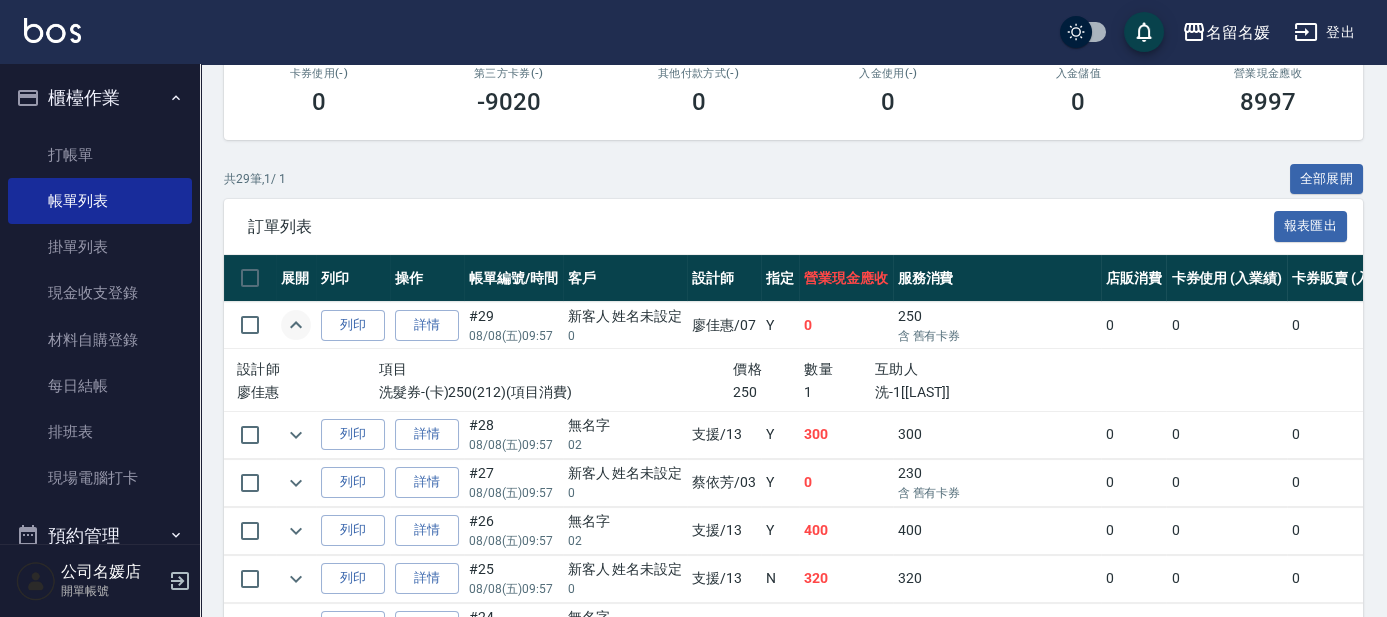 click 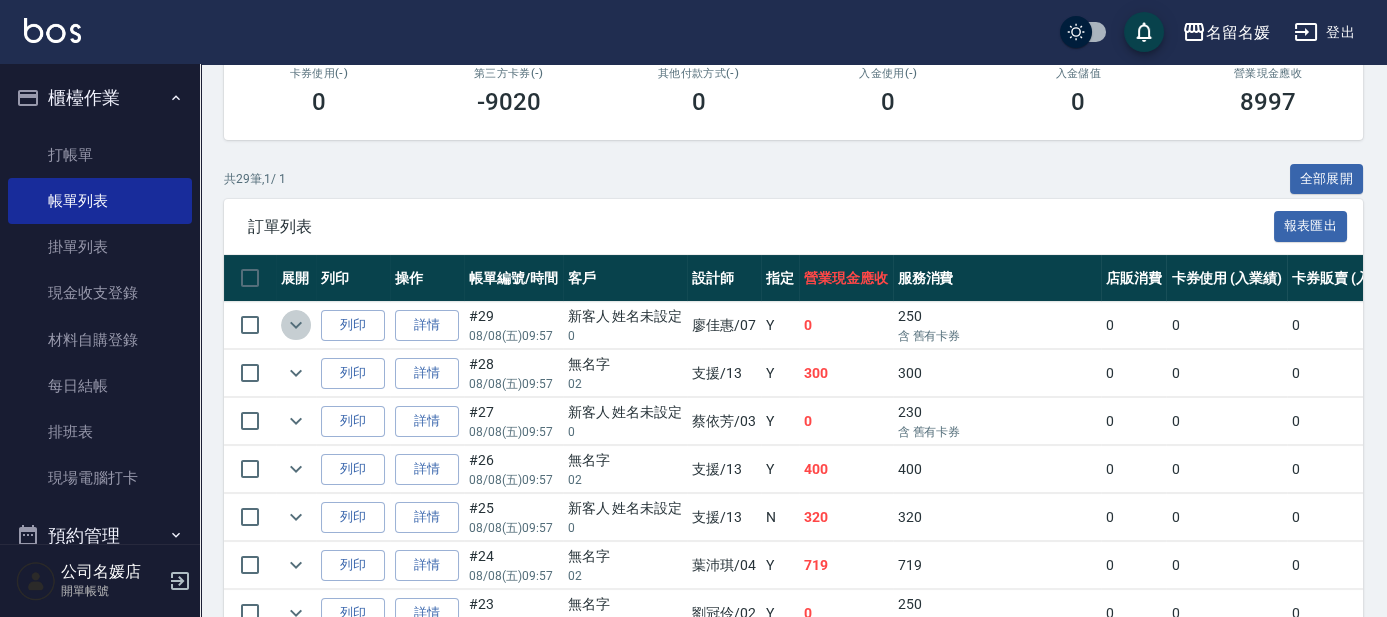 click 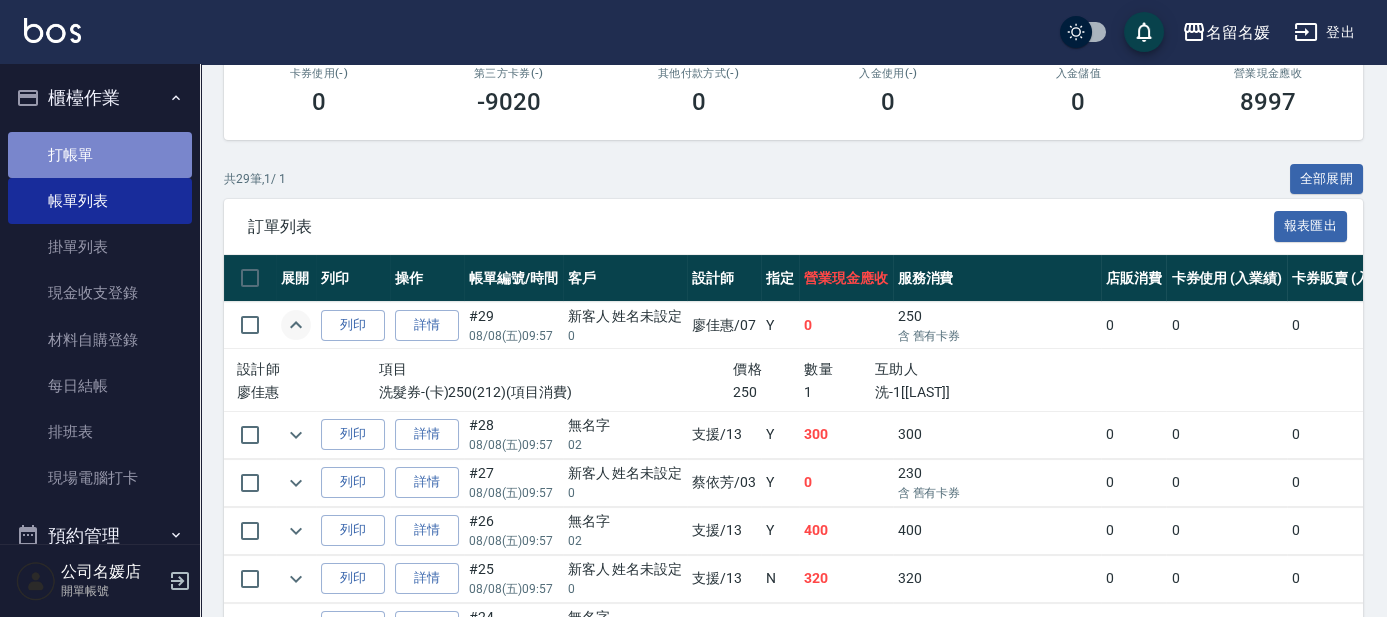 click on "打帳單" at bounding box center [100, 155] 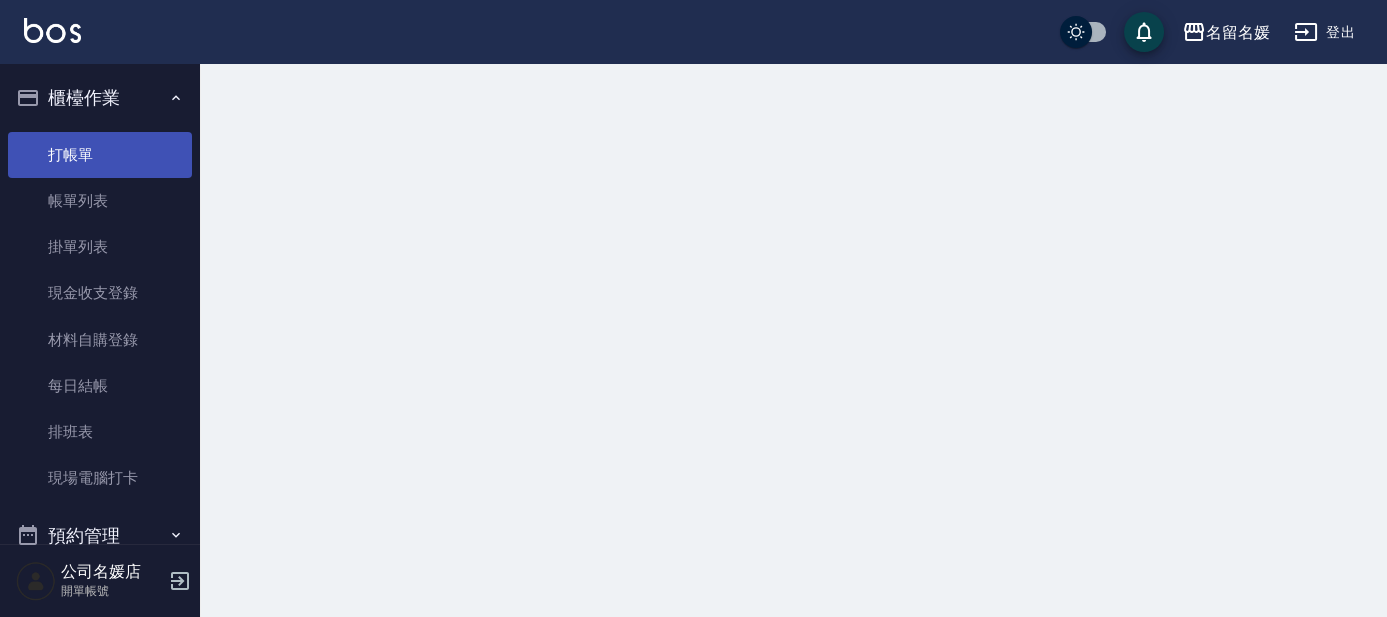 scroll, scrollTop: 0, scrollLeft: 0, axis: both 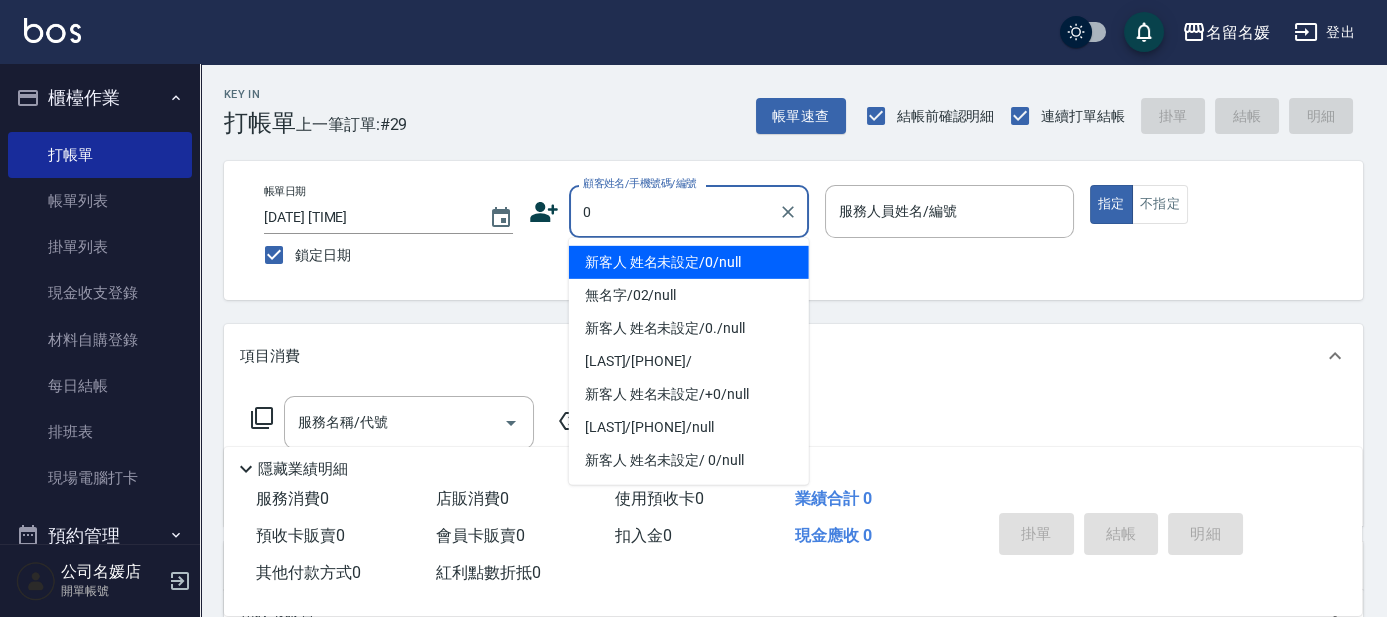 type on "0" 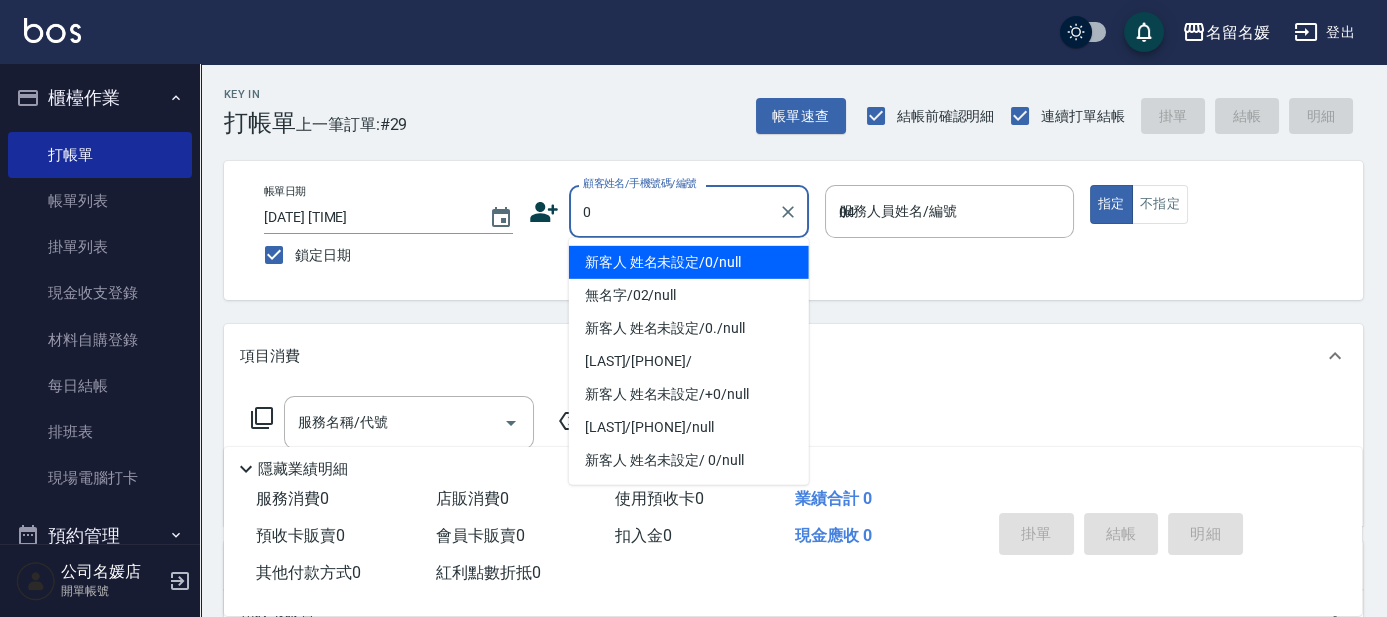 type on "04" 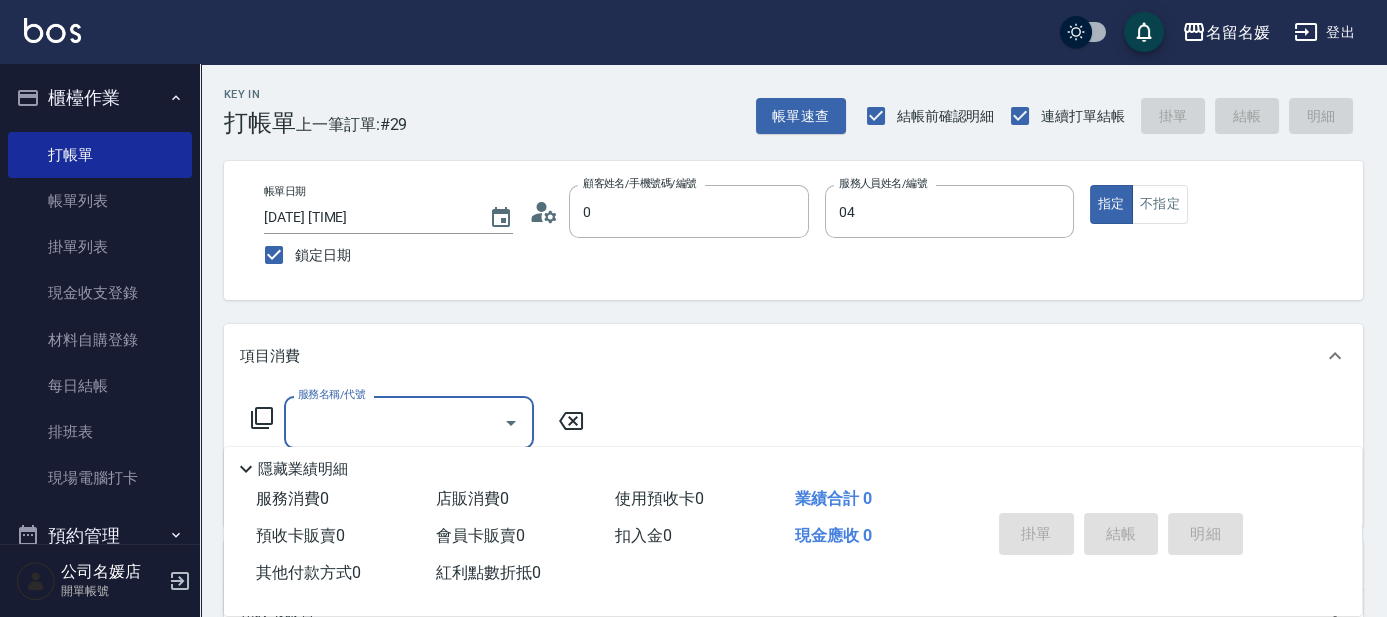 type on "新客人 姓名未設定/0/null" 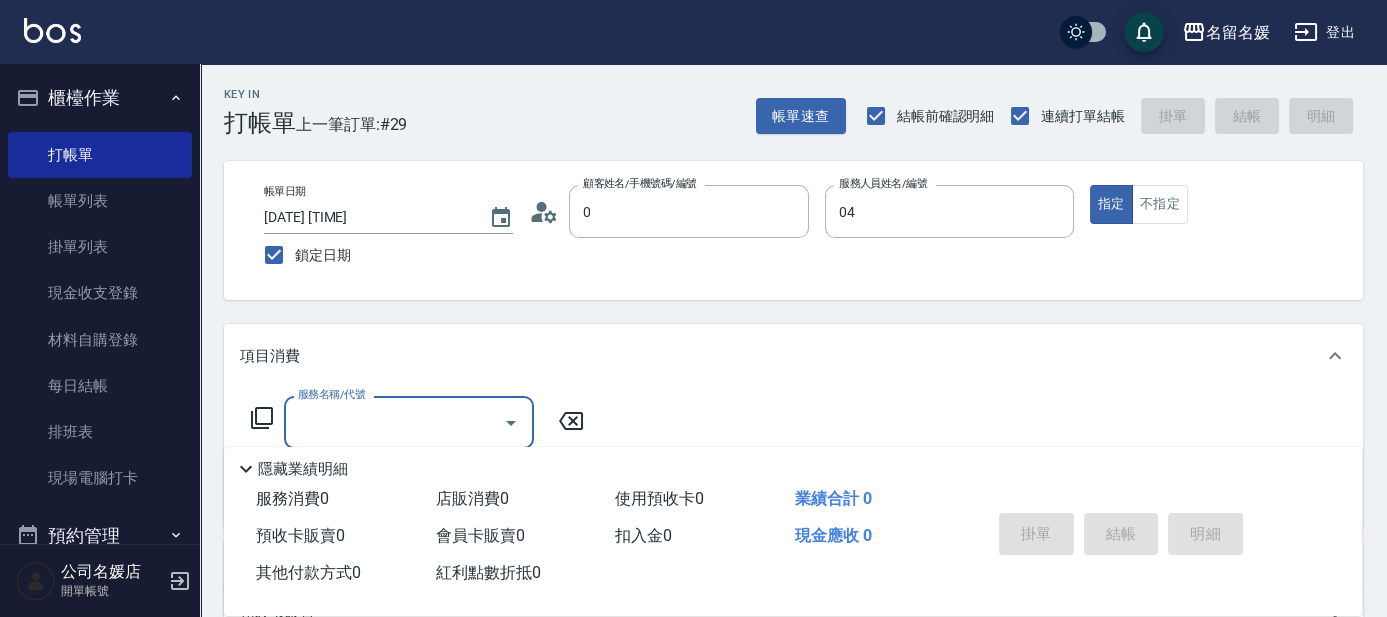 type on "葉沛琪-04" 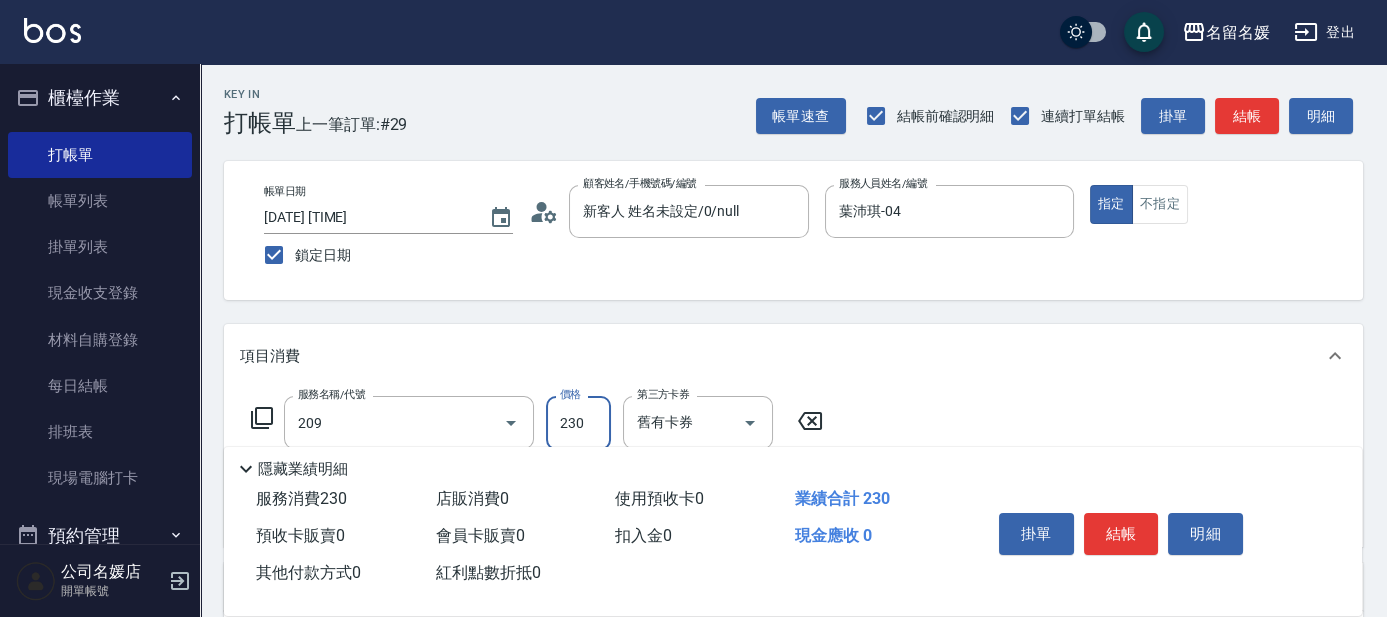 type on "洗髮券-(卡)230(209)" 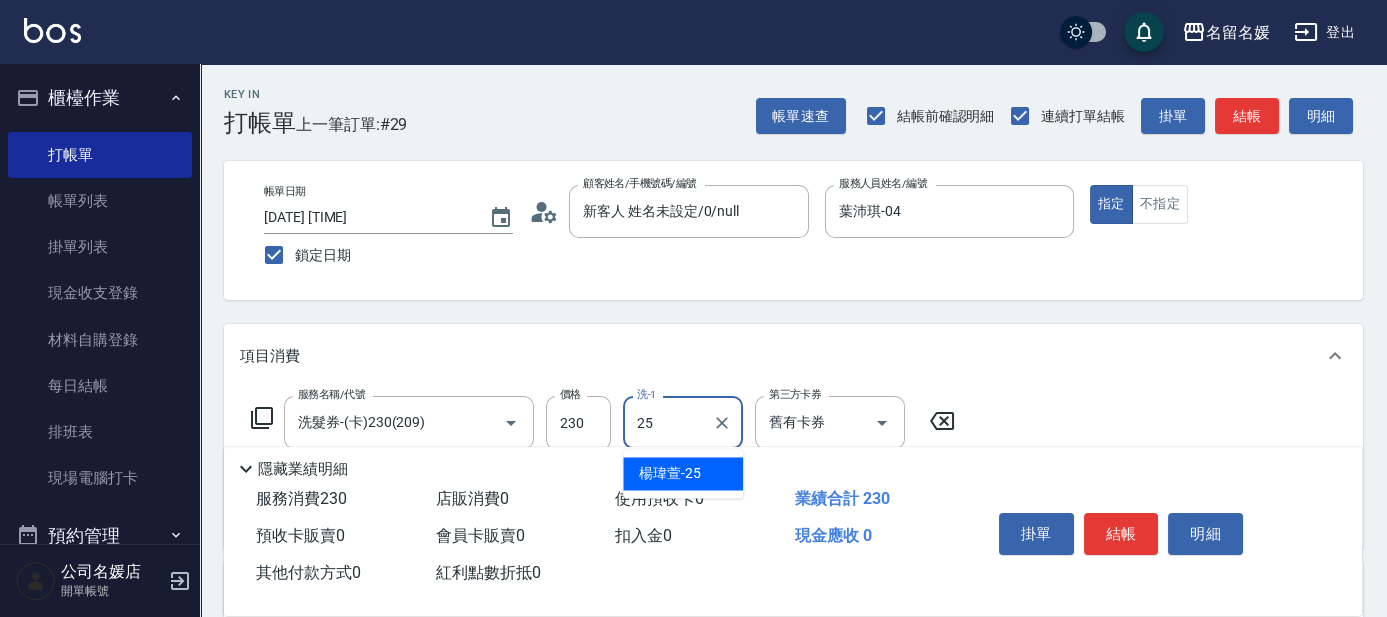 type on "楊瑋萱-25" 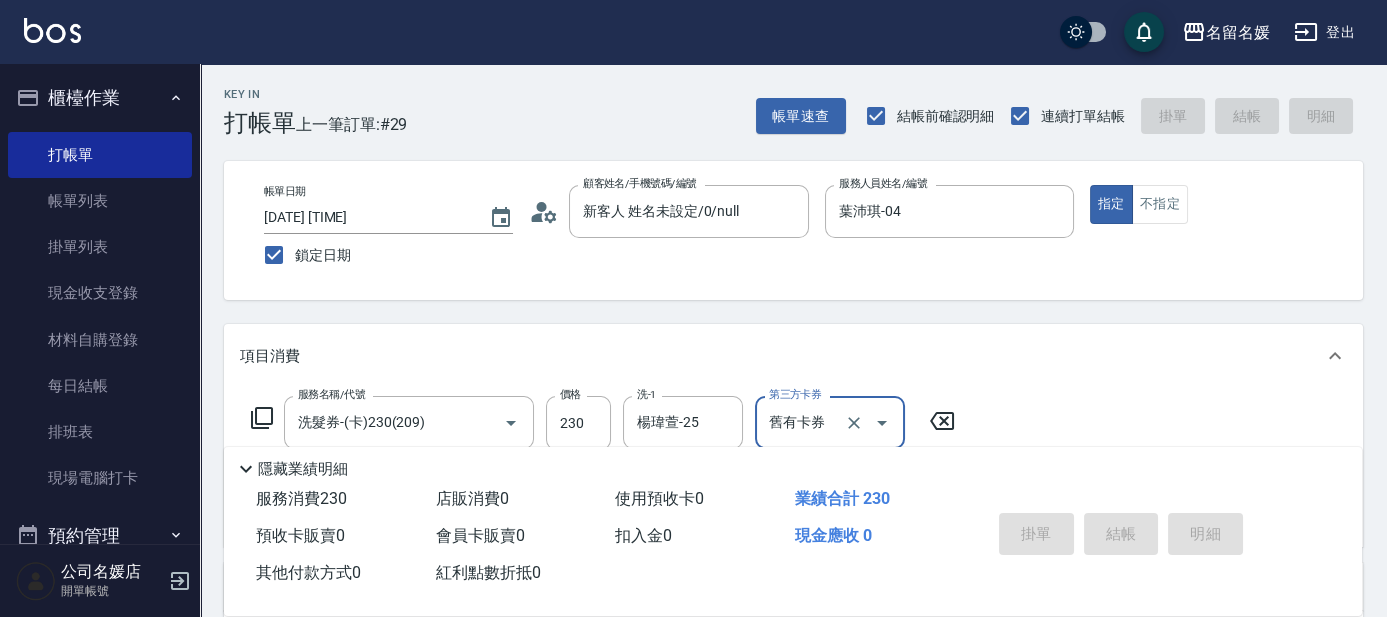 type 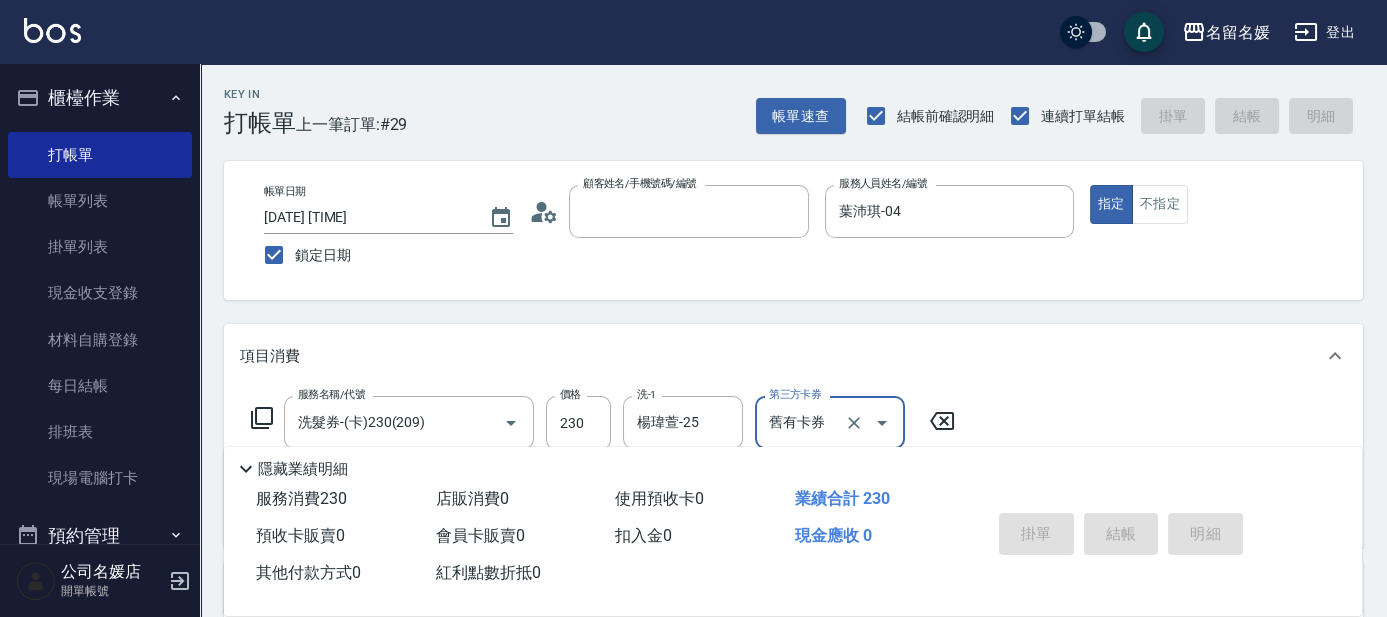type 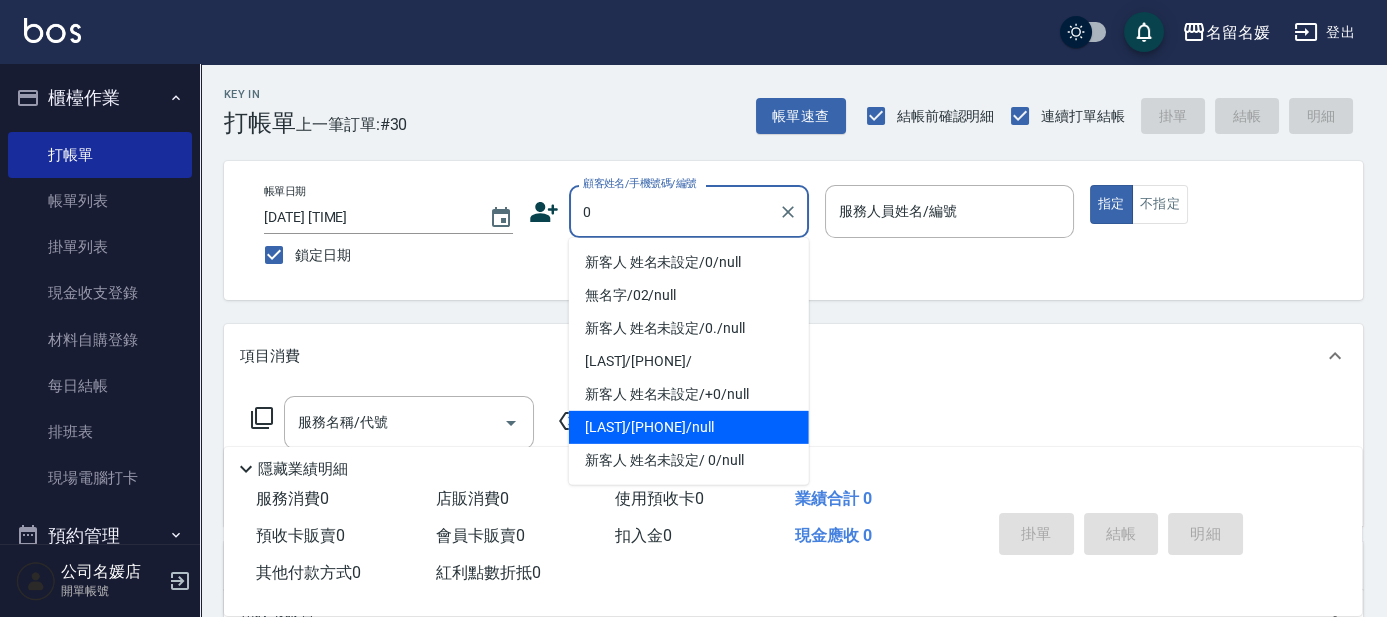 type on "新客人 姓名未設定/0/null" 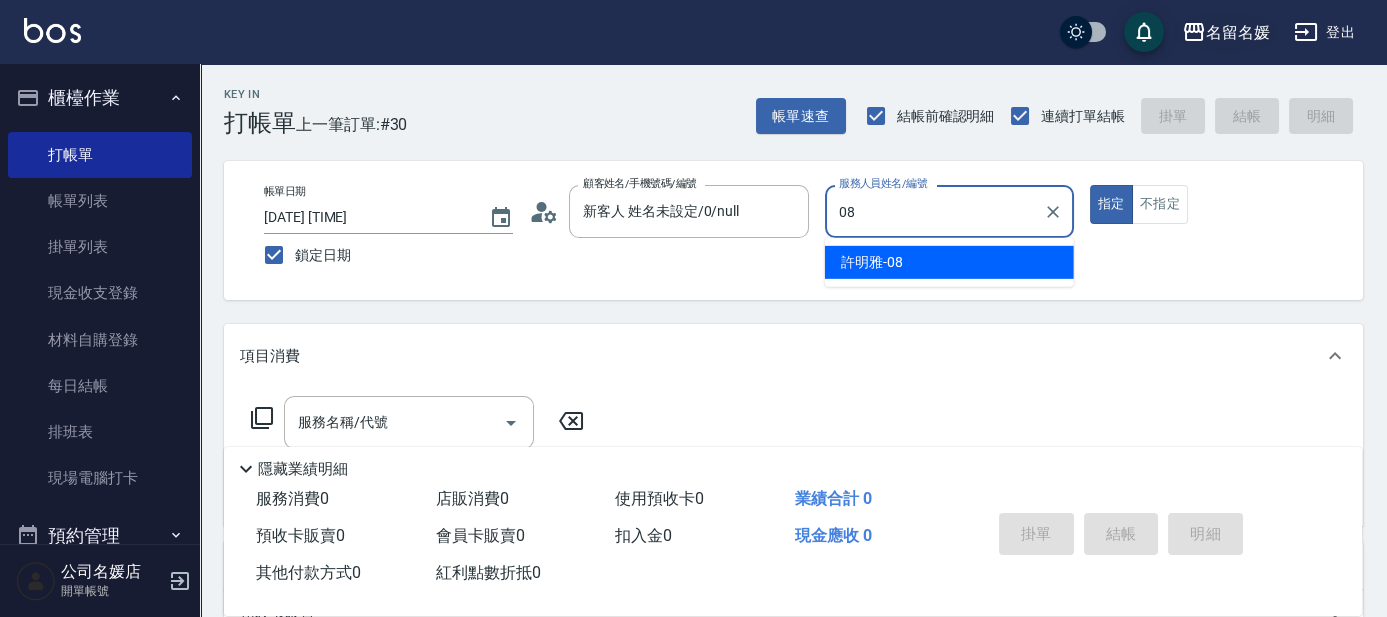 type on "許明雅-08" 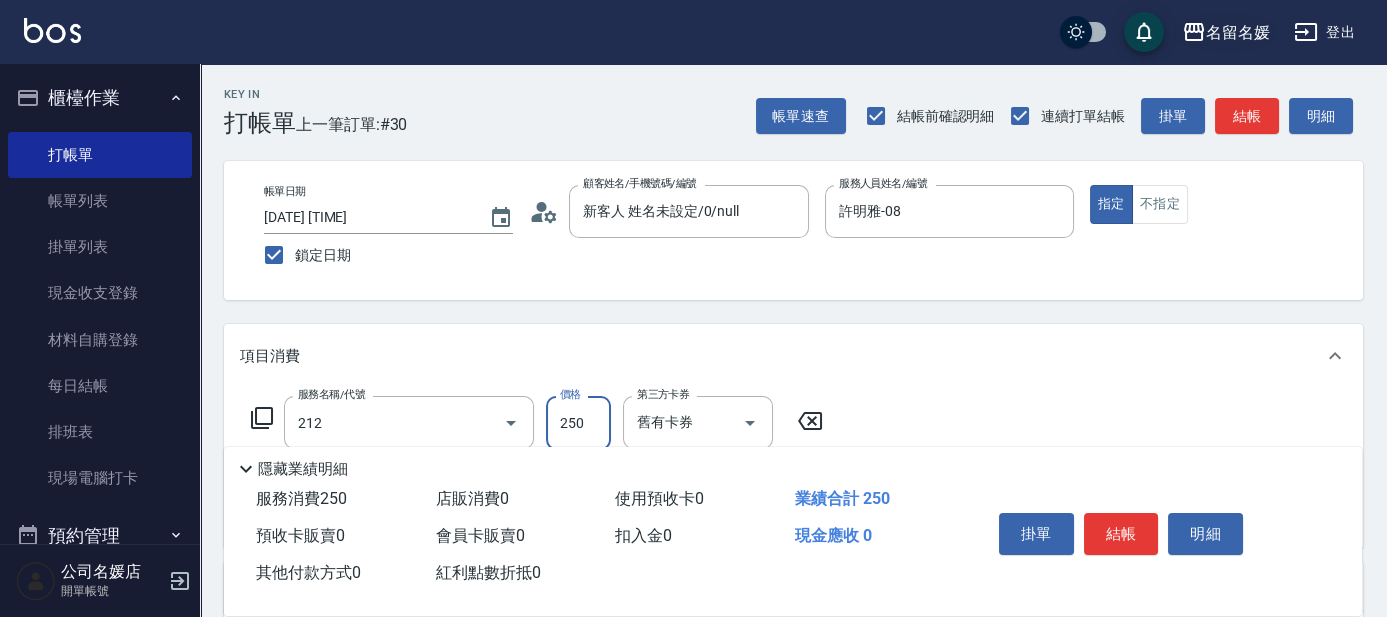 type on "洗髮券-(卡)250(212)" 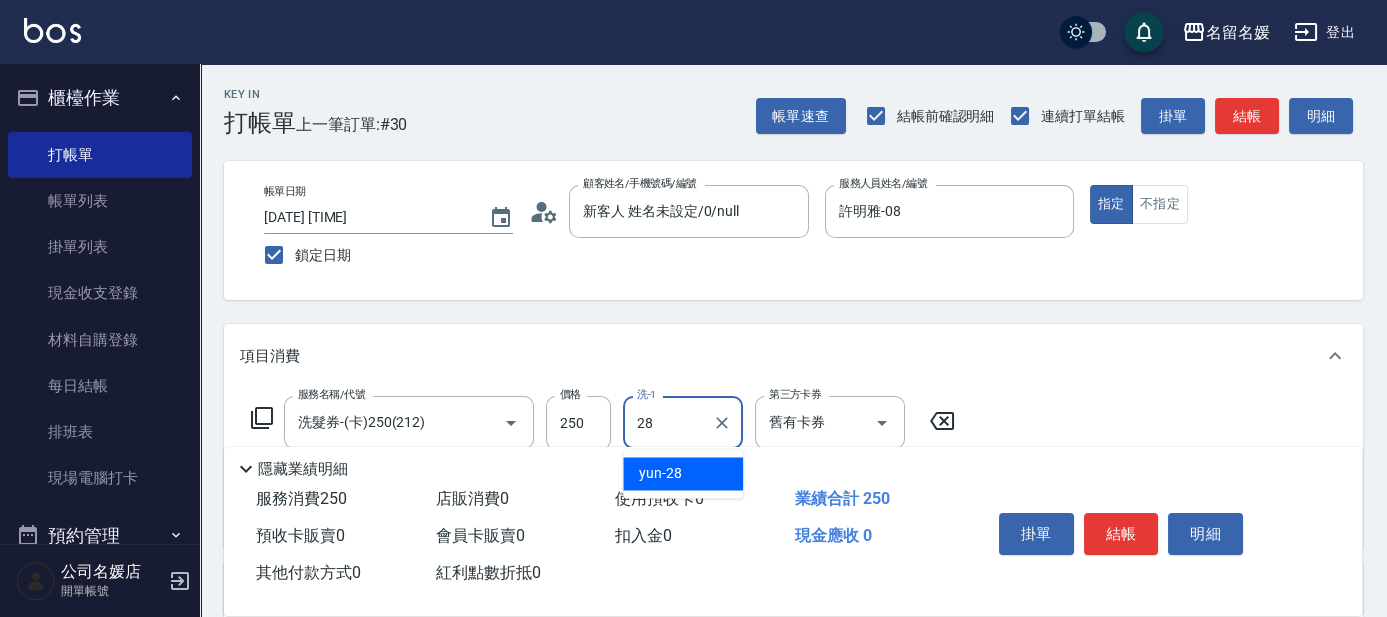 type on "yun-28" 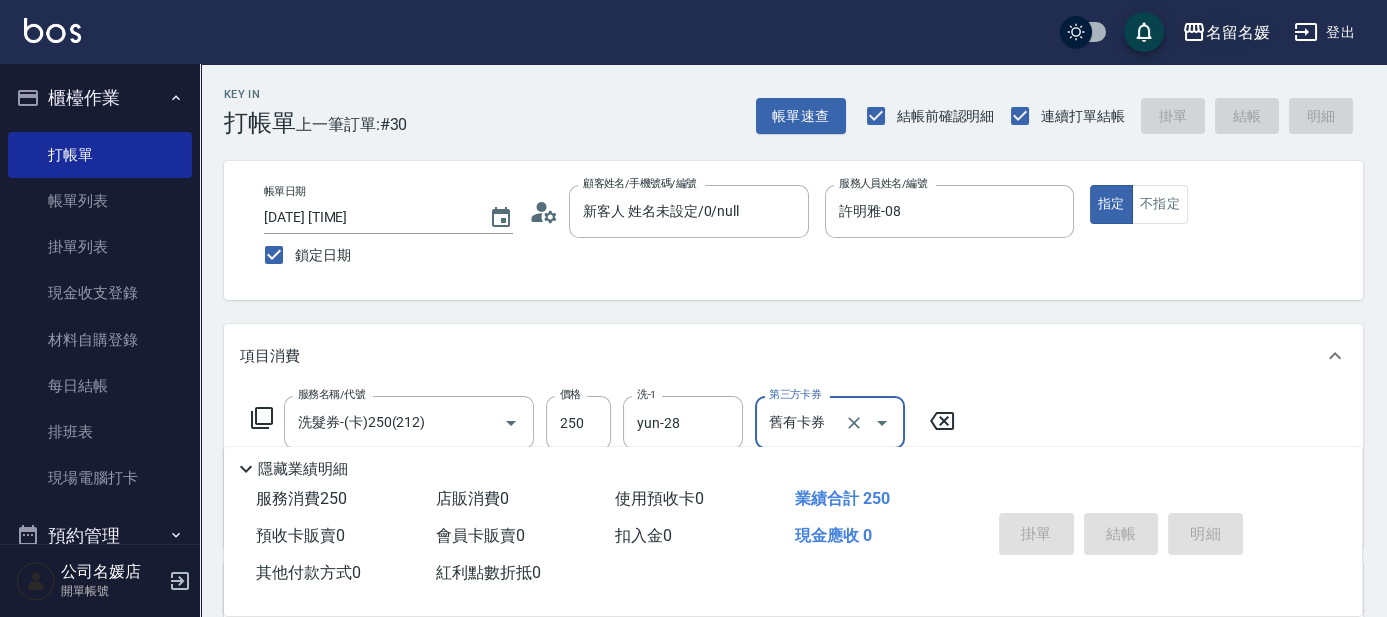 type 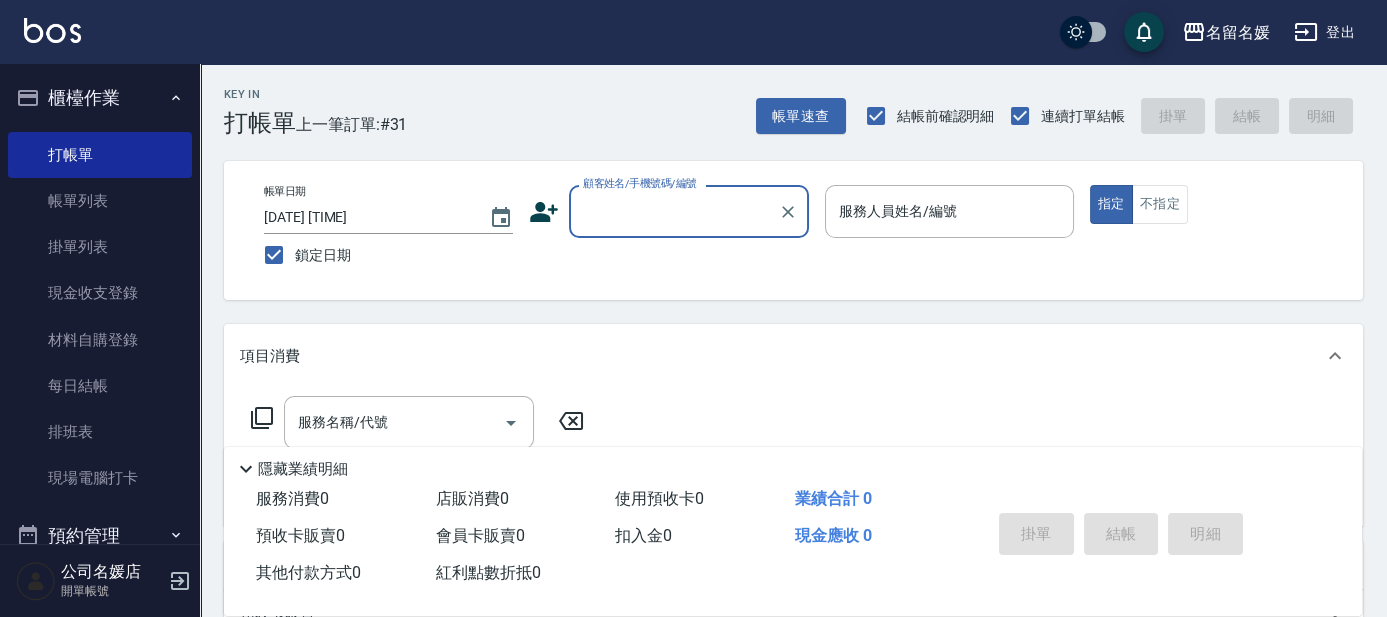 click on "顧客姓名/手機號碼/編號" at bounding box center (674, 211) 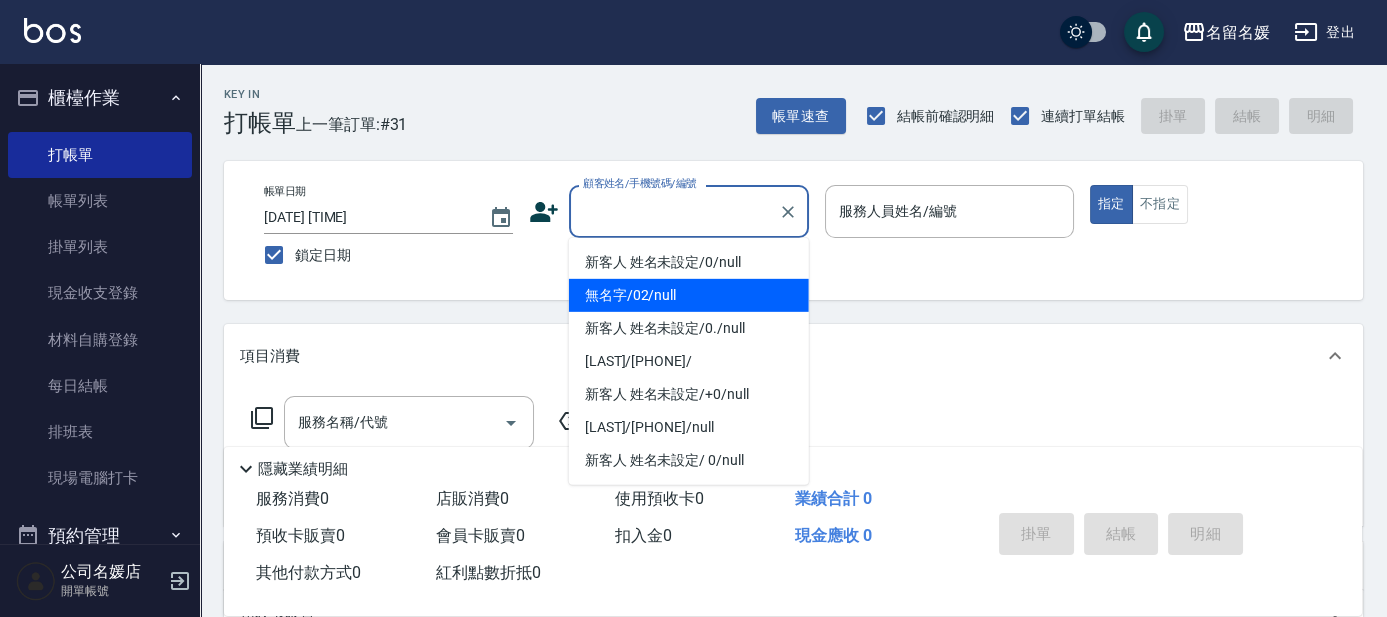 click on "無名字/02/null" at bounding box center (689, 295) 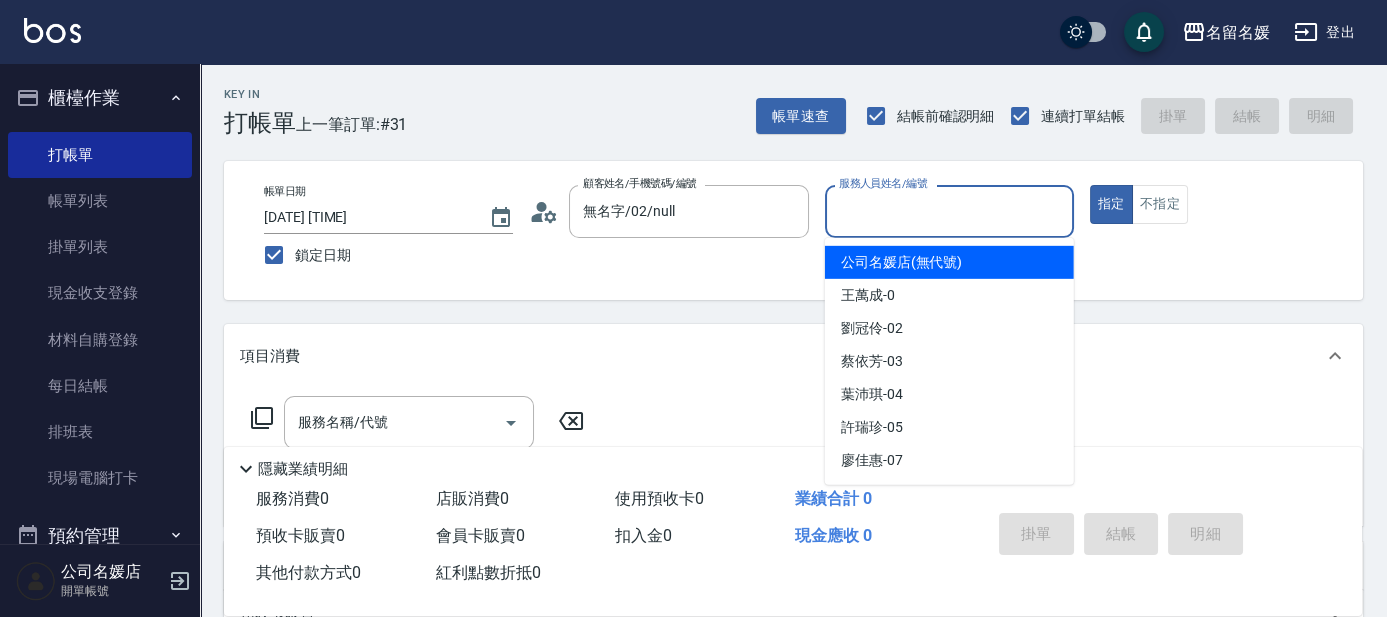 click on "服務人員姓名/編號" at bounding box center [949, 211] 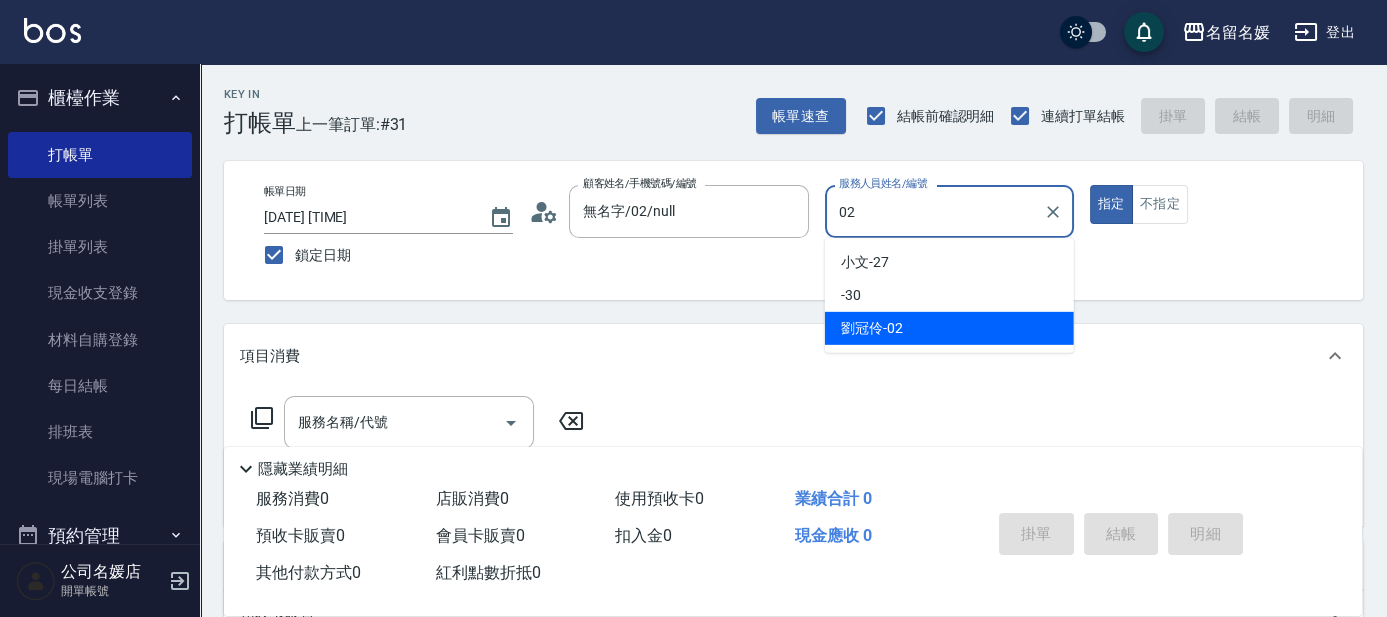 type on "劉冠伶-02" 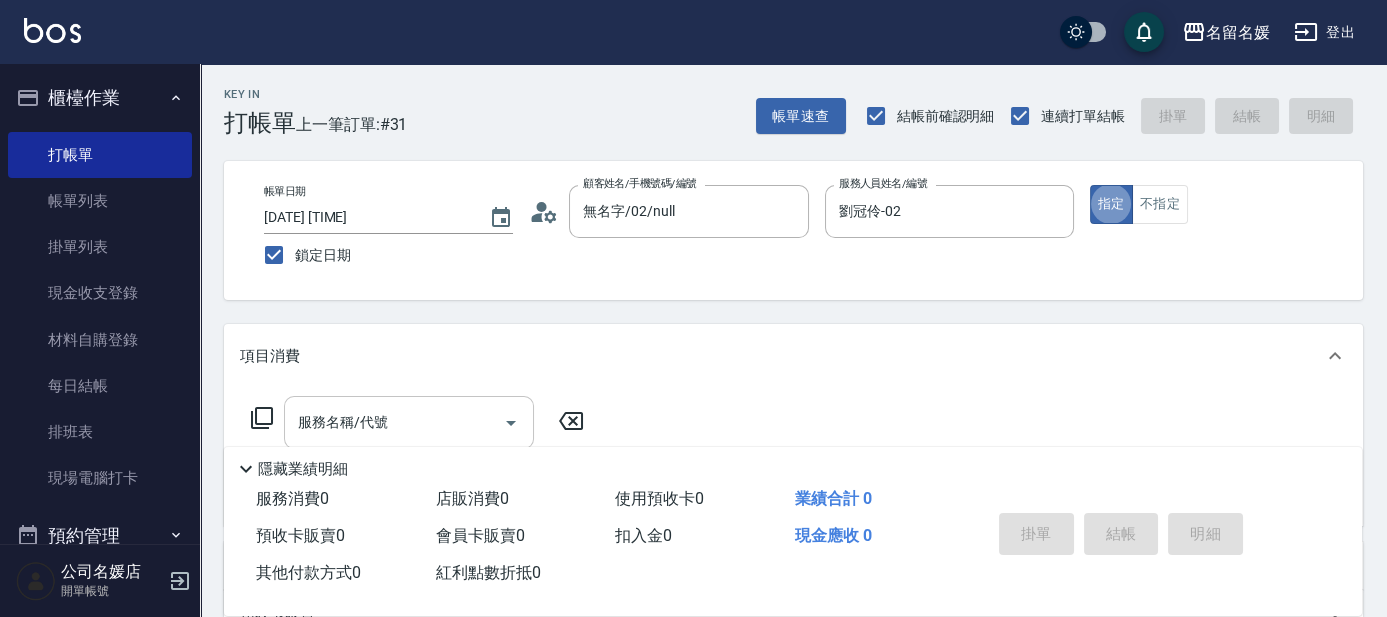 click on "服務名稱/代號" at bounding box center (394, 422) 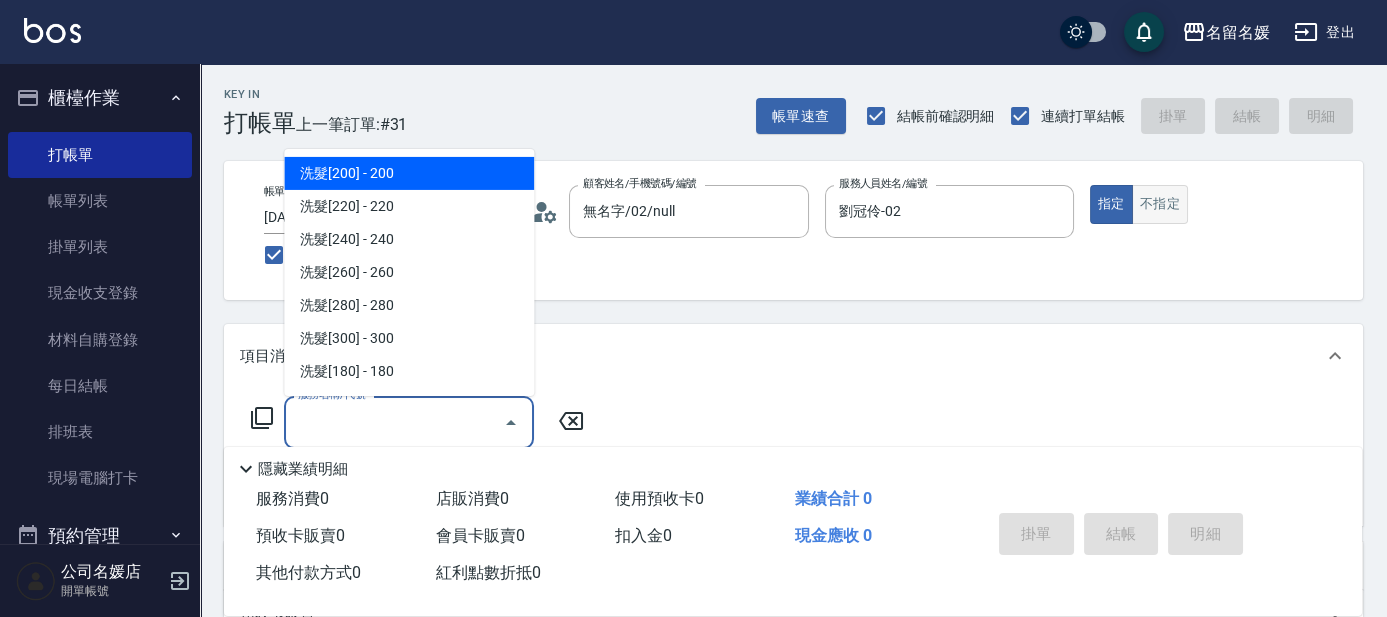 click on "不指定" at bounding box center [1160, 204] 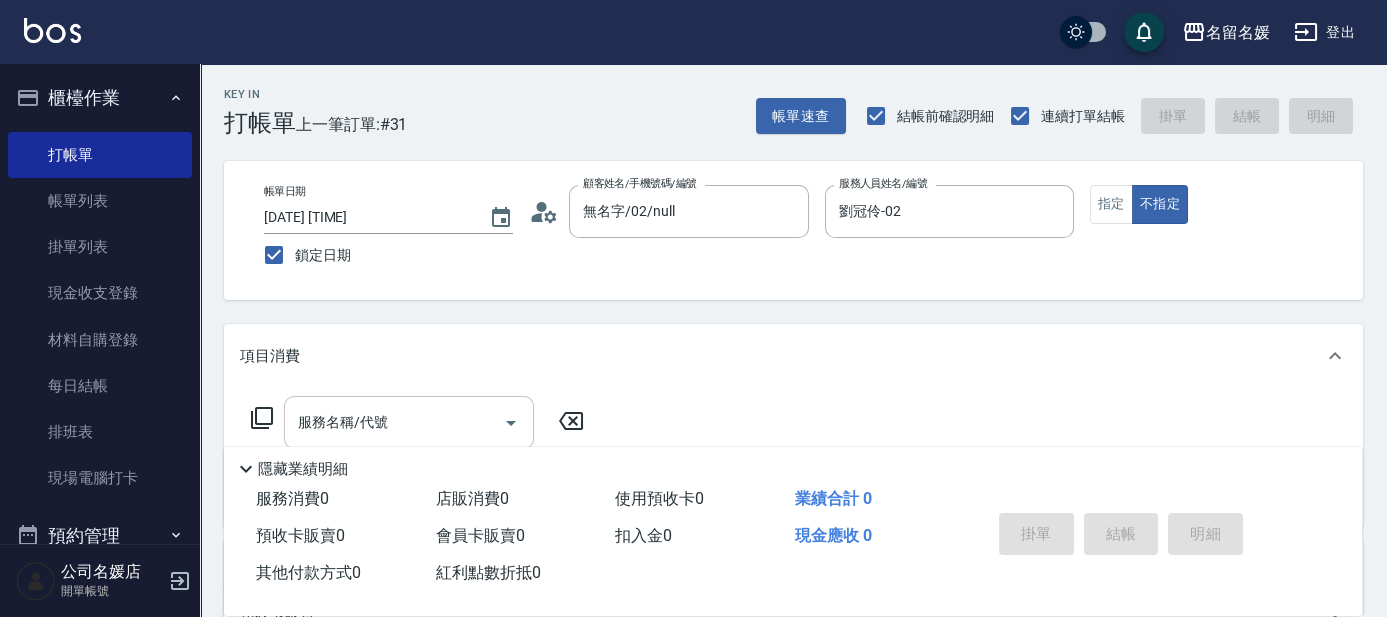 click on "服務名稱/代號" at bounding box center (394, 422) 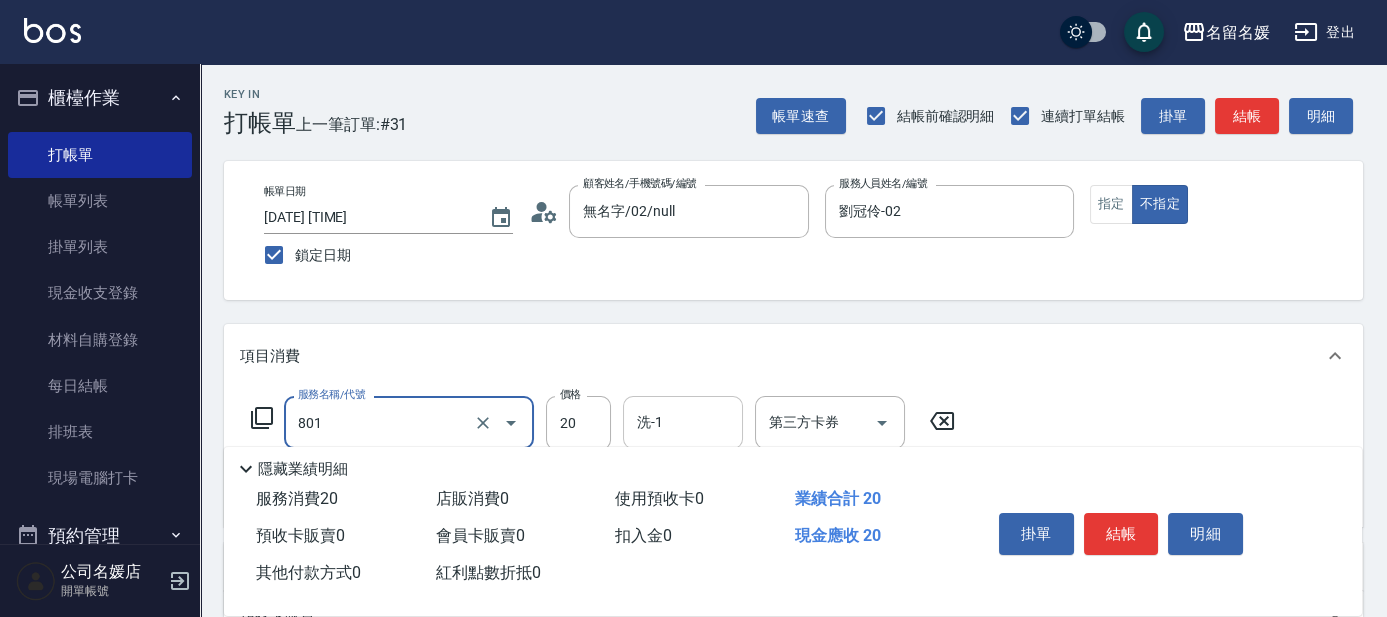 click on "洗-1" at bounding box center (683, 422) 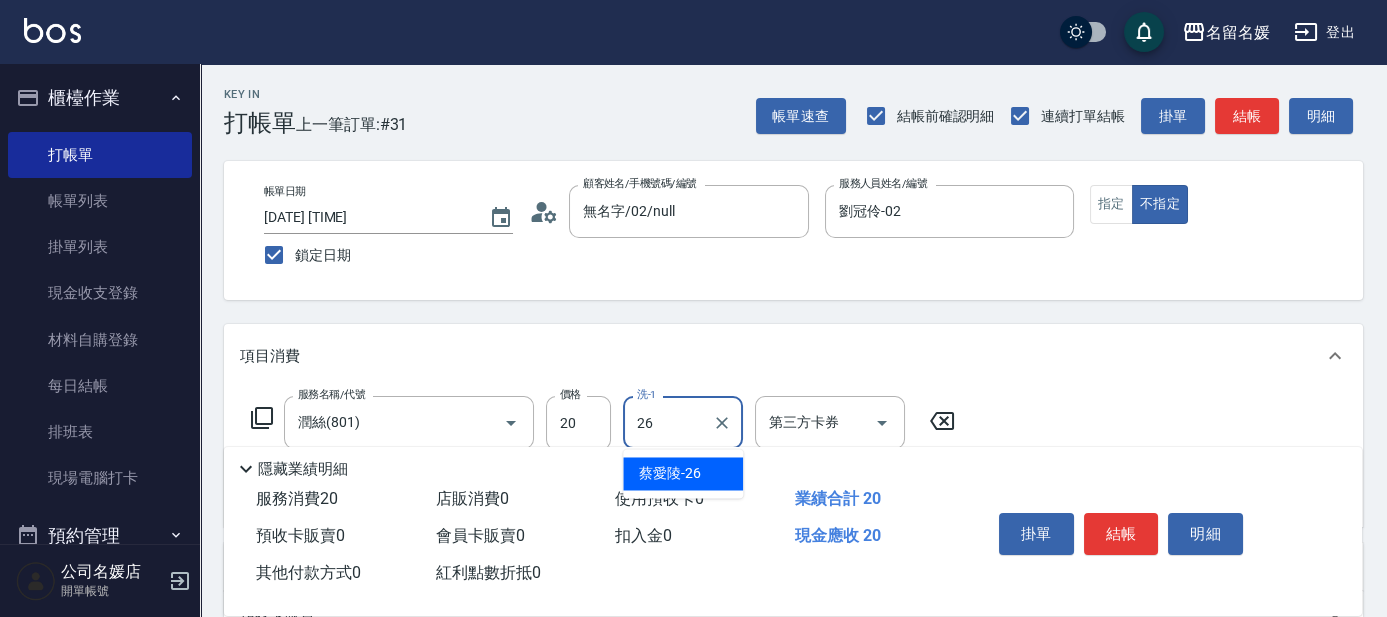 type on "蔡愛陵-26" 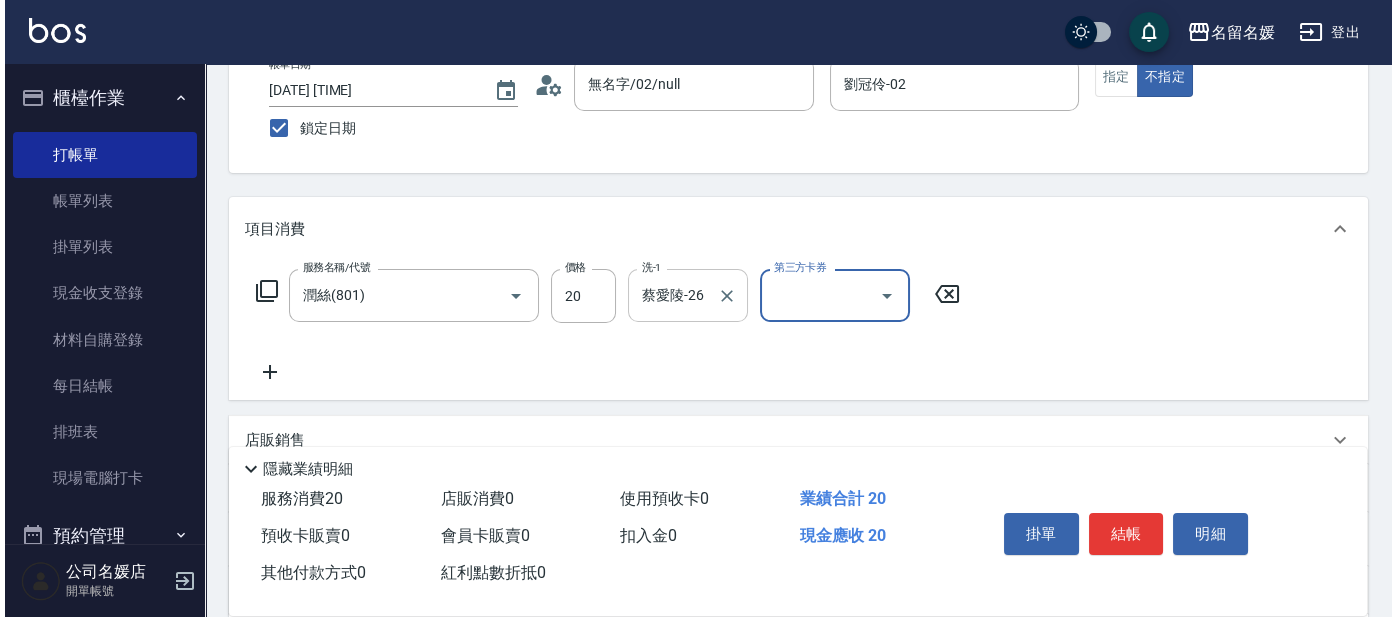 scroll, scrollTop: 181, scrollLeft: 0, axis: vertical 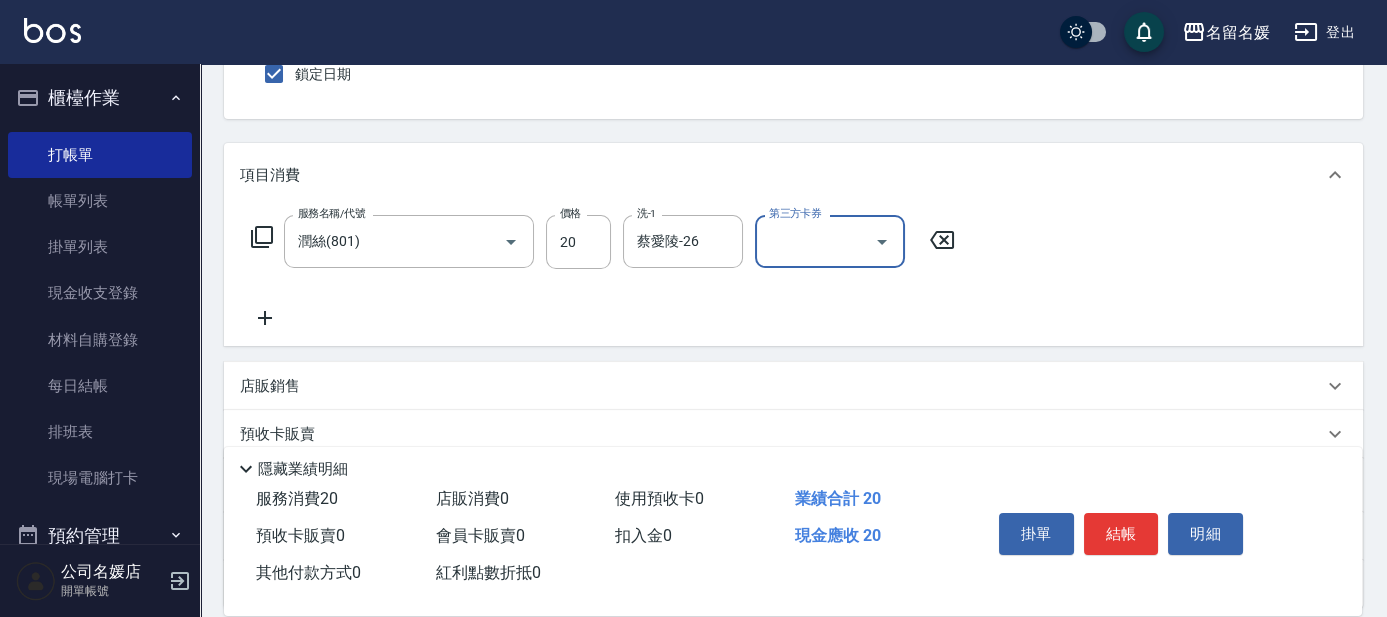 click 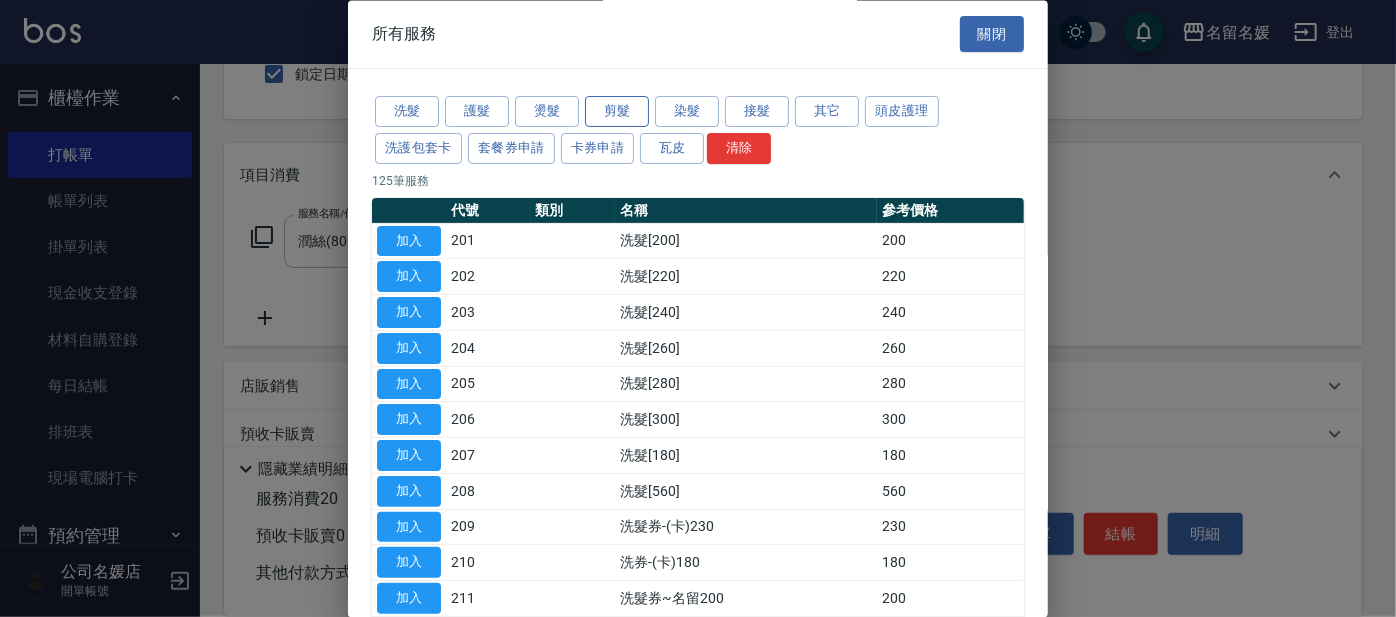 click on "剪髮" at bounding box center (617, 112) 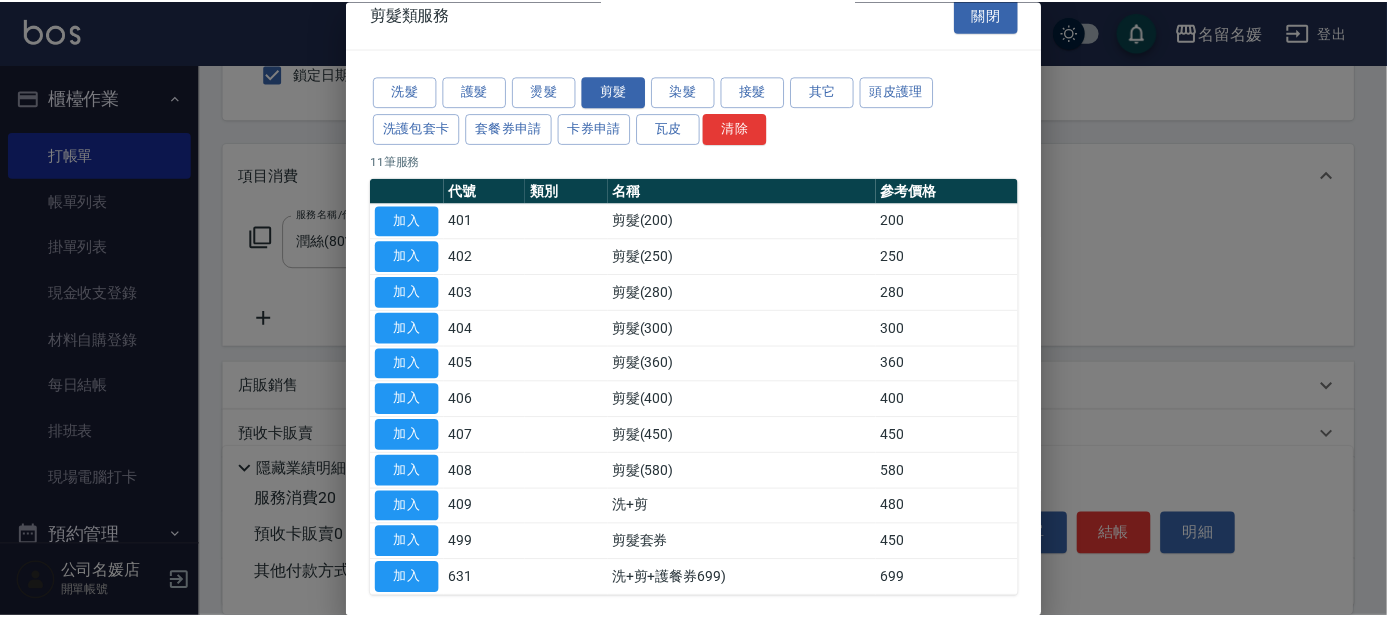 scroll, scrollTop: 90, scrollLeft: 0, axis: vertical 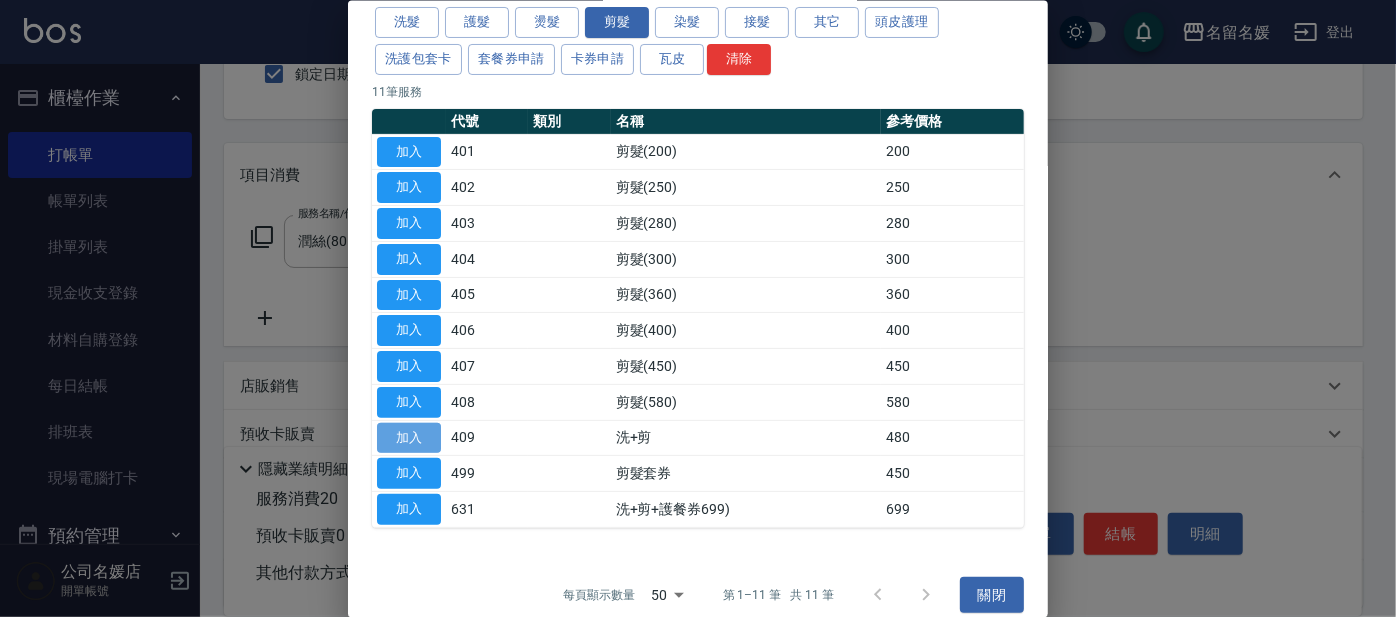 click on "加入" at bounding box center (409, 437) 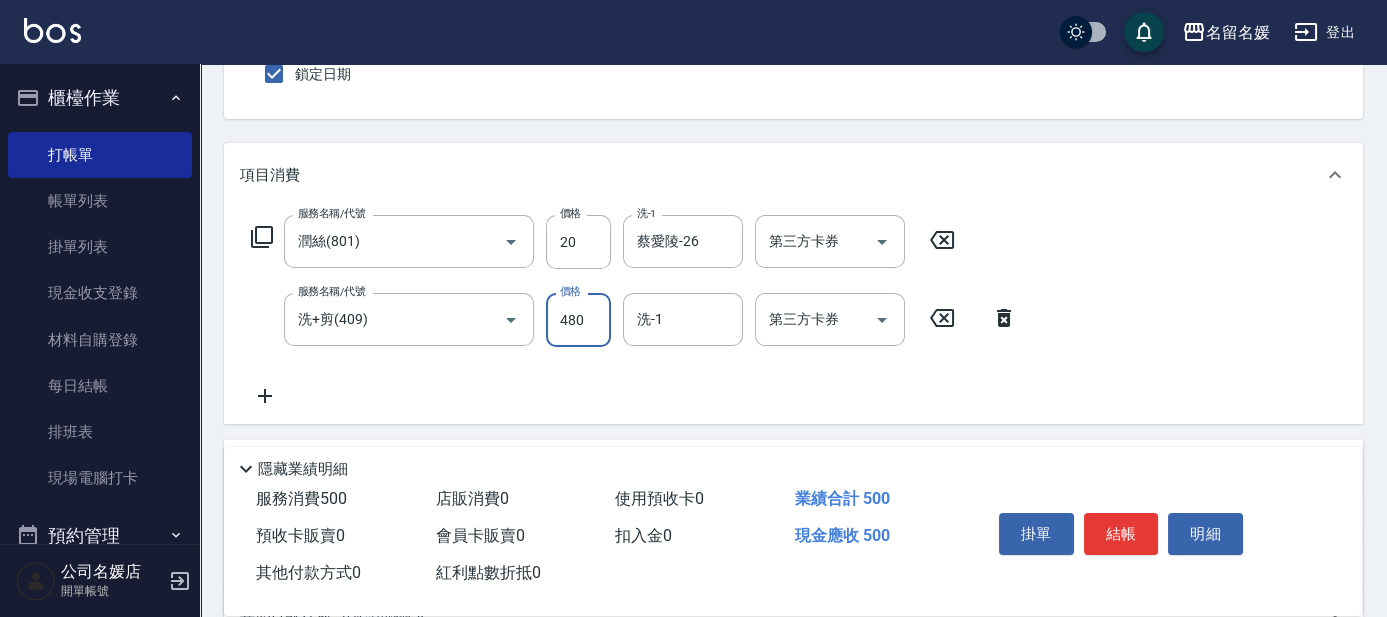 click on "480" at bounding box center (578, 320) 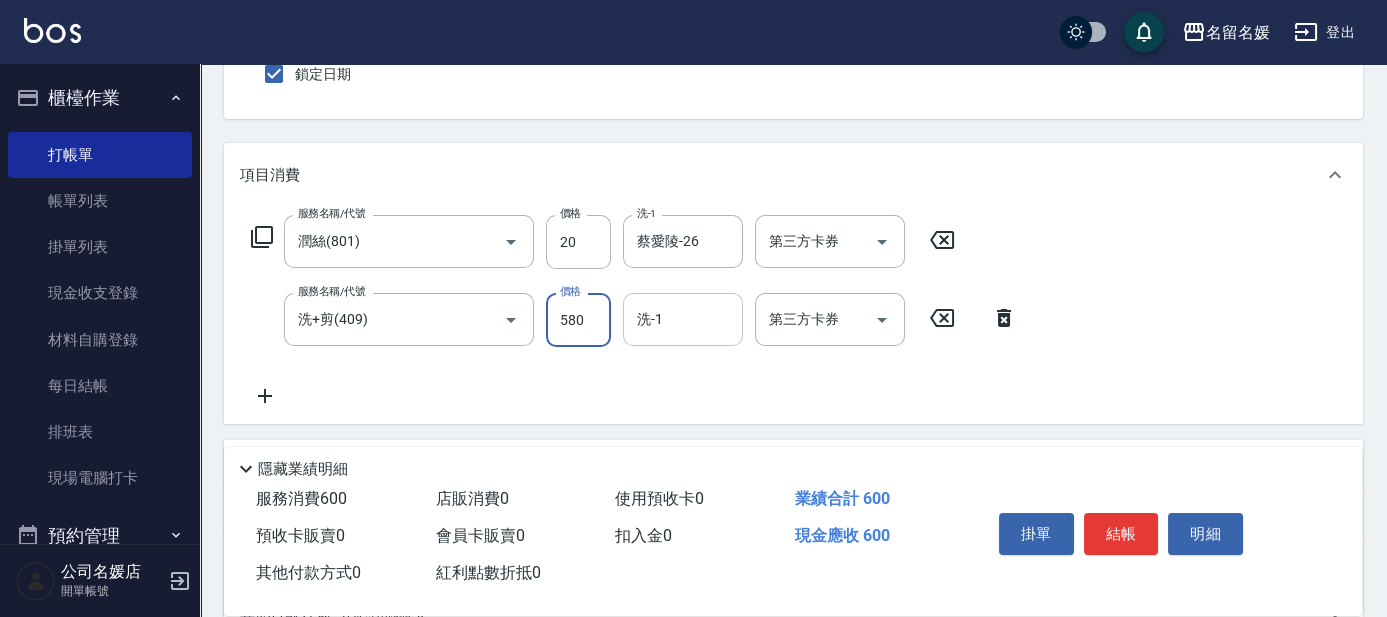 type on "580" 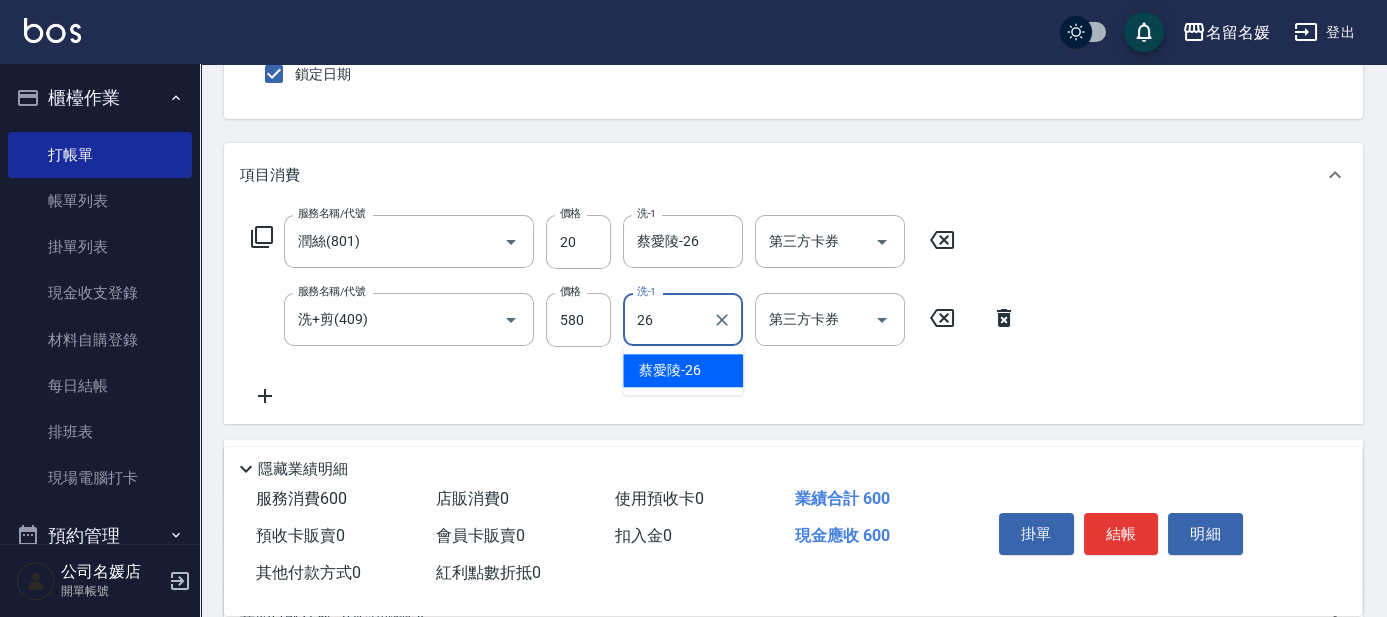 type on "蔡愛陵-26" 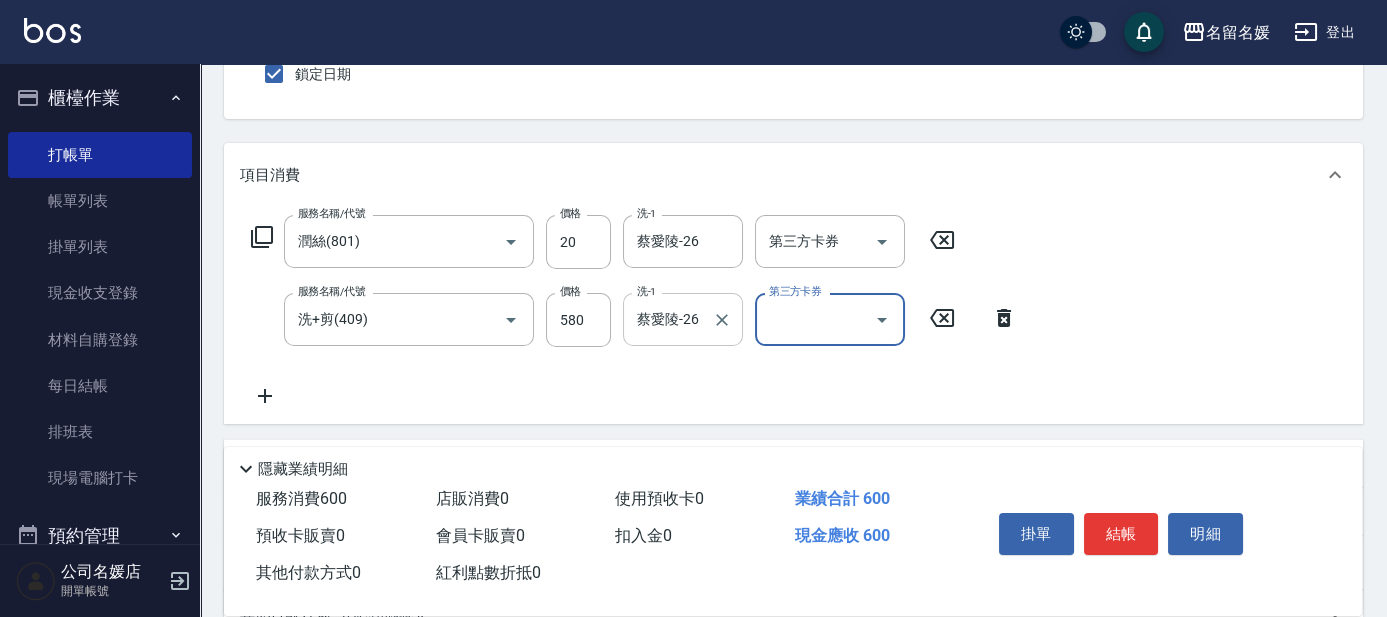 scroll, scrollTop: 90, scrollLeft: 0, axis: vertical 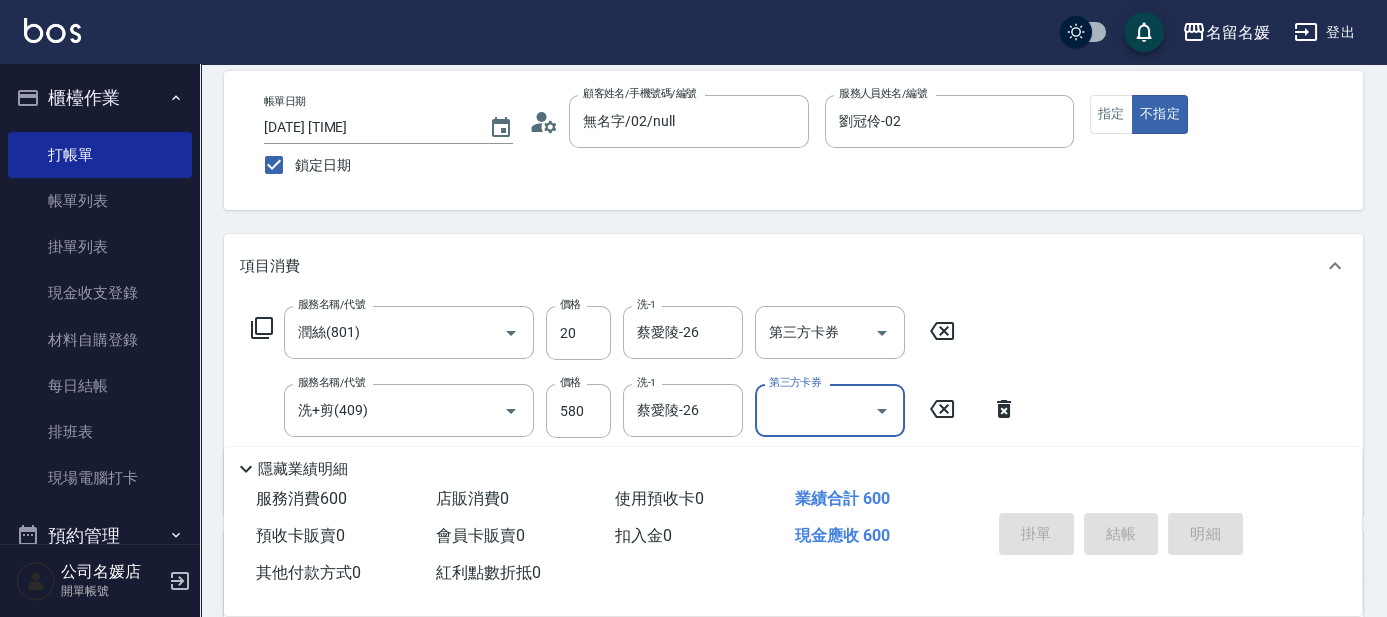 type 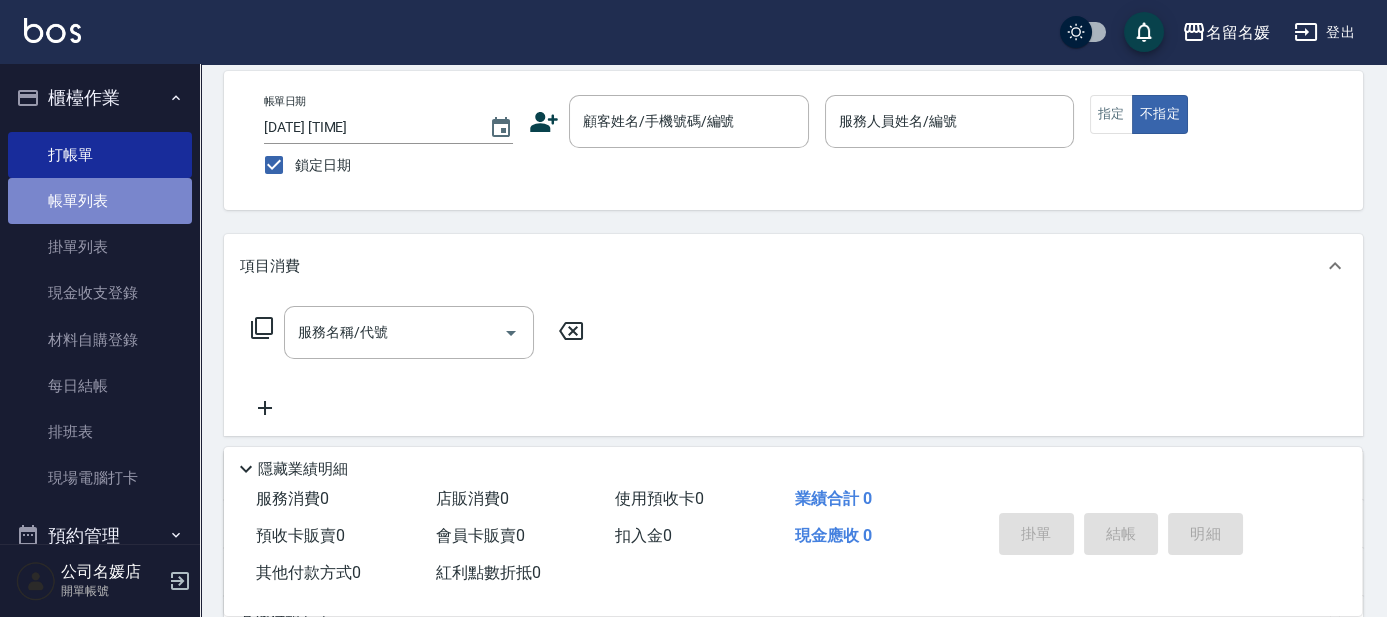 click on "帳單列表" at bounding box center [100, 201] 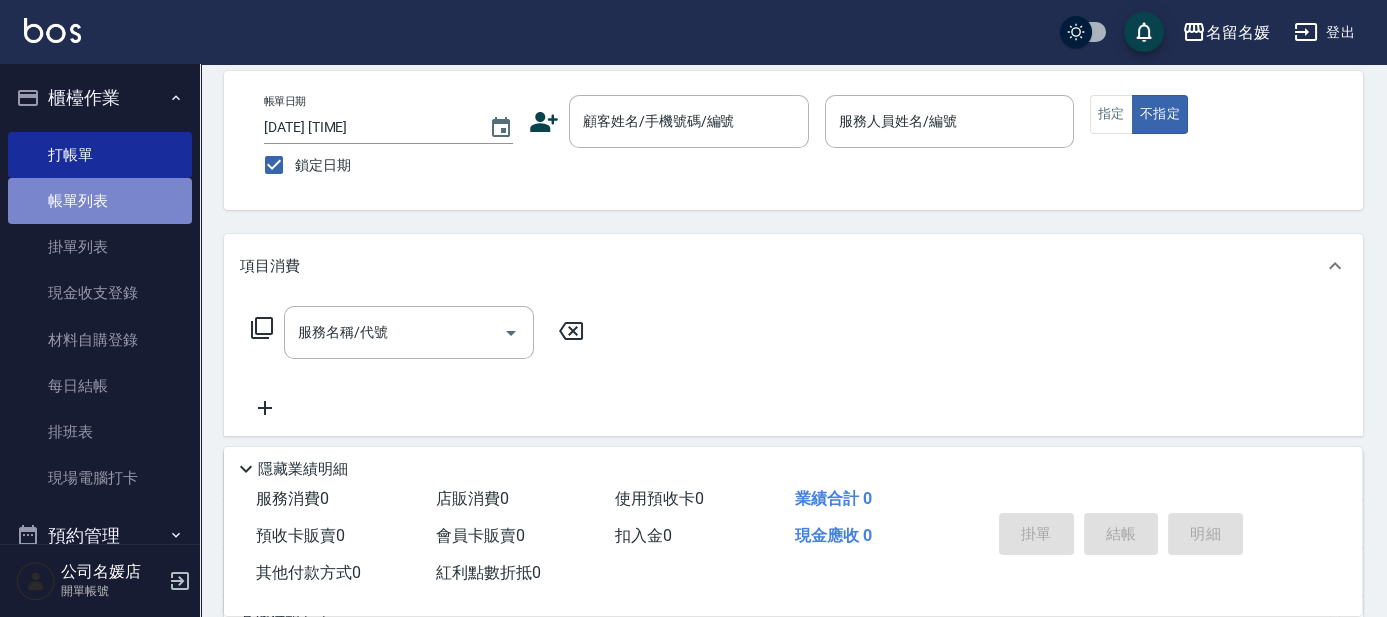click on "帳單列表" at bounding box center [100, 201] 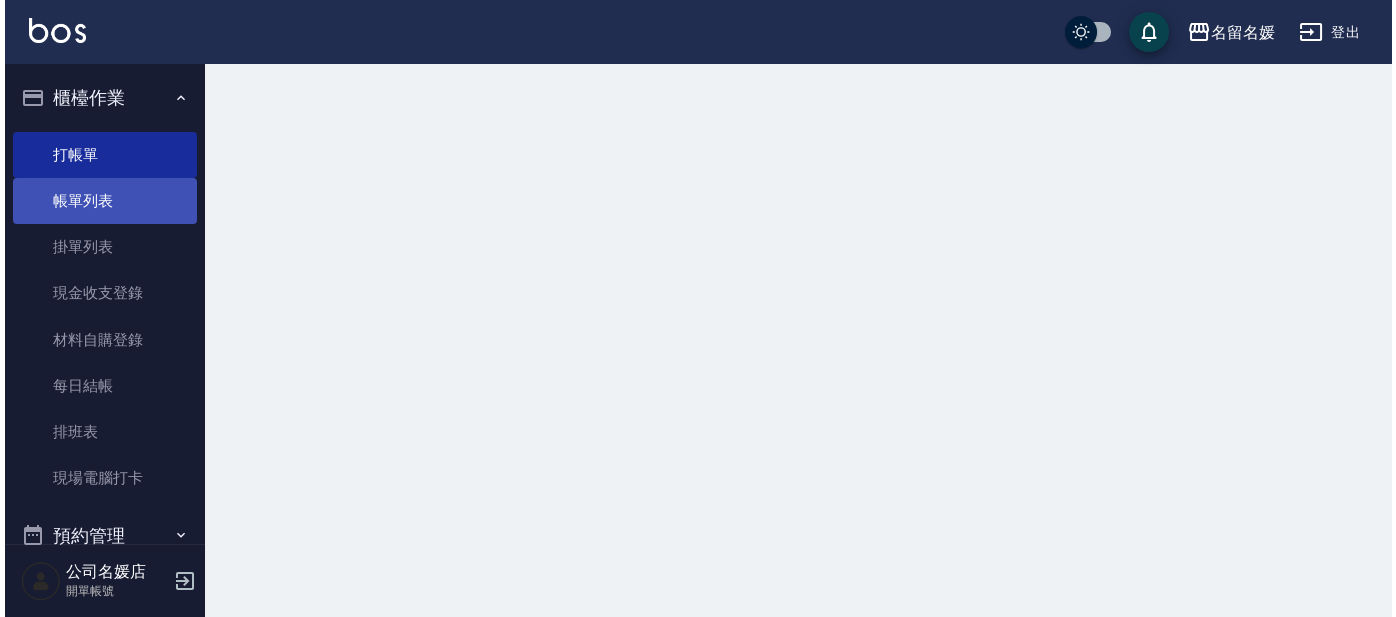 scroll, scrollTop: 0, scrollLeft: 0, axis: both 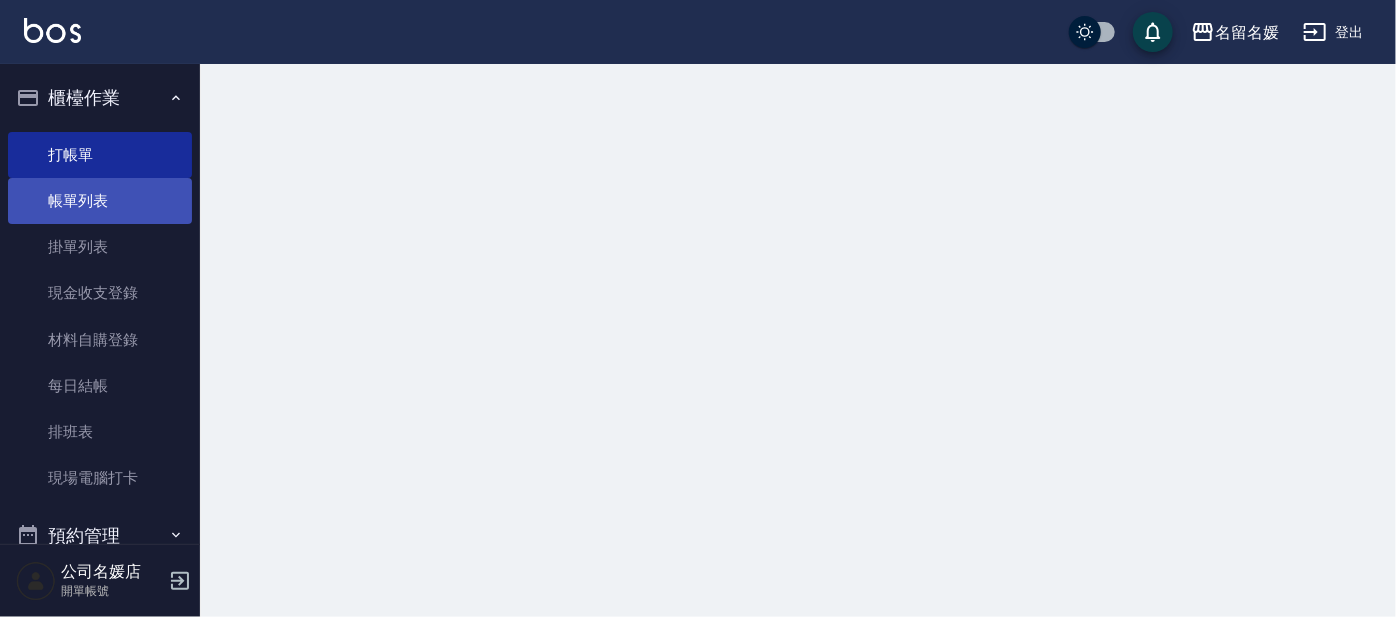 click on "帳單列表" at bounding box center [100, 201] 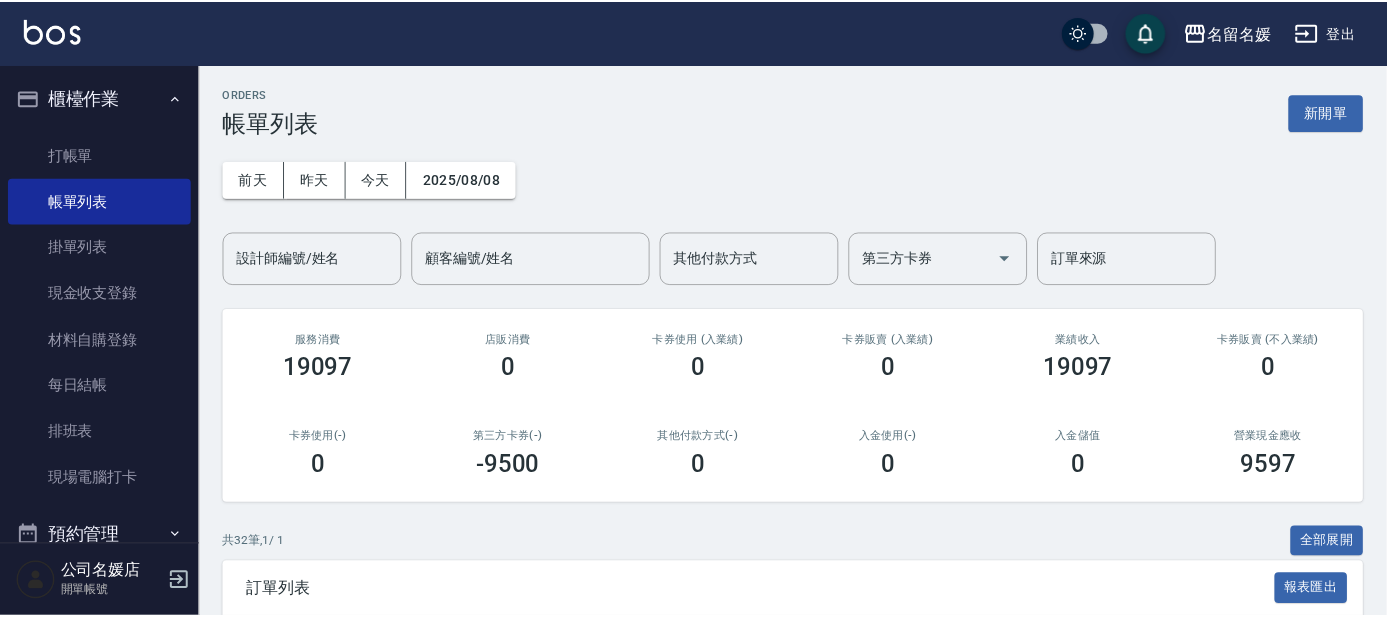 scroll, scrollTop: 367, scrollLeft: 0, axis: vertical 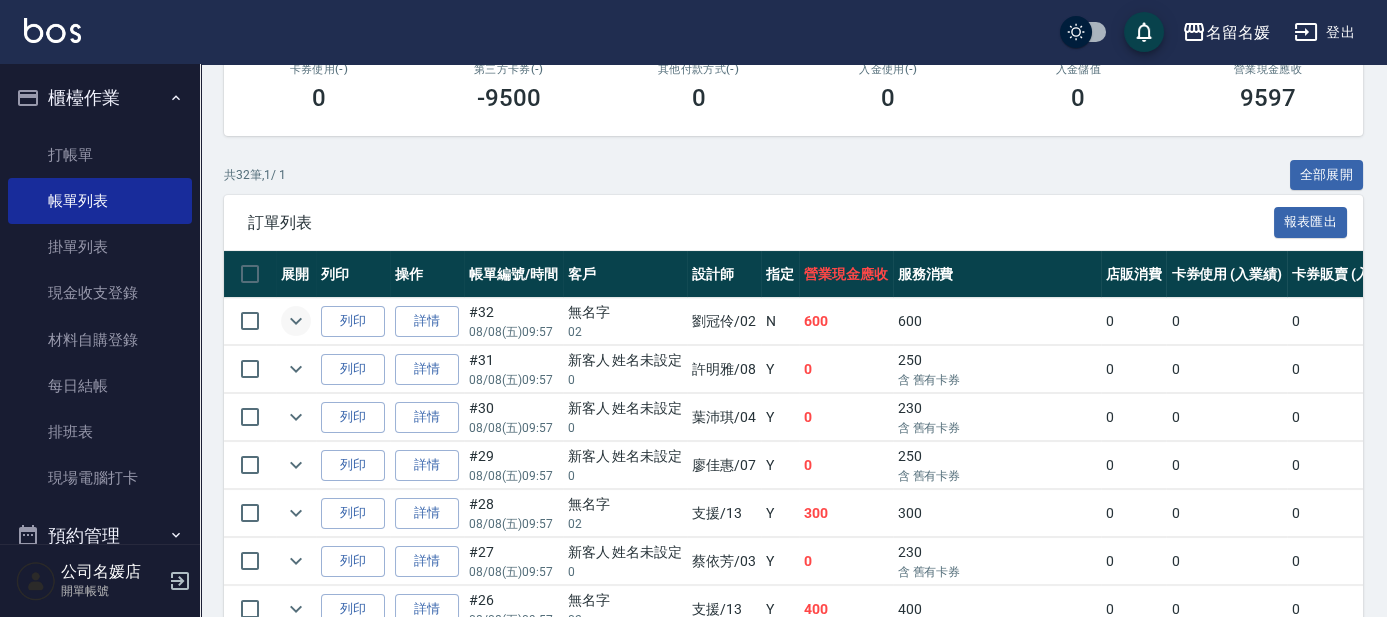 click 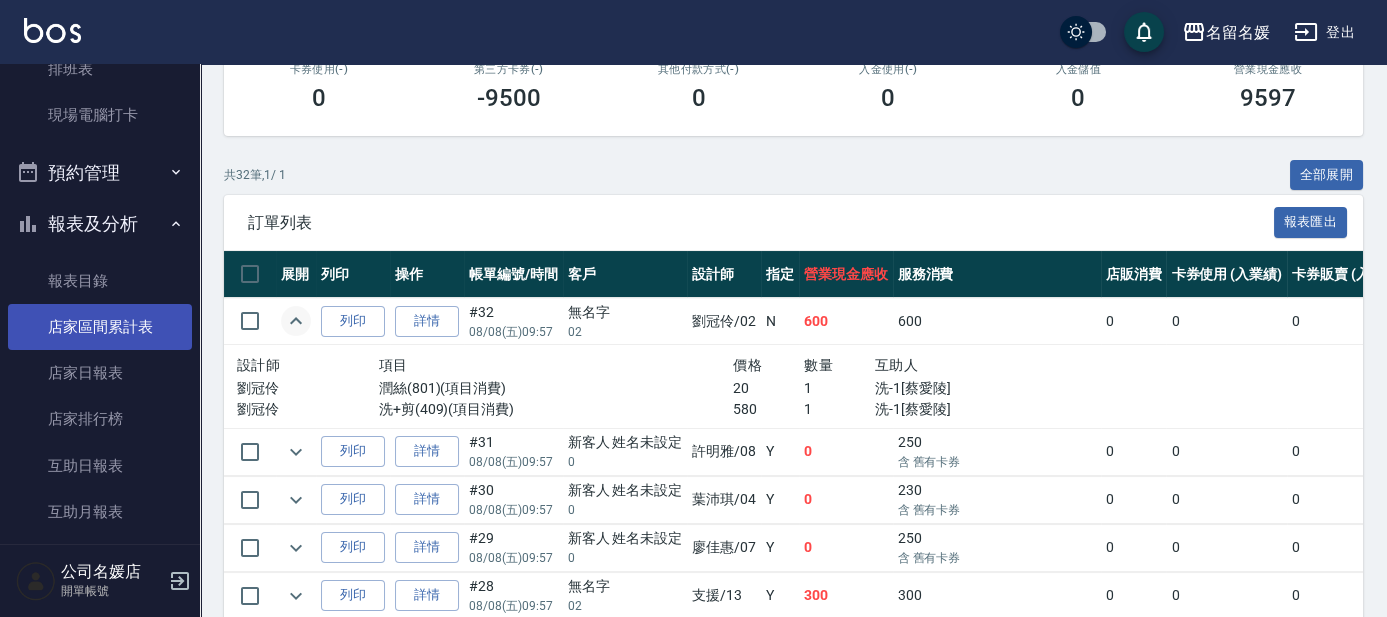 scroll, scrollTop: 454, scrollLeft: 0, axis: vertical 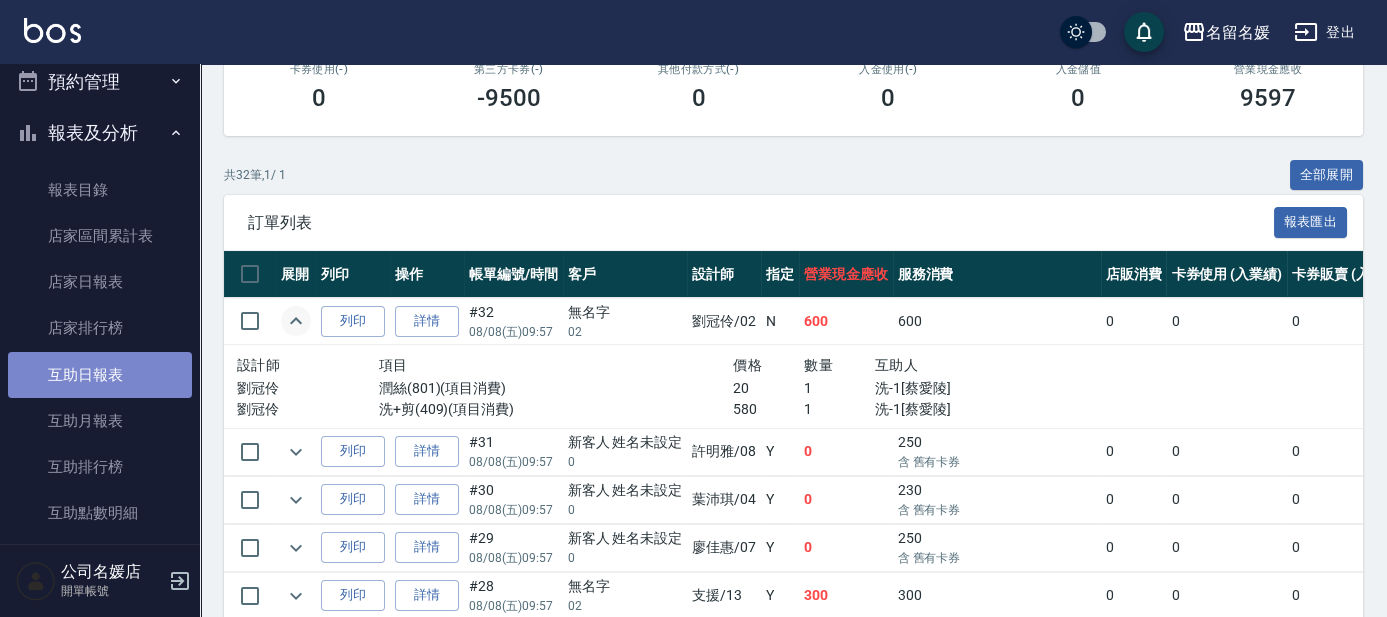 click on "互助日報表" at bounding box center [100, 375] 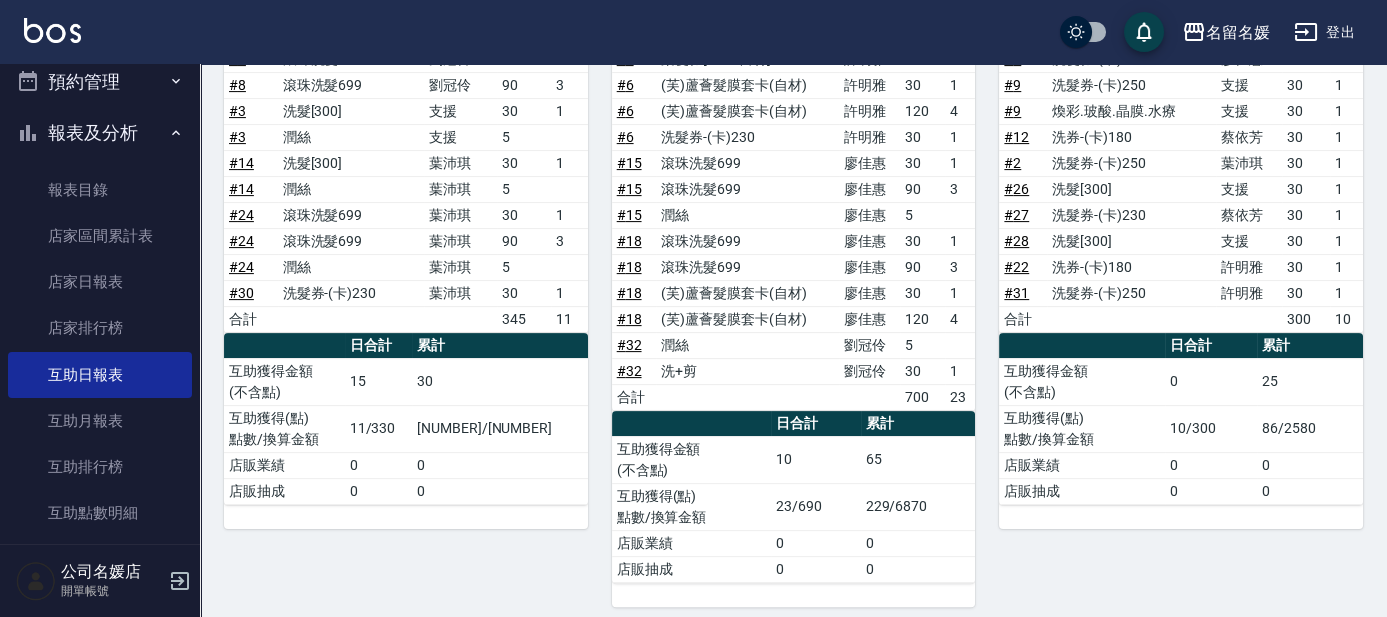 scroll, scrollTop: 1250, scrollLeft: 0, axis: vertical 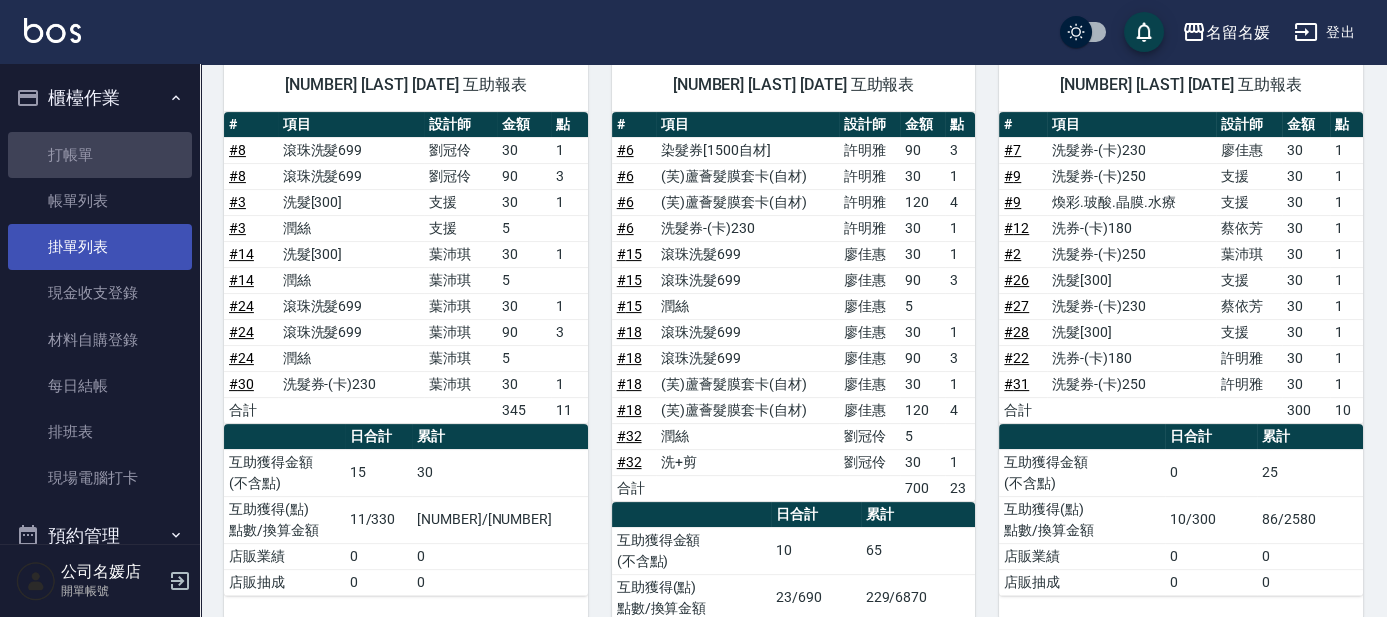click on "打帳單" at bounding box center (100, 155) 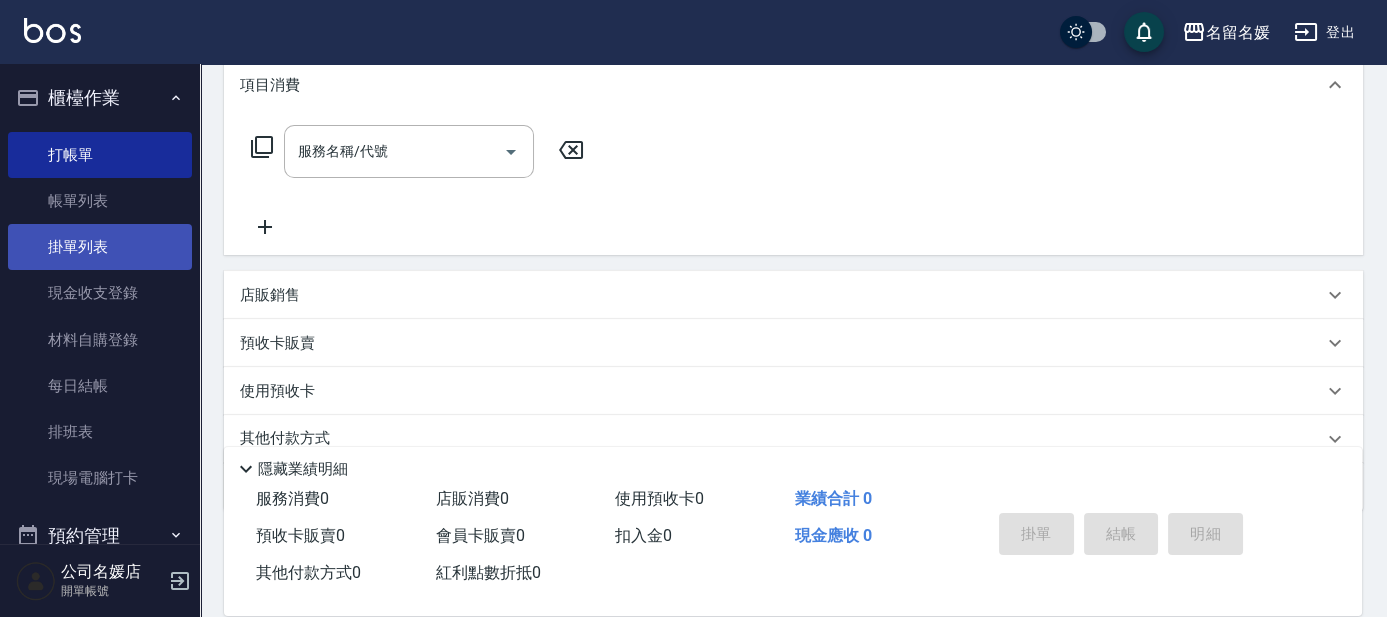 scroll, scrollTop: 173, scrollLeft: 0, axis: vertical 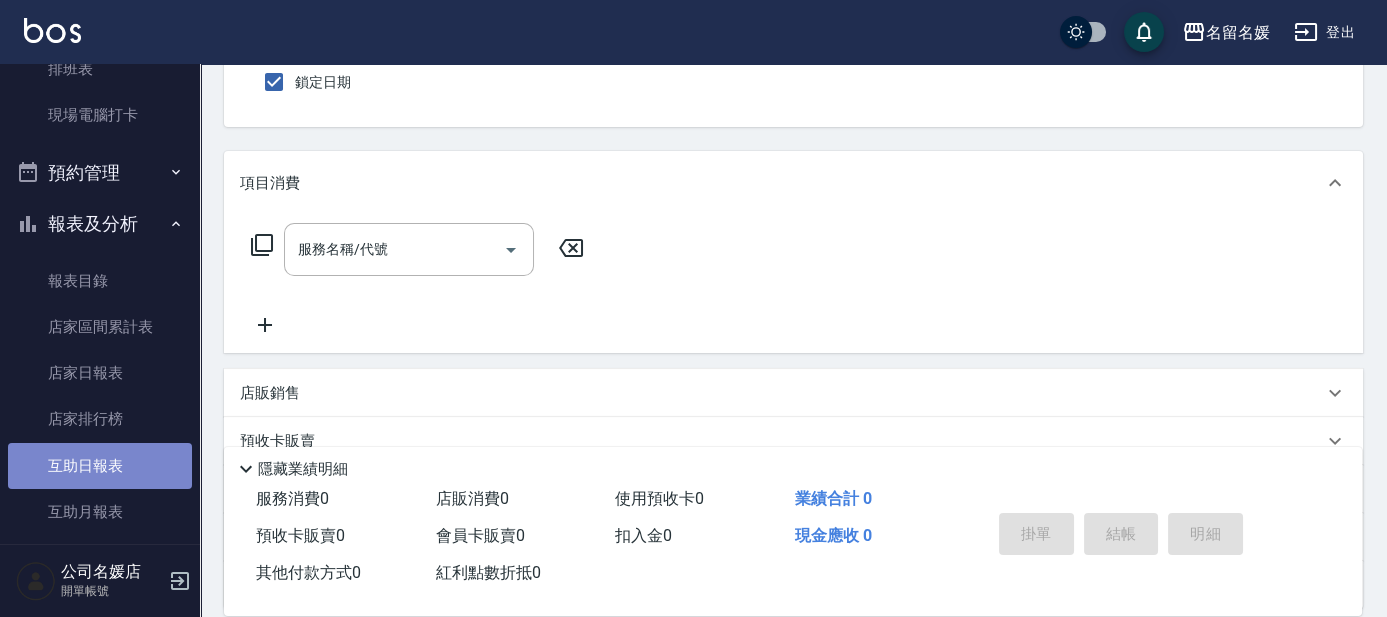 click on "互助日報表" at bounding box center (100, 466) 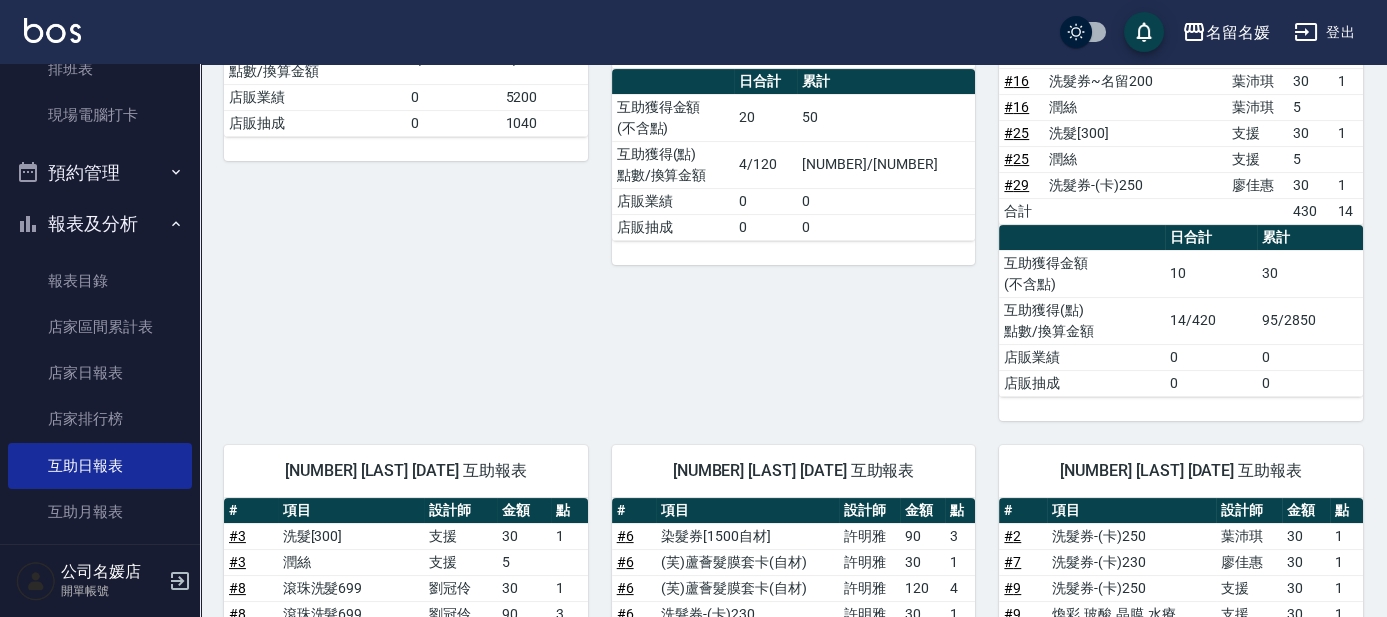 scroll, scrollTop: 818, scrollLeft: 0, axis: vertical 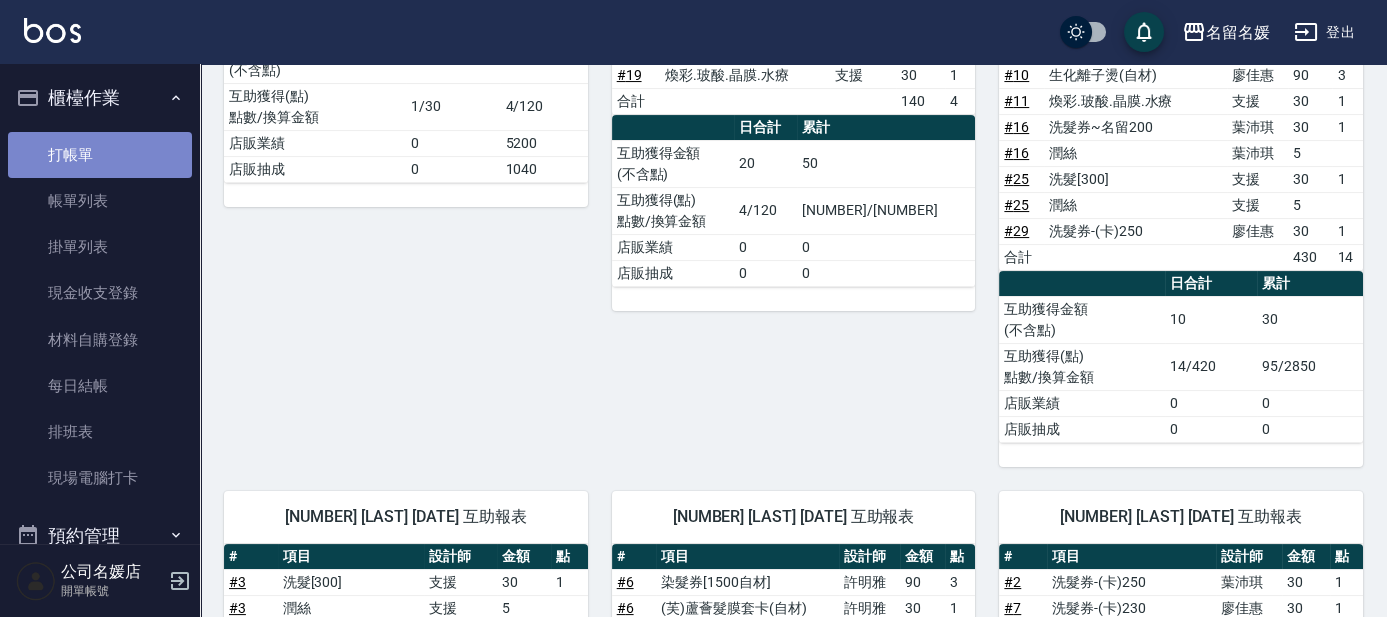 click on "打帳單" at bounding box center [100, 155] 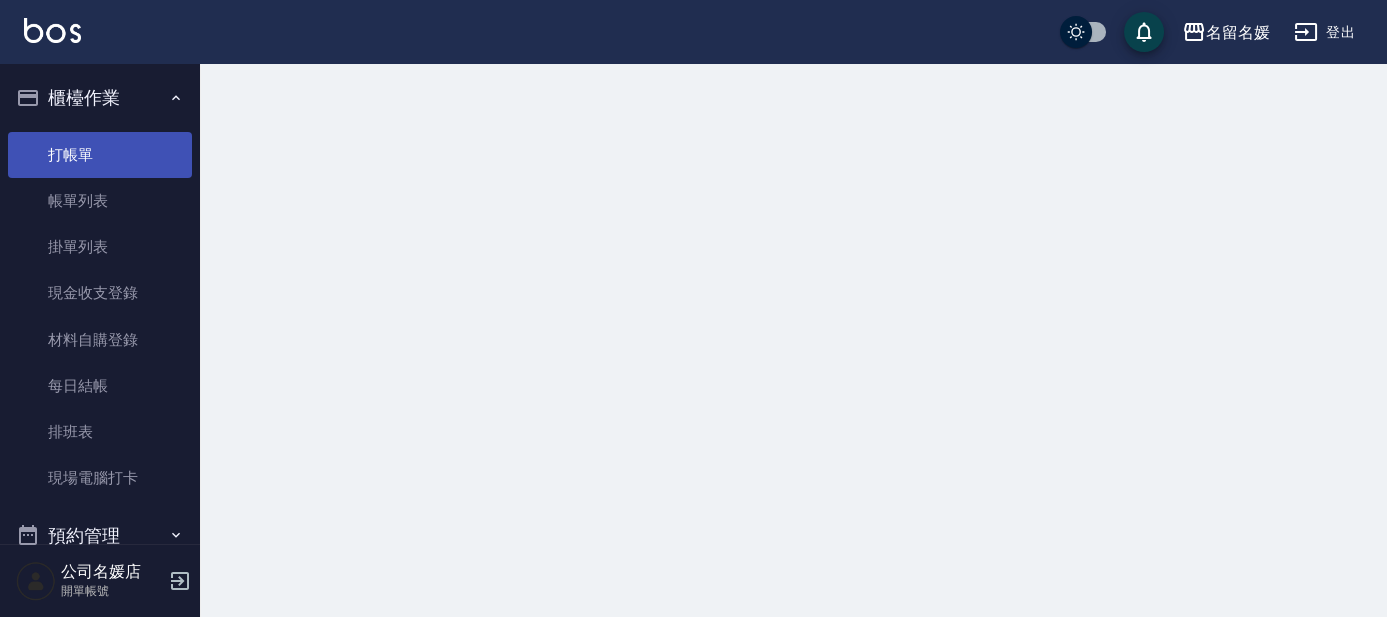 scroll, scrollTop: 0, scrollLeft: 0, axis: both 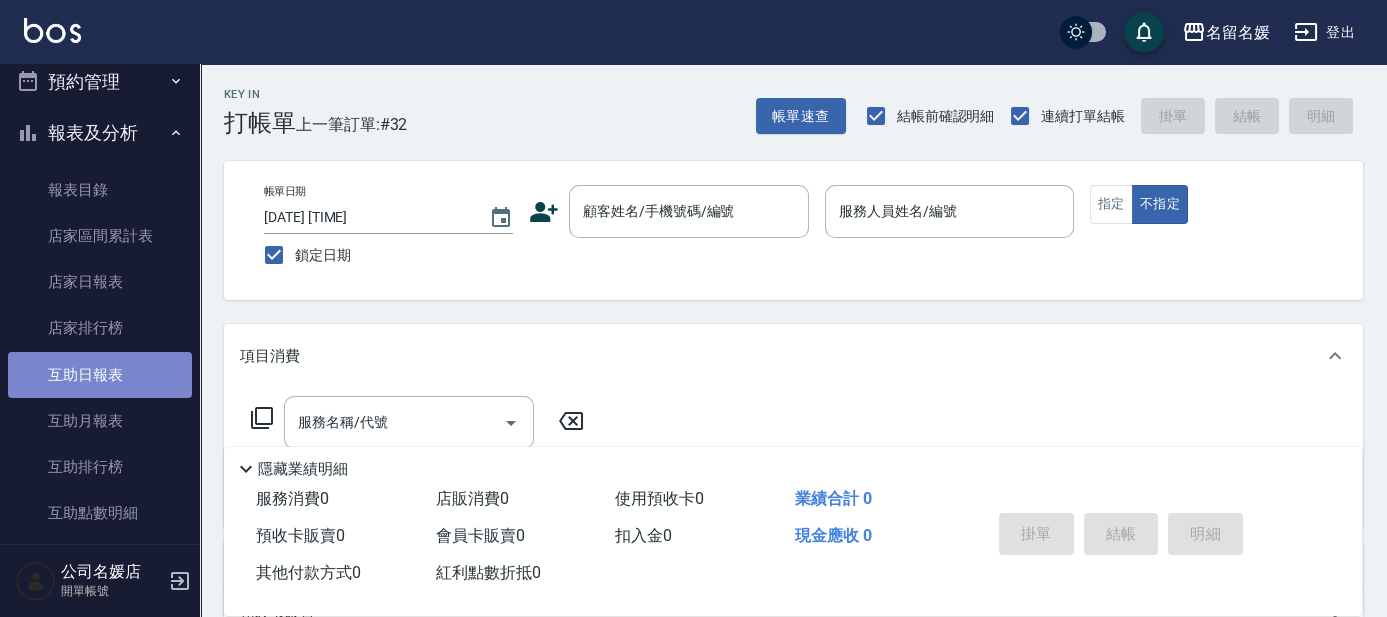 click on "互助日報表" at bounding box center (100, 375) 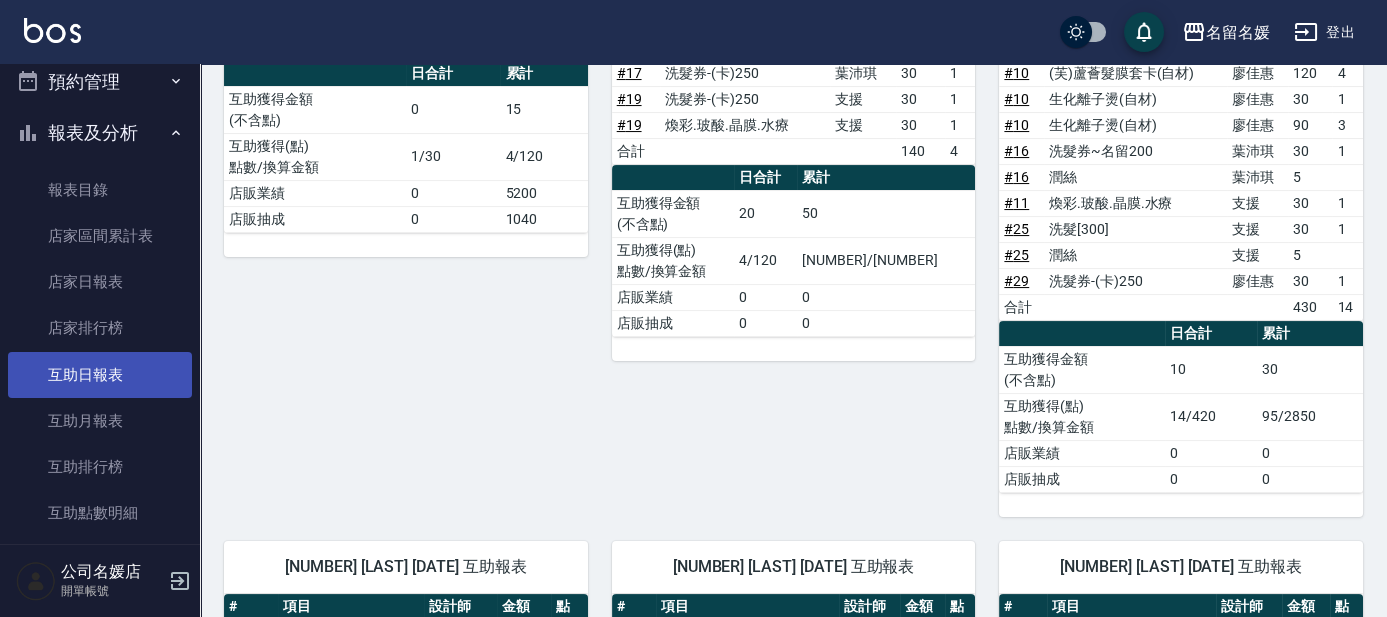 scroll, scrollTop: 545, scrollLeft: 0, axis: vertical 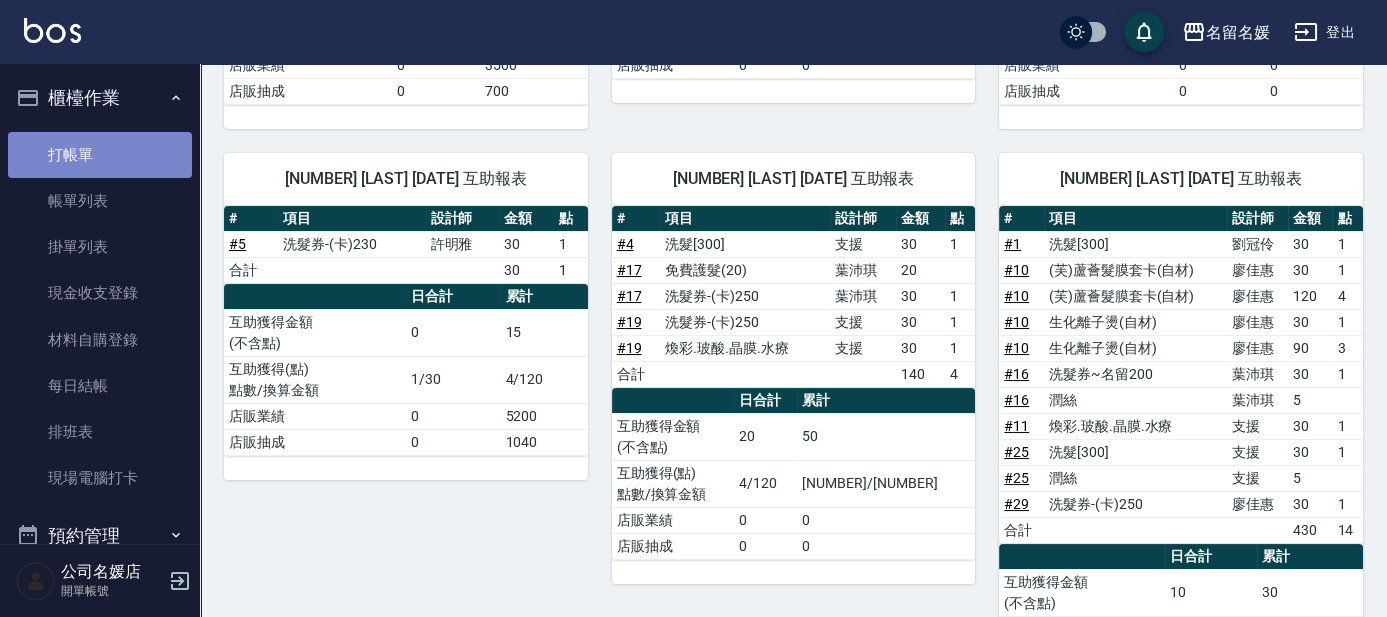 click on "打帳單" at bounding box center (100, 155) 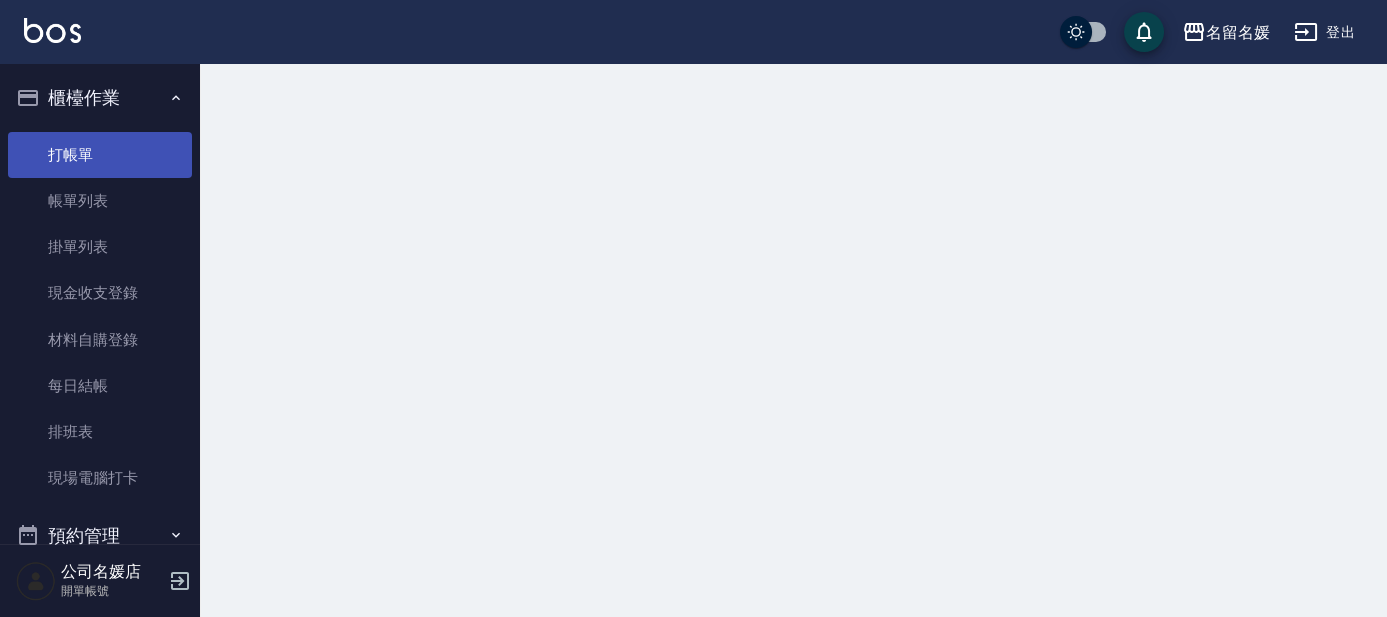 scroll, scrollTop: 0, scrollLeft: 0, axis: both 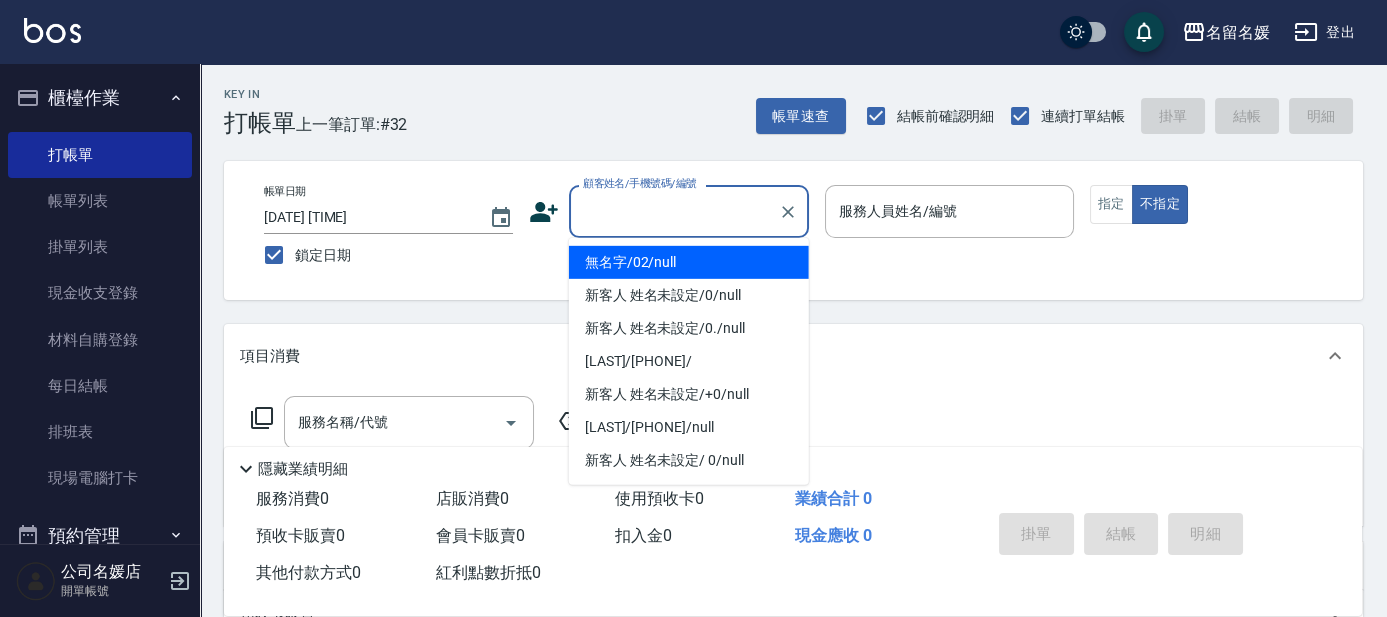 type on "0" 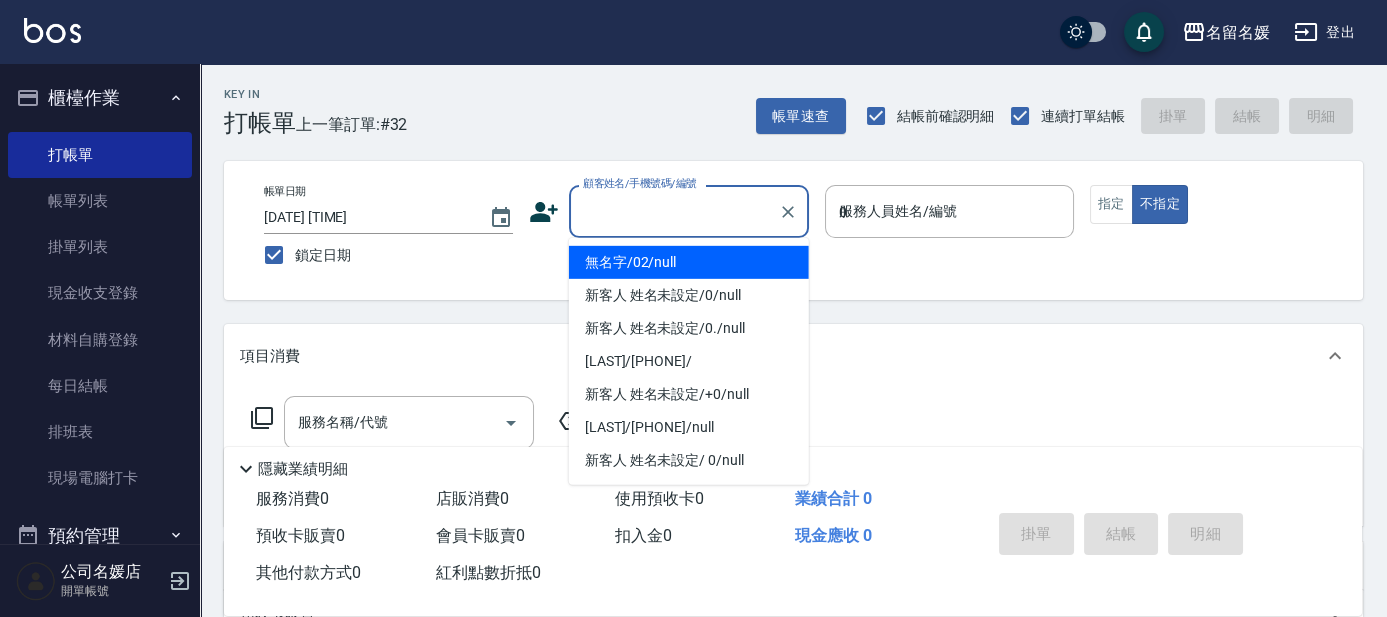 type on "無名字/02/null" 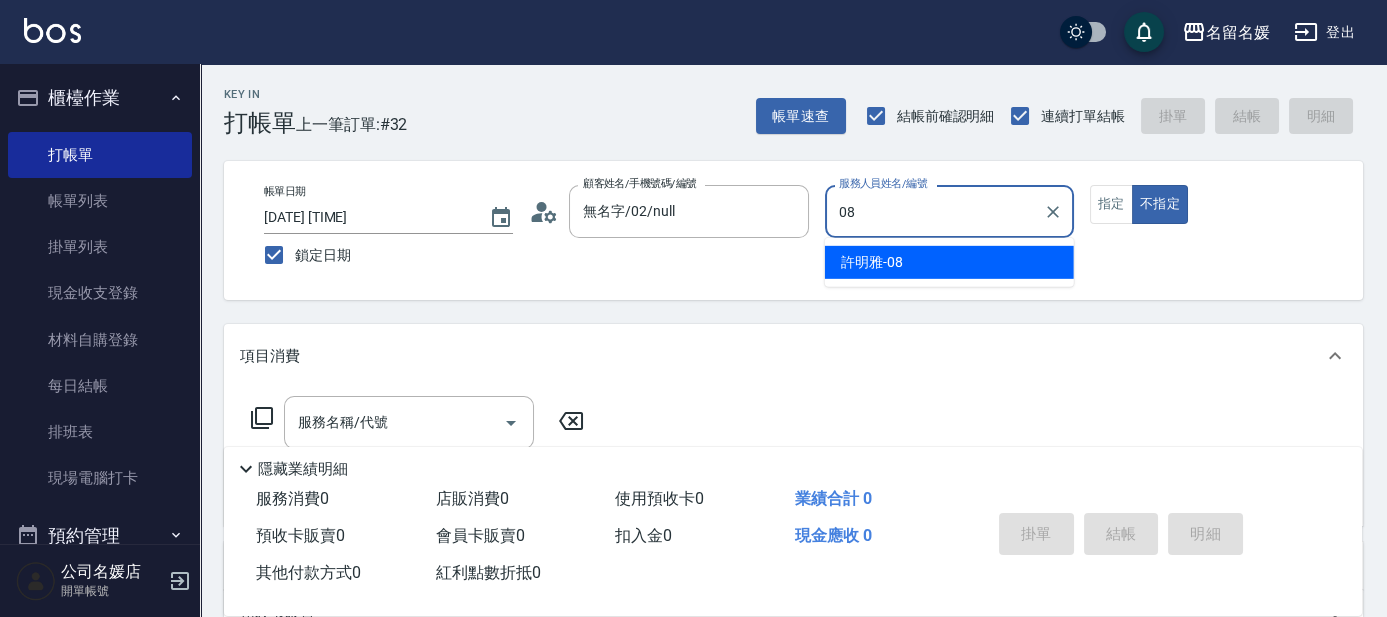 type on "08" 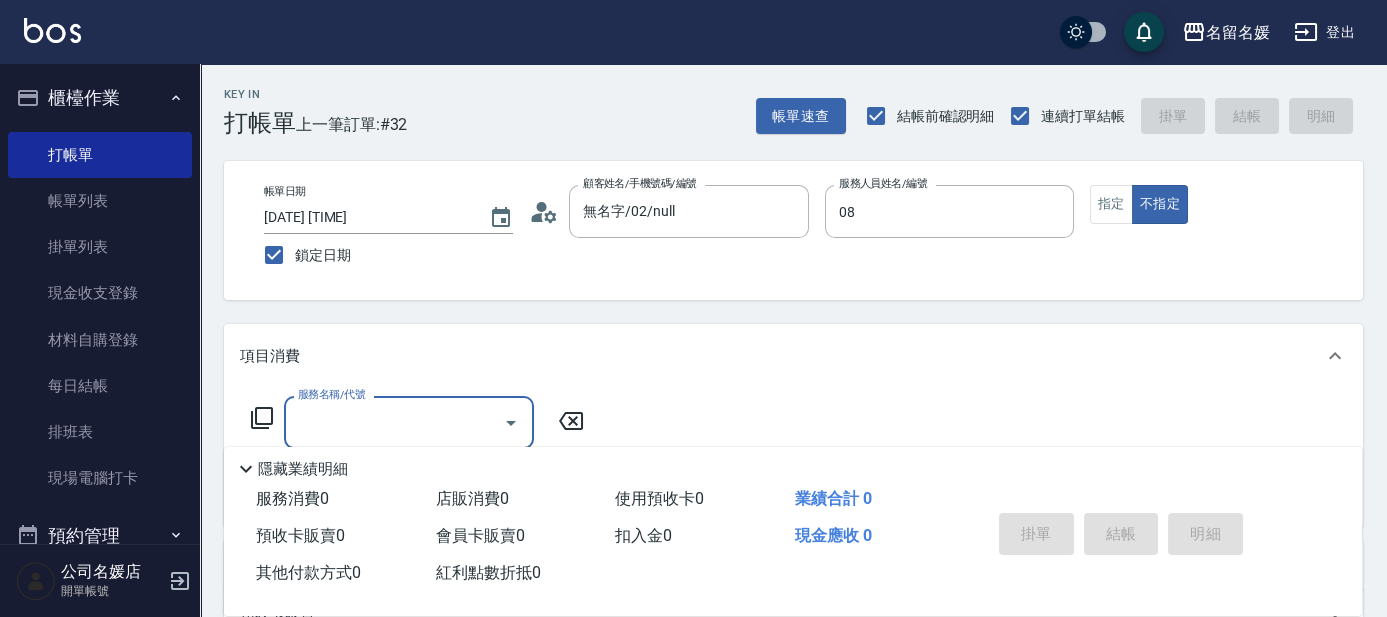 type on "許明雅-08" 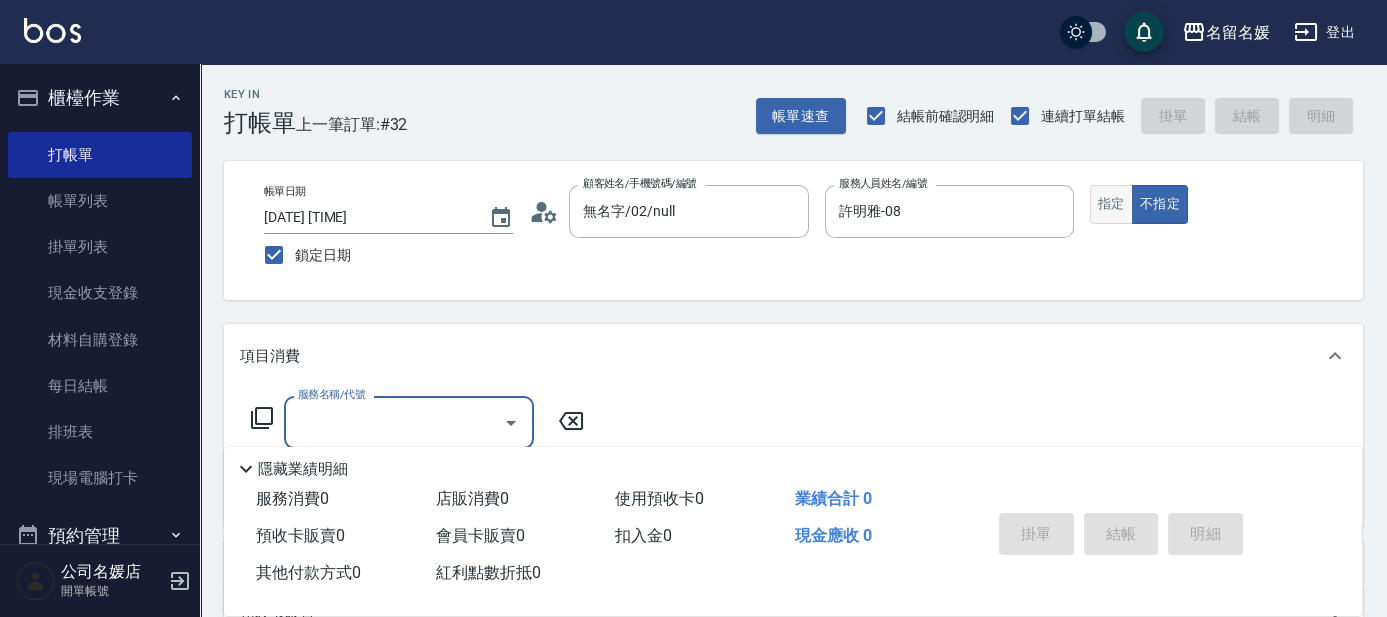 click on "指定" at bounding box center (1111, 204) 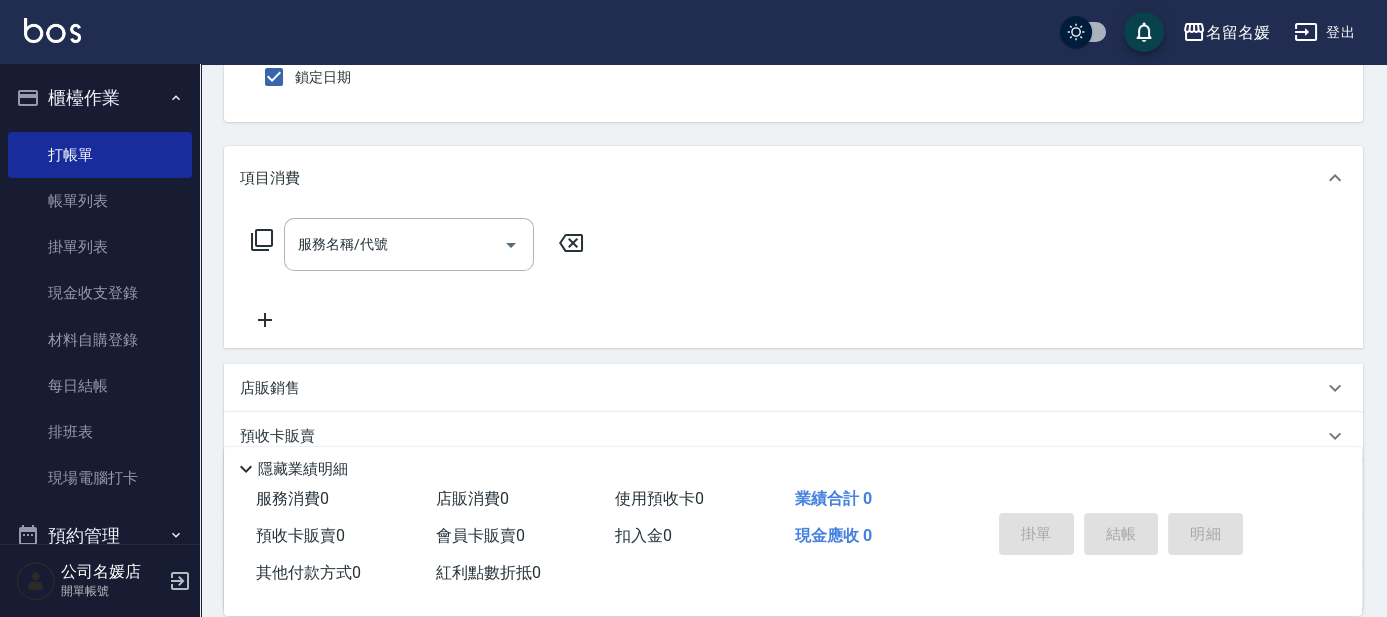 scroll, scrollTop: 181, scrollLeft: 0, axis: vertical 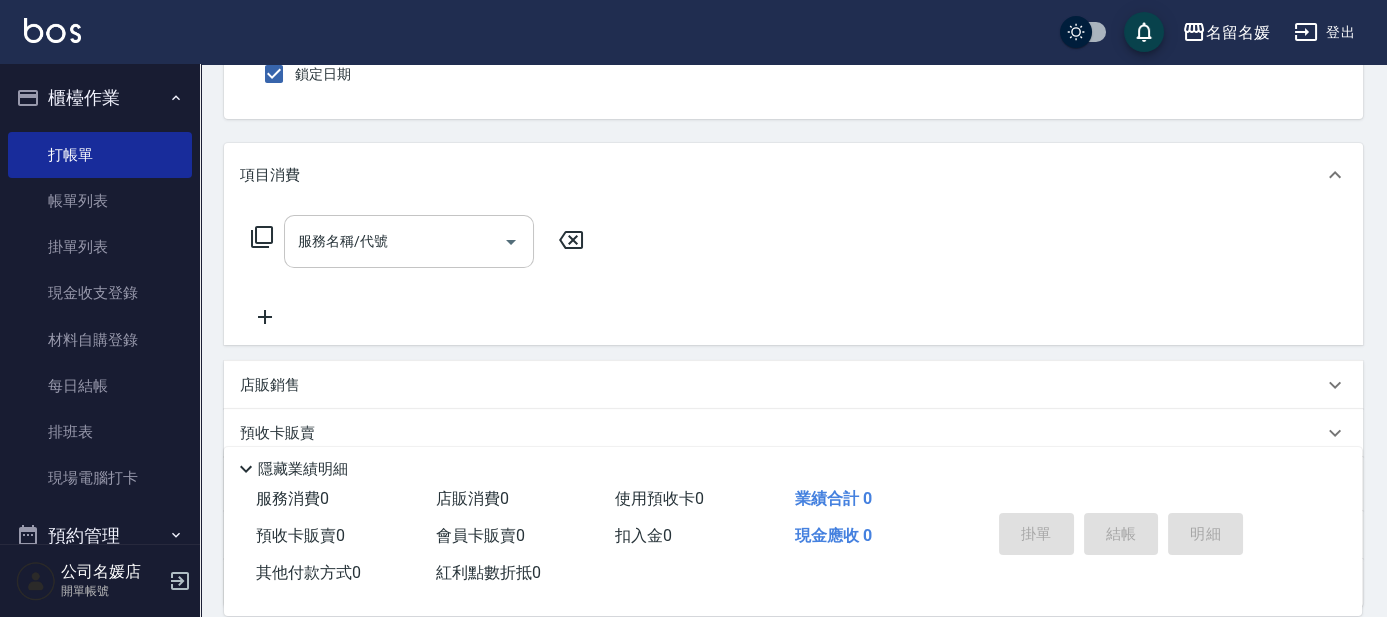 click on "服務名稱/代號 服務名稱/代號" at bounding box center (409, 241) 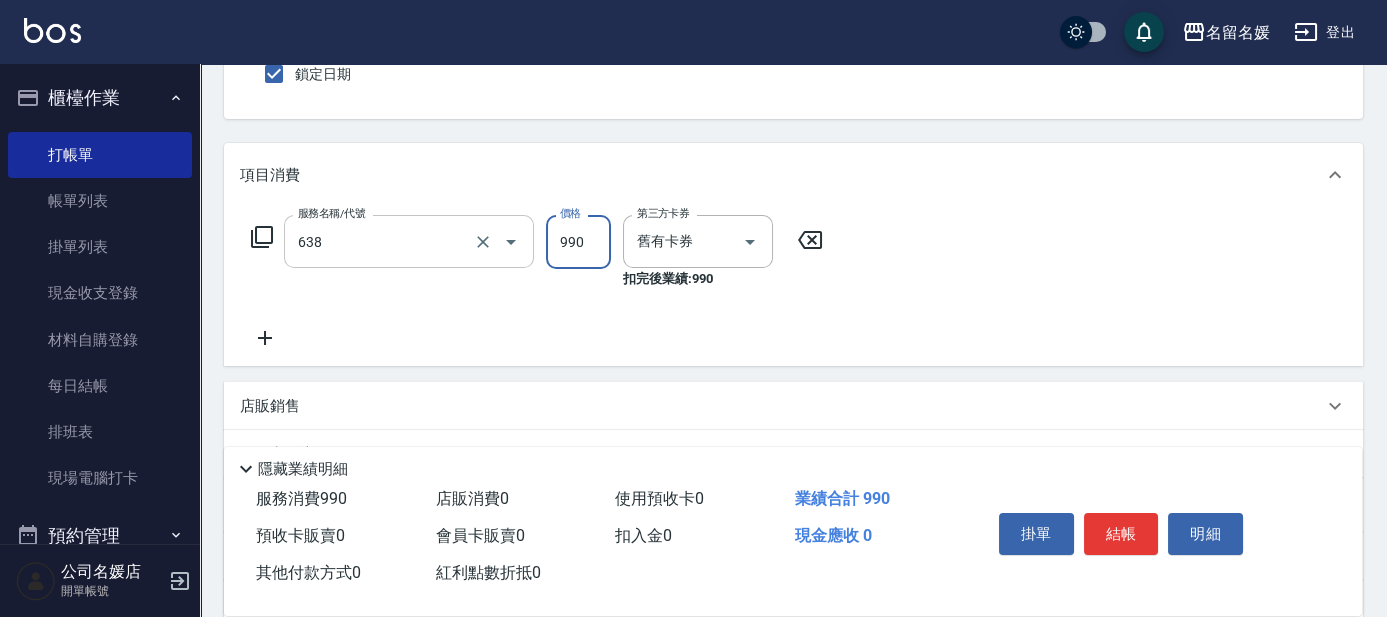type on "(芙)頭皮養護套卡(638)" 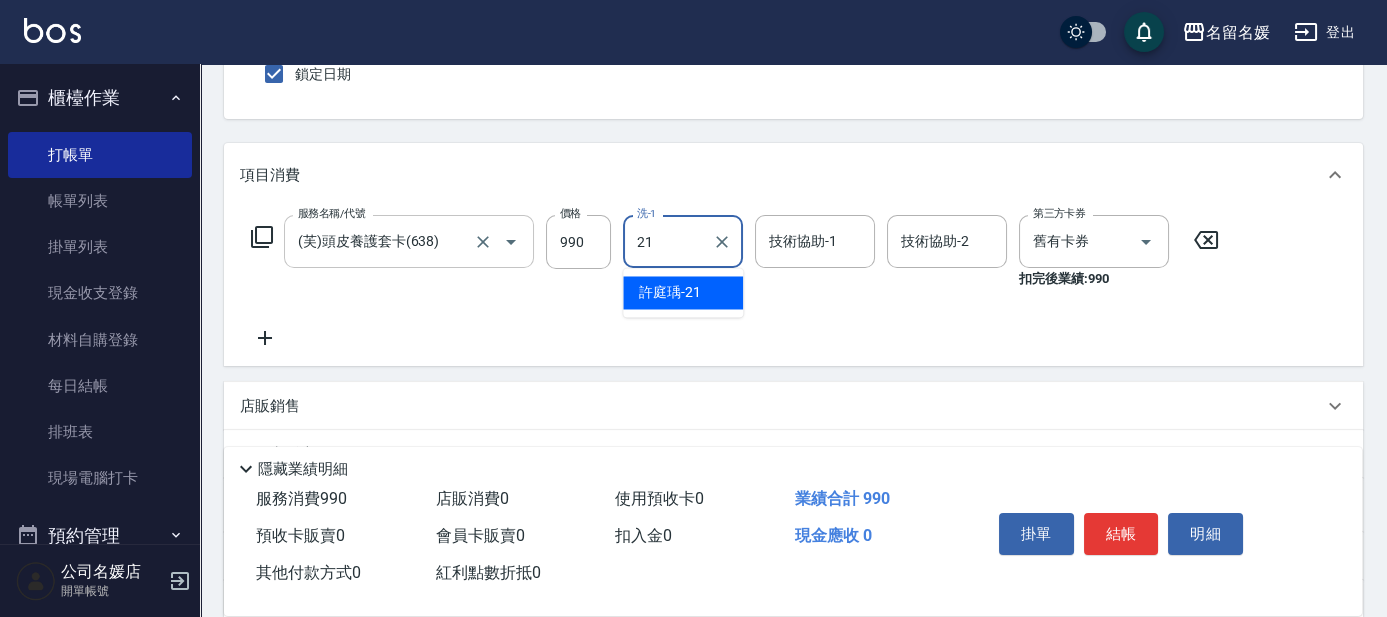 type on "許庭瑀-21" 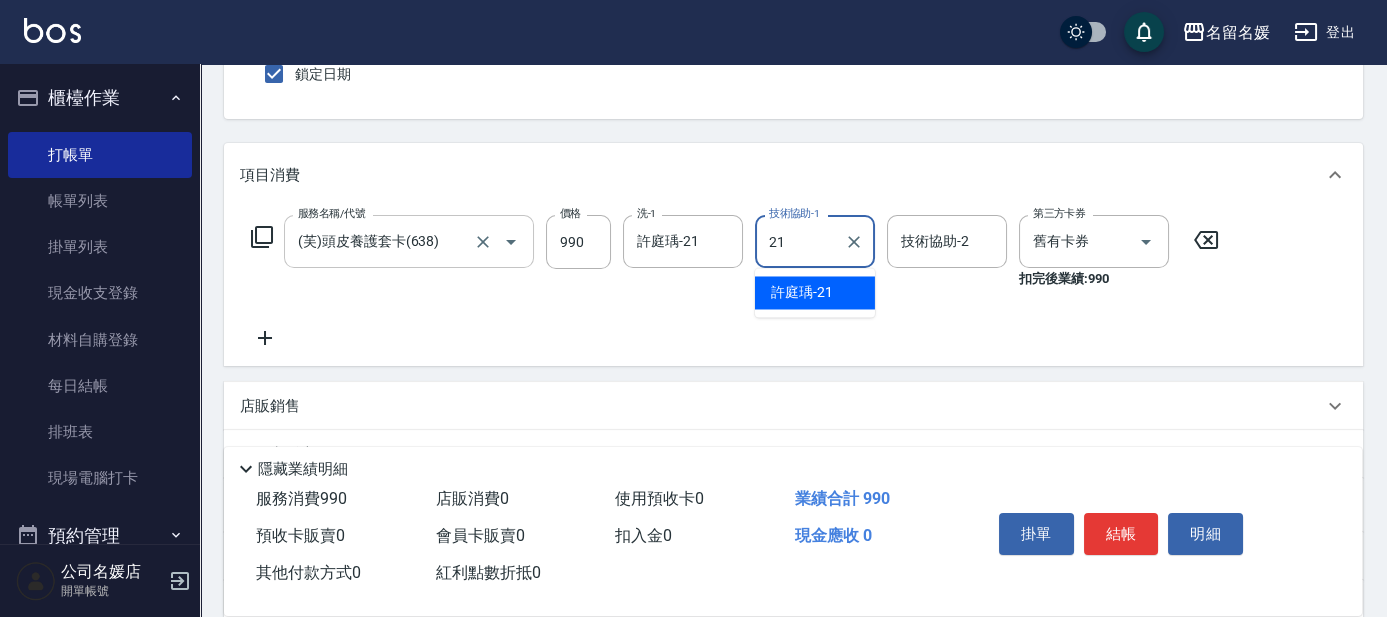 type on "許庭瑀-21" 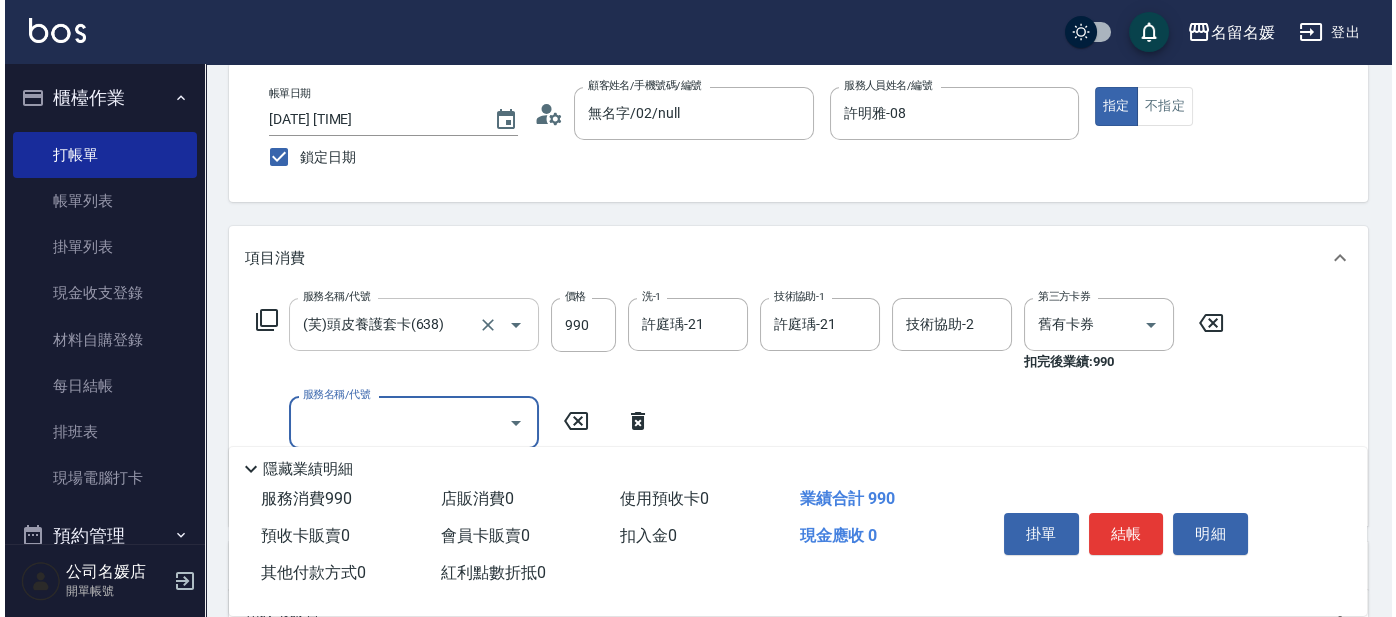 scroll, scrollTop: 0, scrollLeft: 0, axis: both 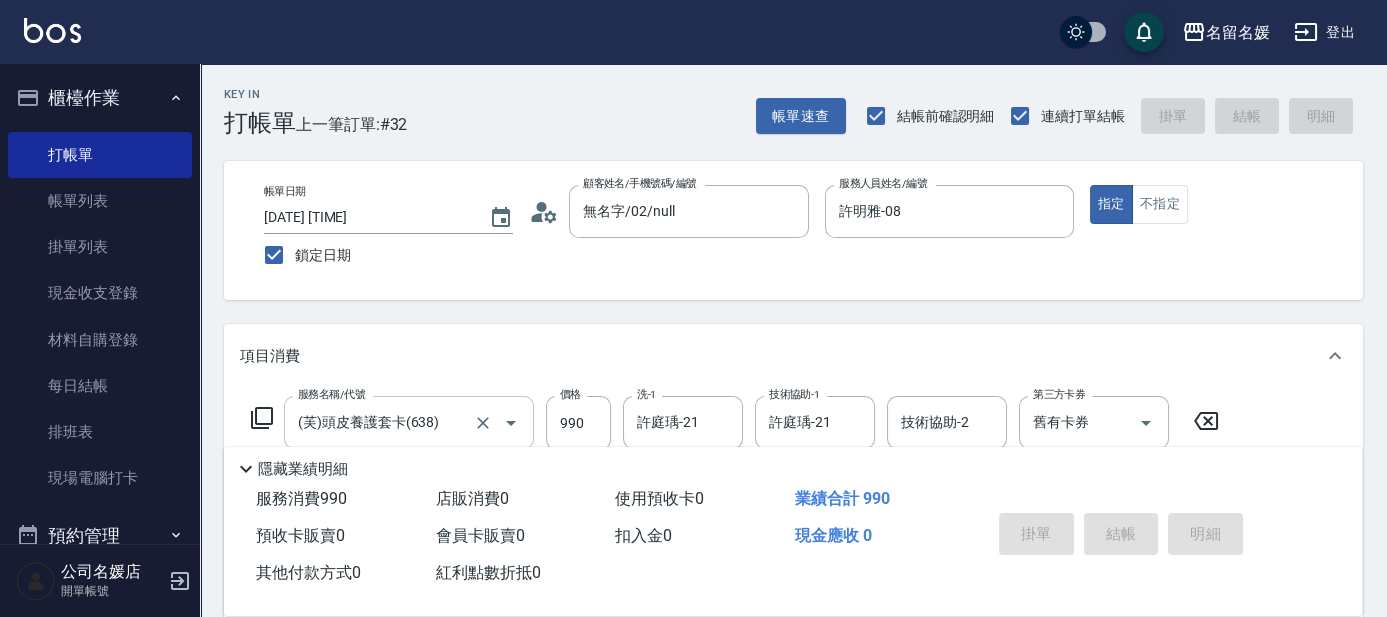 type 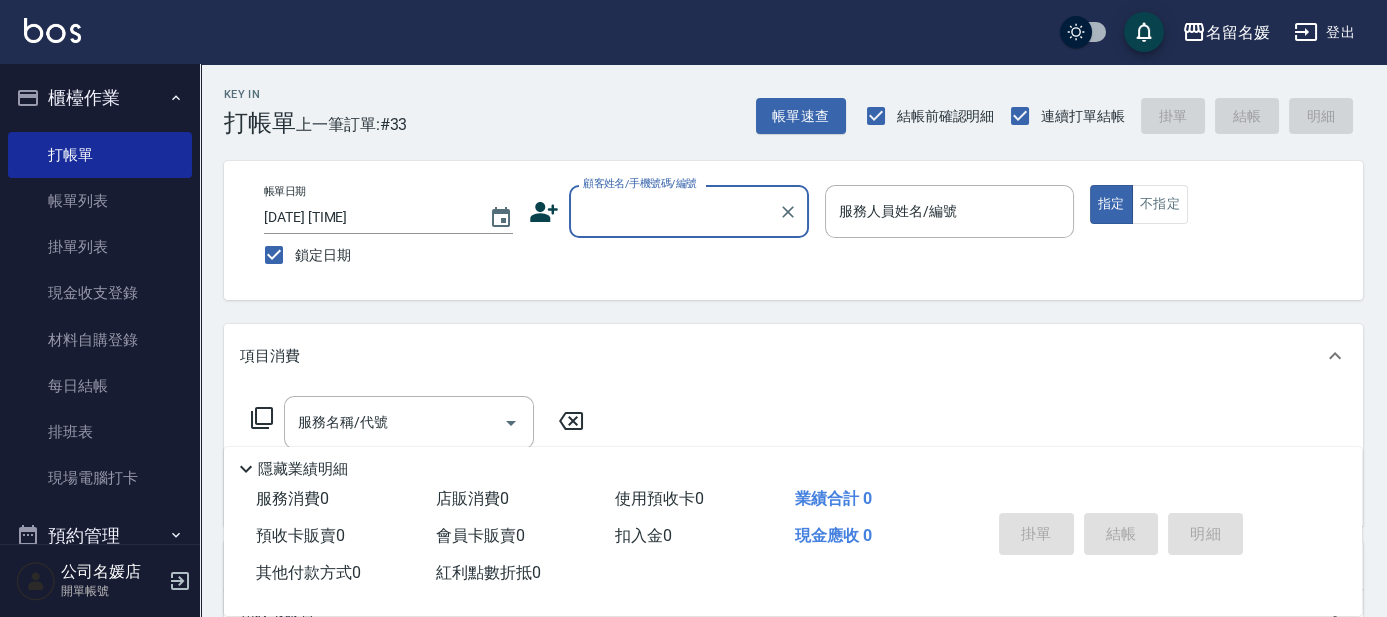 drag, startPoint x: 56, startPoint y: 187, endPoint x: 1138, endPoint y: 10, distance: 1096.3818 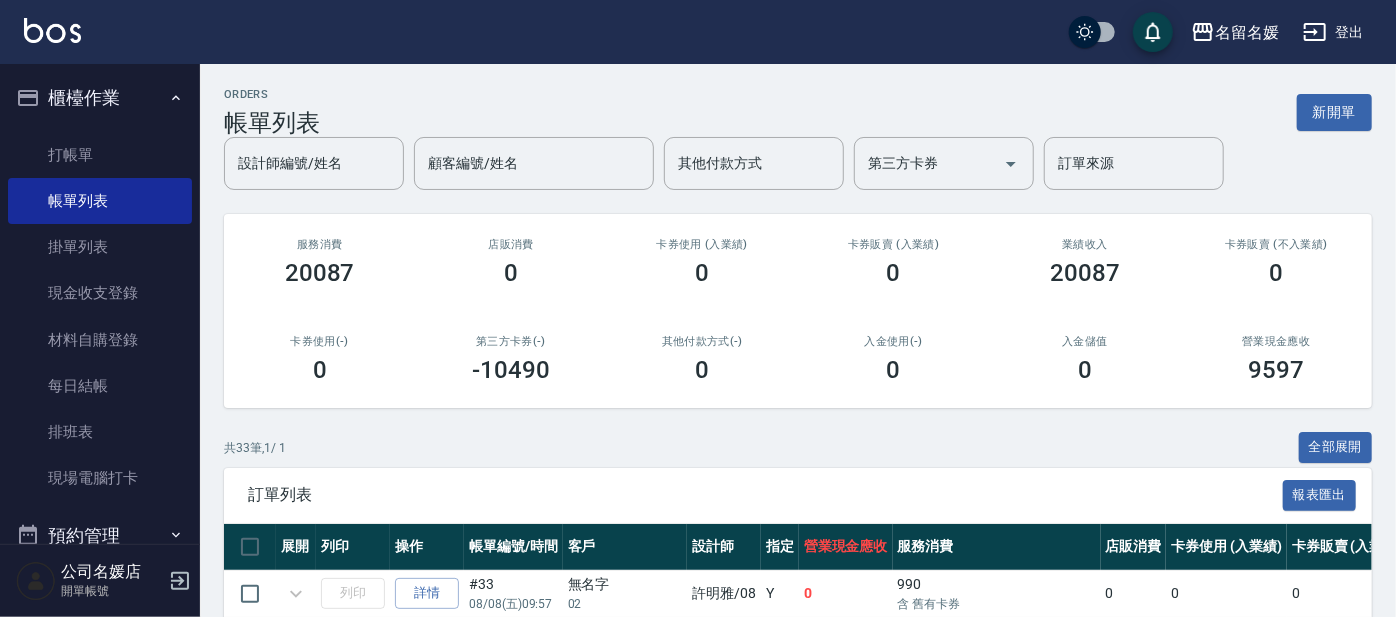 click at bounding box center (296, 593) 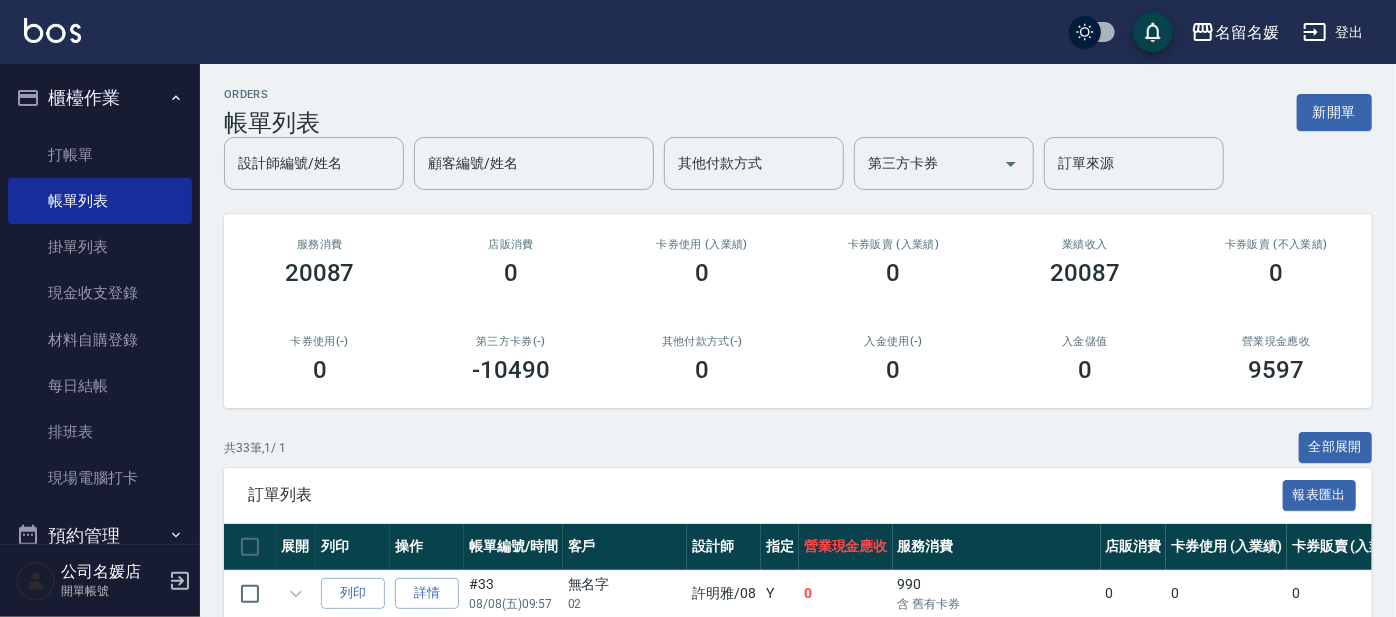 click at bounding box center (296, 593) 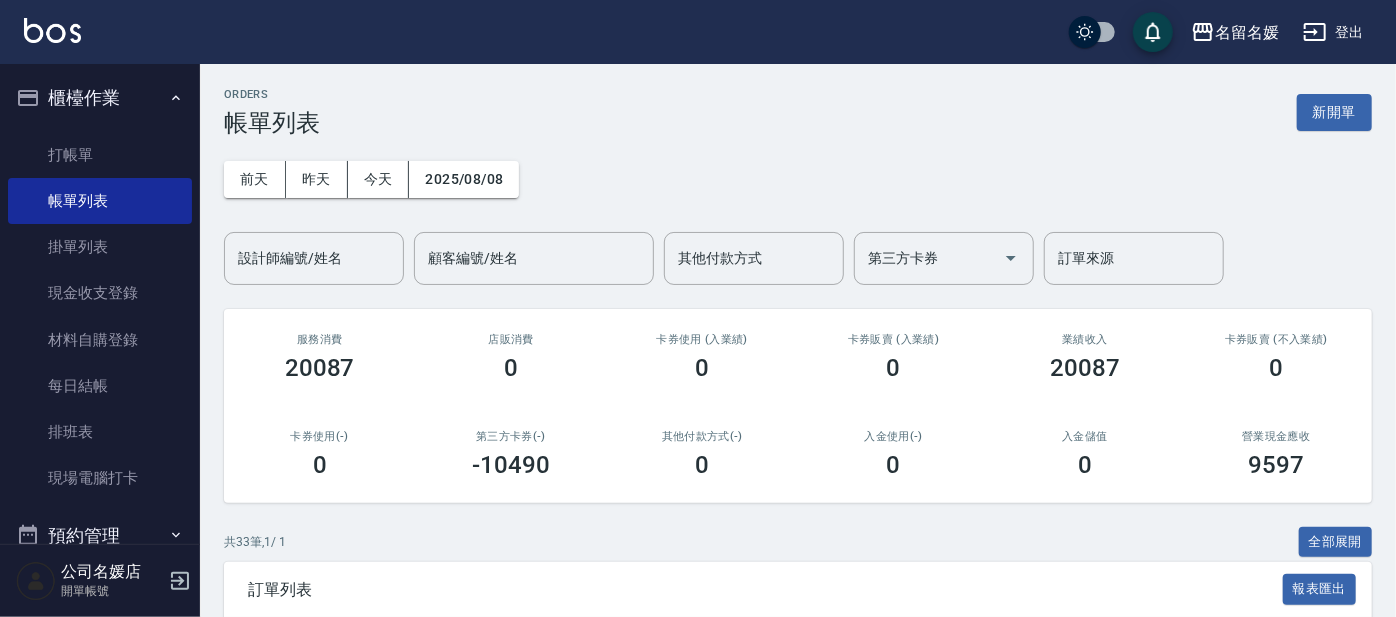 click 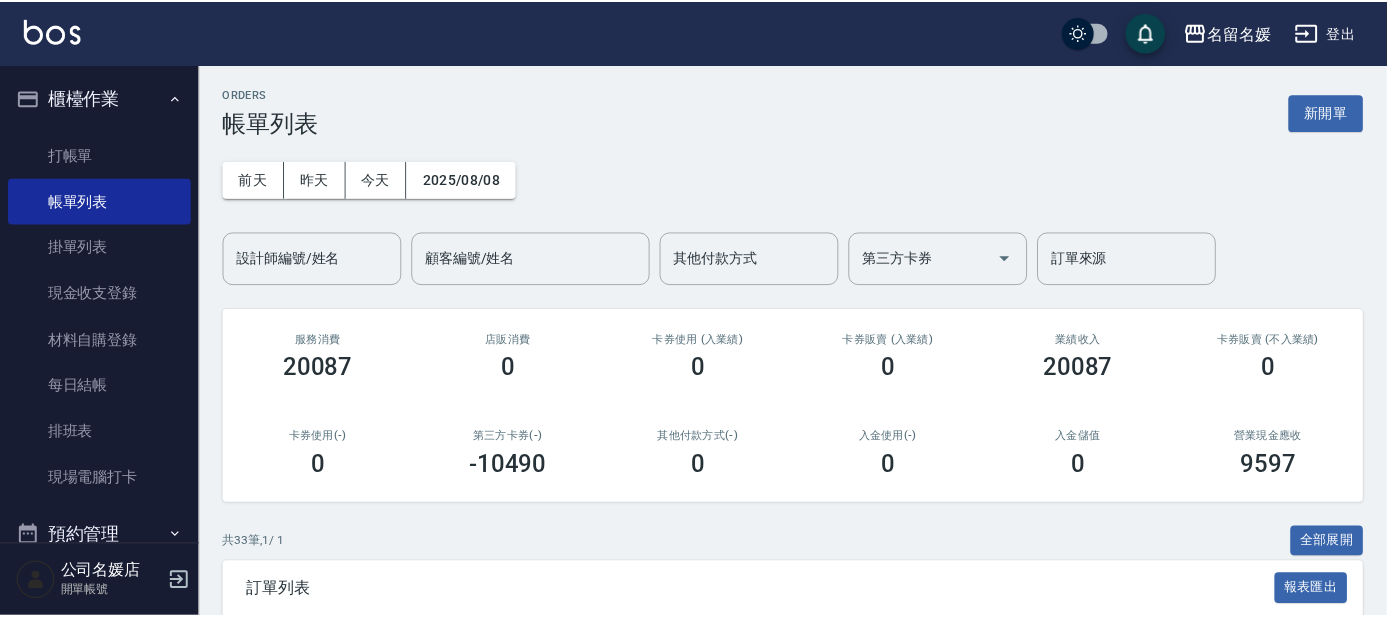 scroll, scrollTop: 275, scrollLeft: 0, axis: vertical 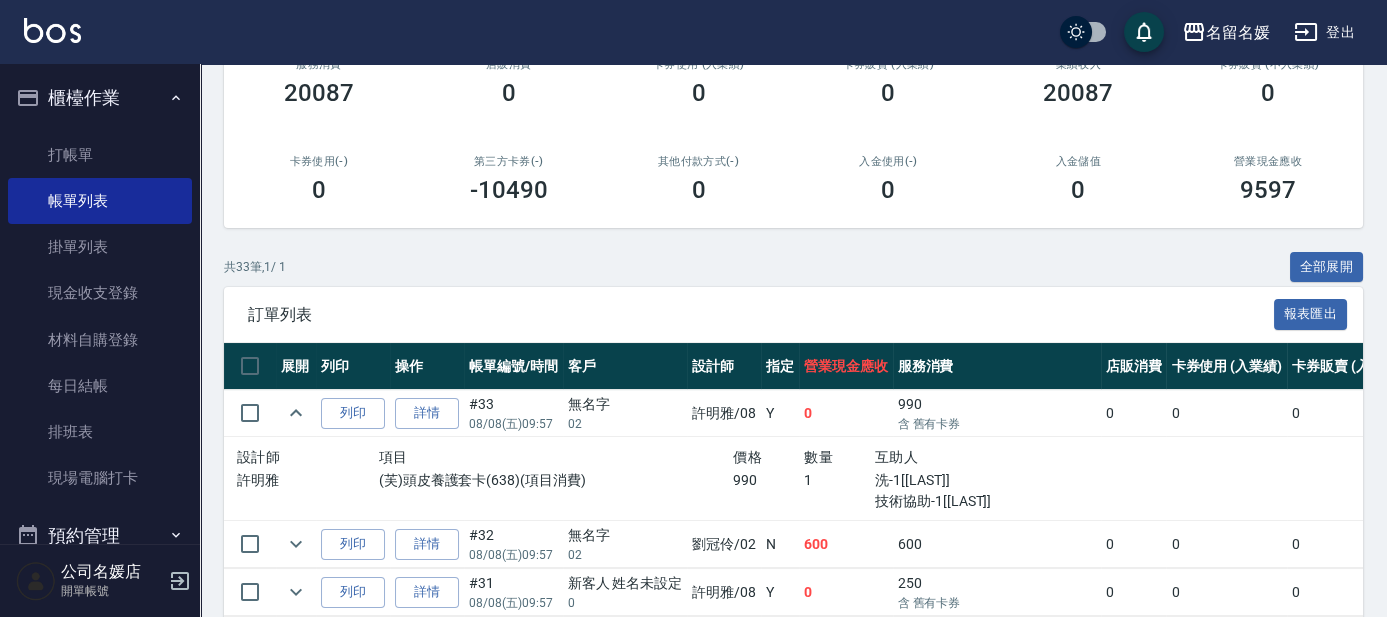 click 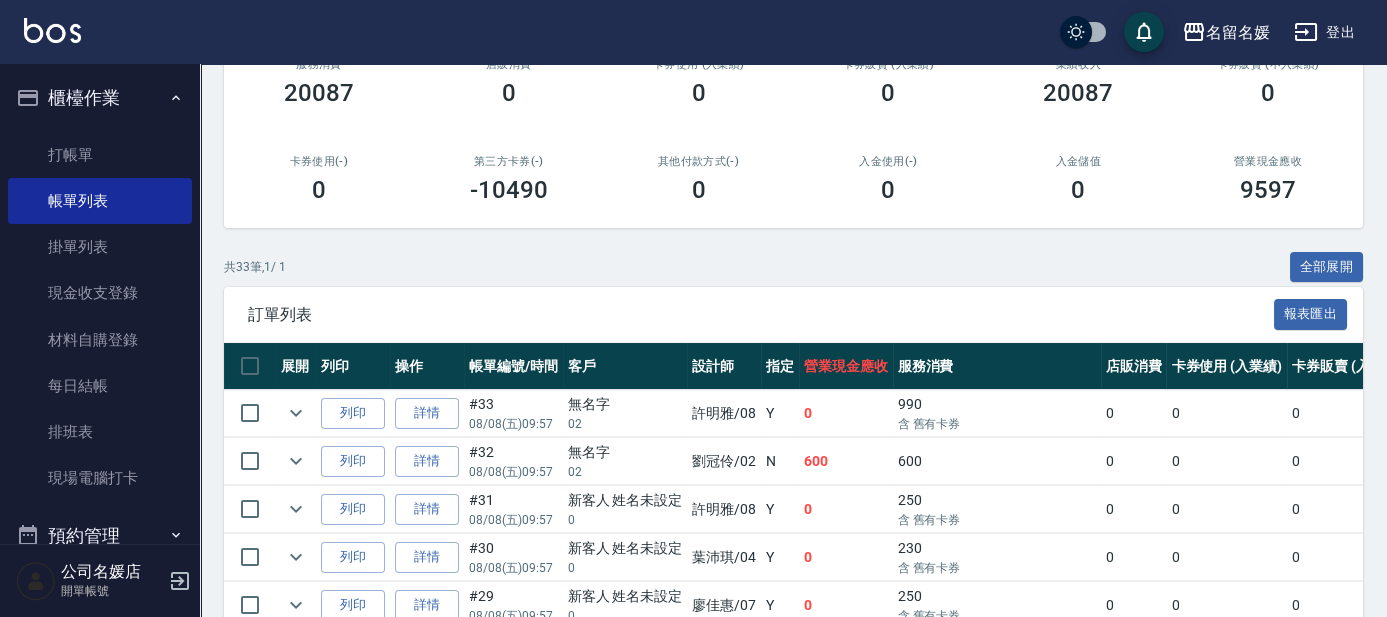 click 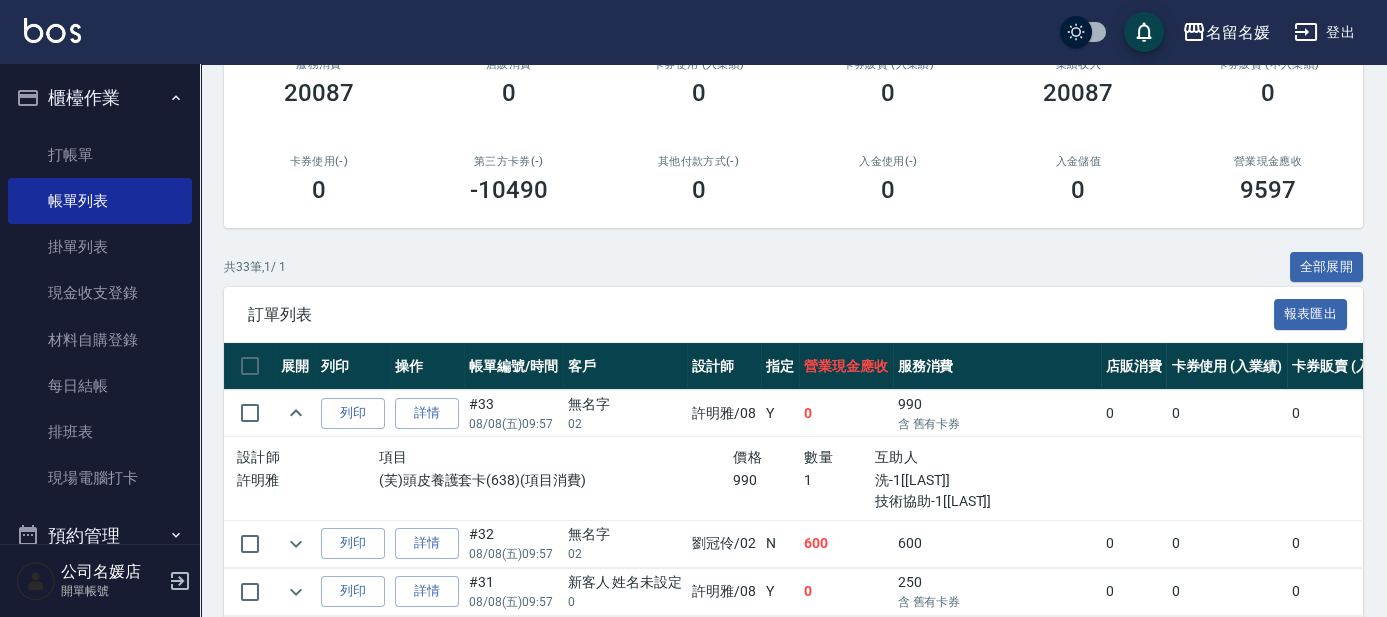click 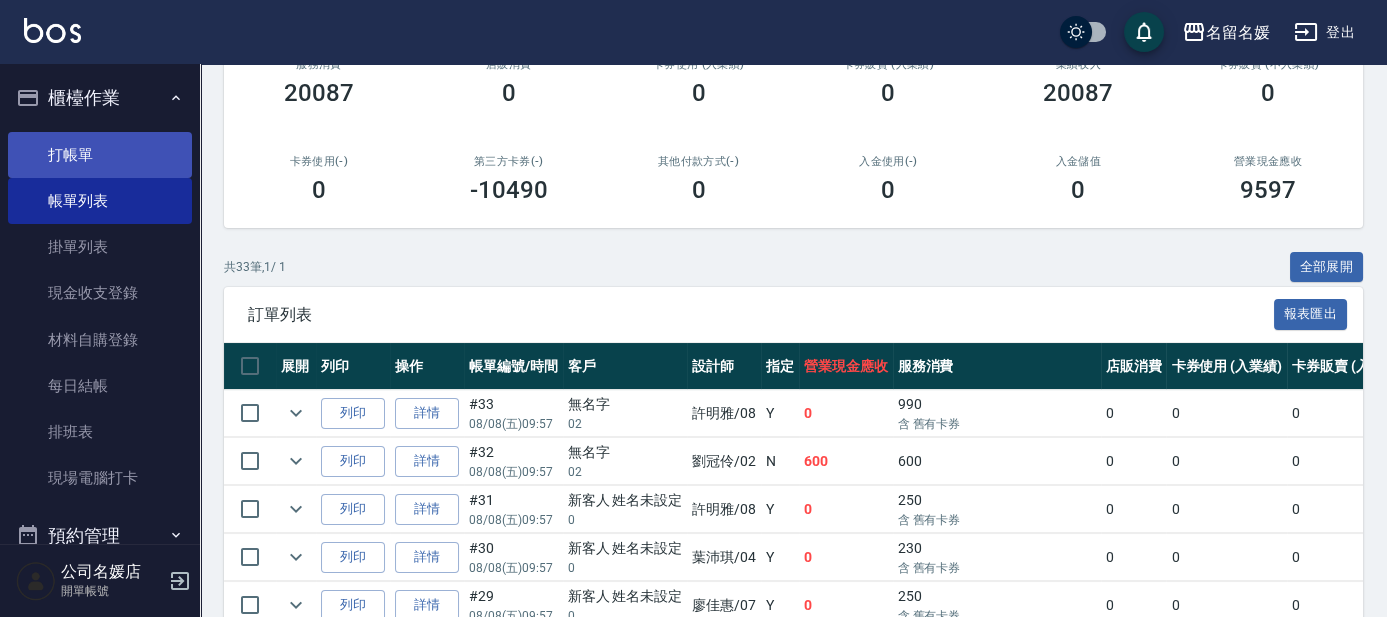 click on "打帳單" at bounding box center [100, 155] 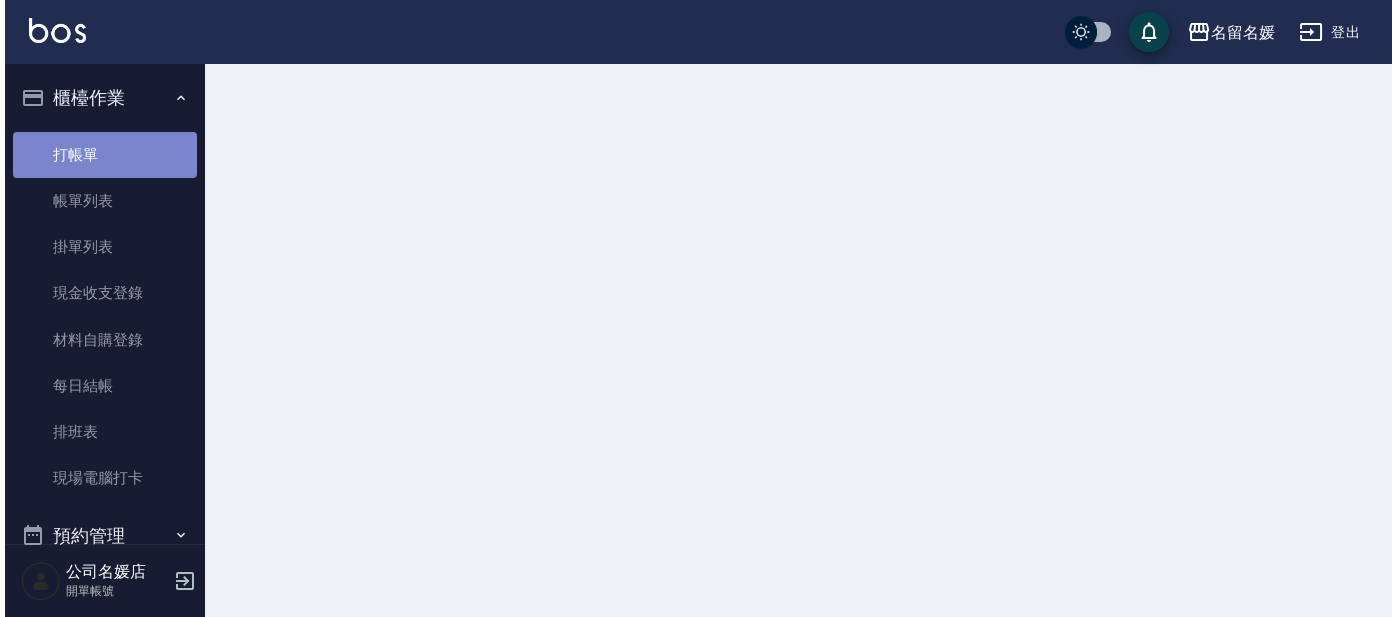 scroll, scrollTop: 0, scrollLeft: 0, axis: both 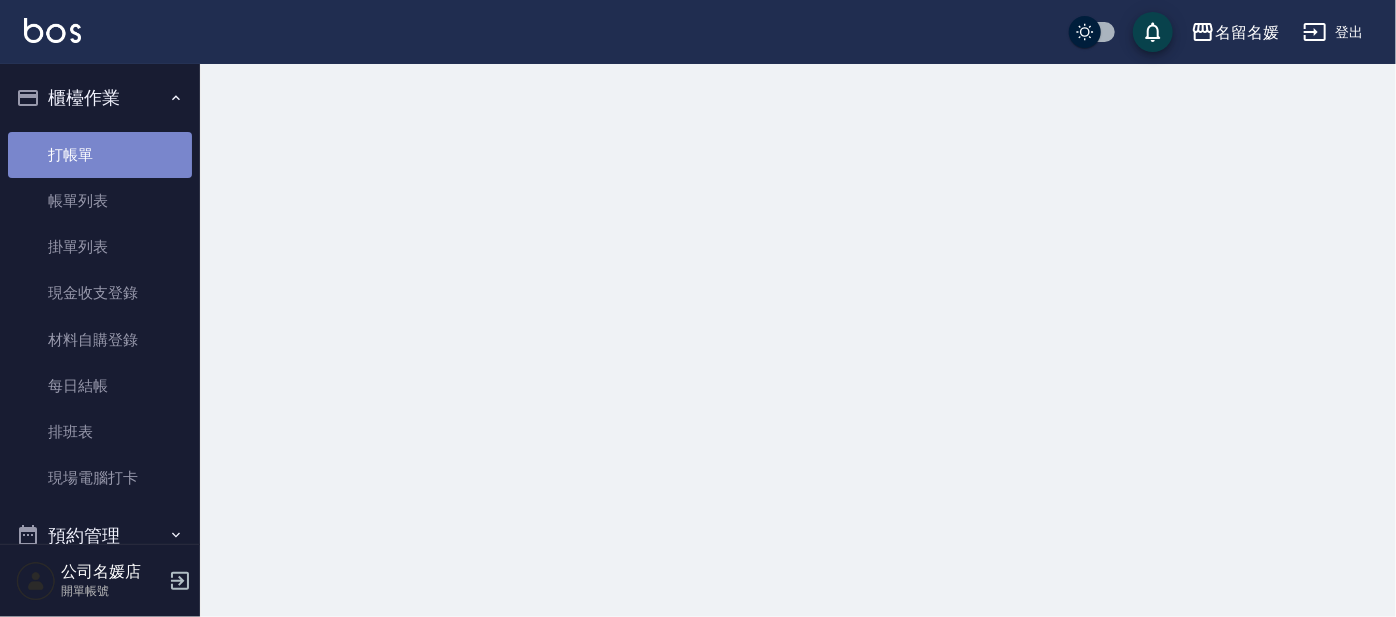 click on "打帳單" at bounding box center (100, 155) 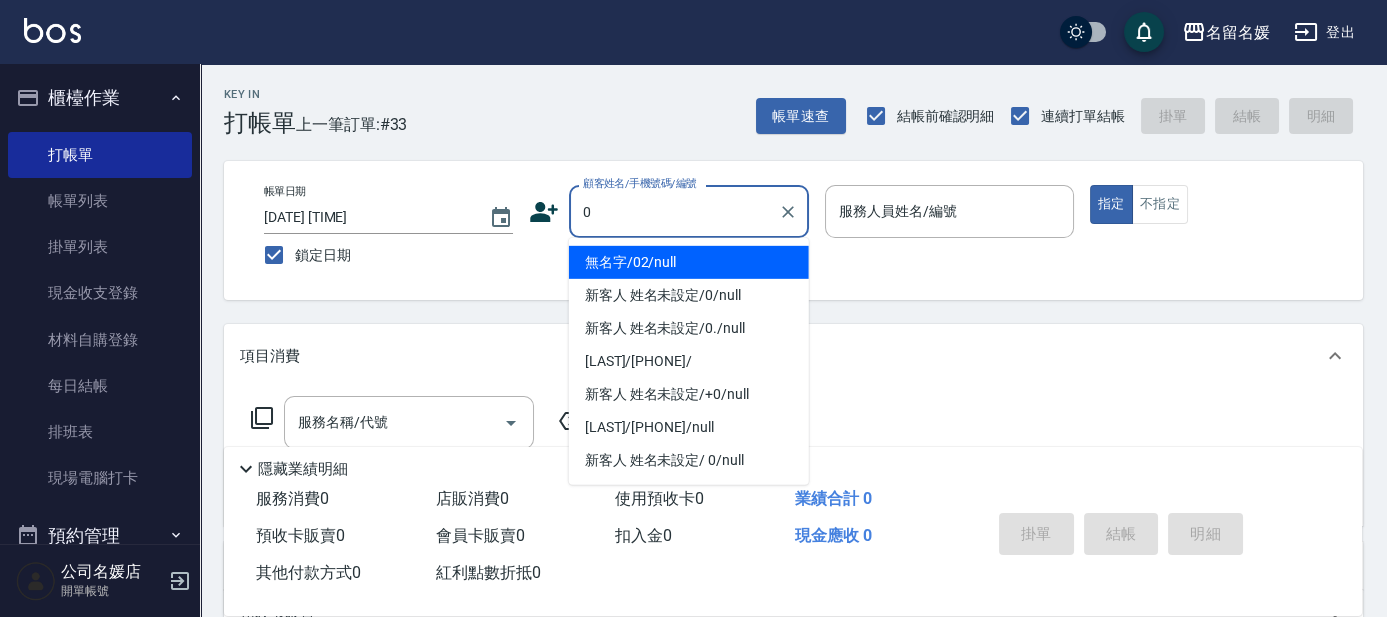 type on "0" 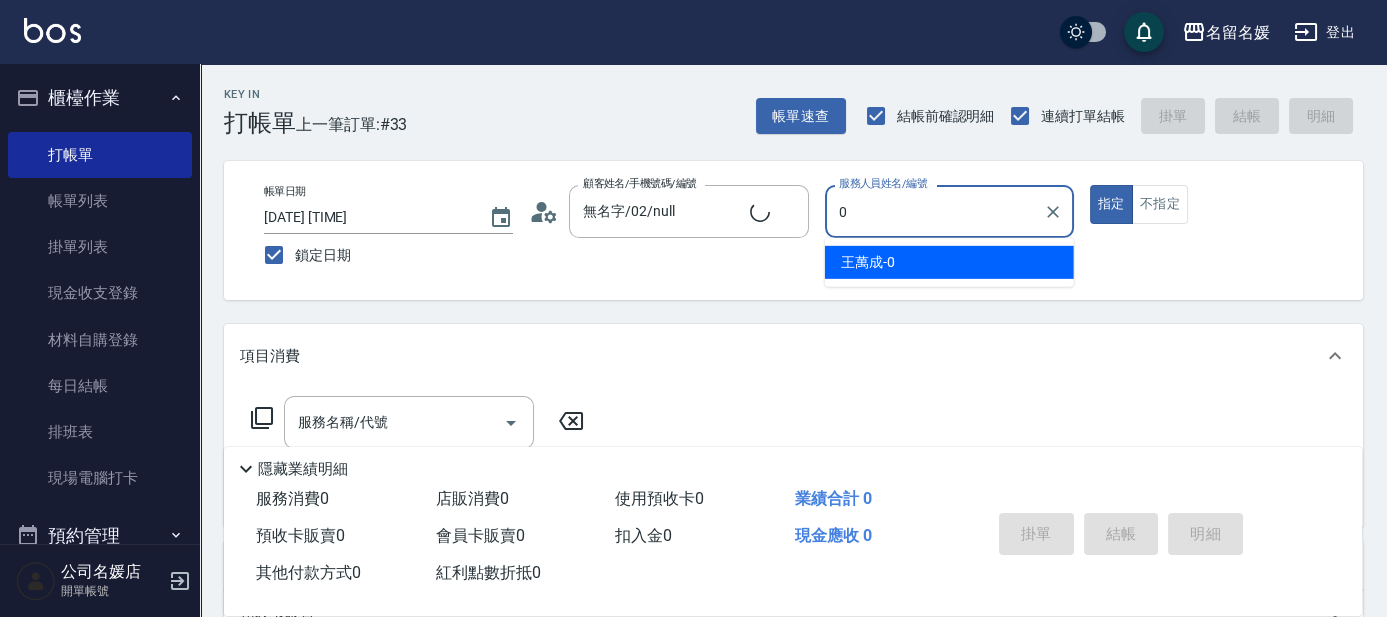 type on "新客人 姓名未設定/0/null" 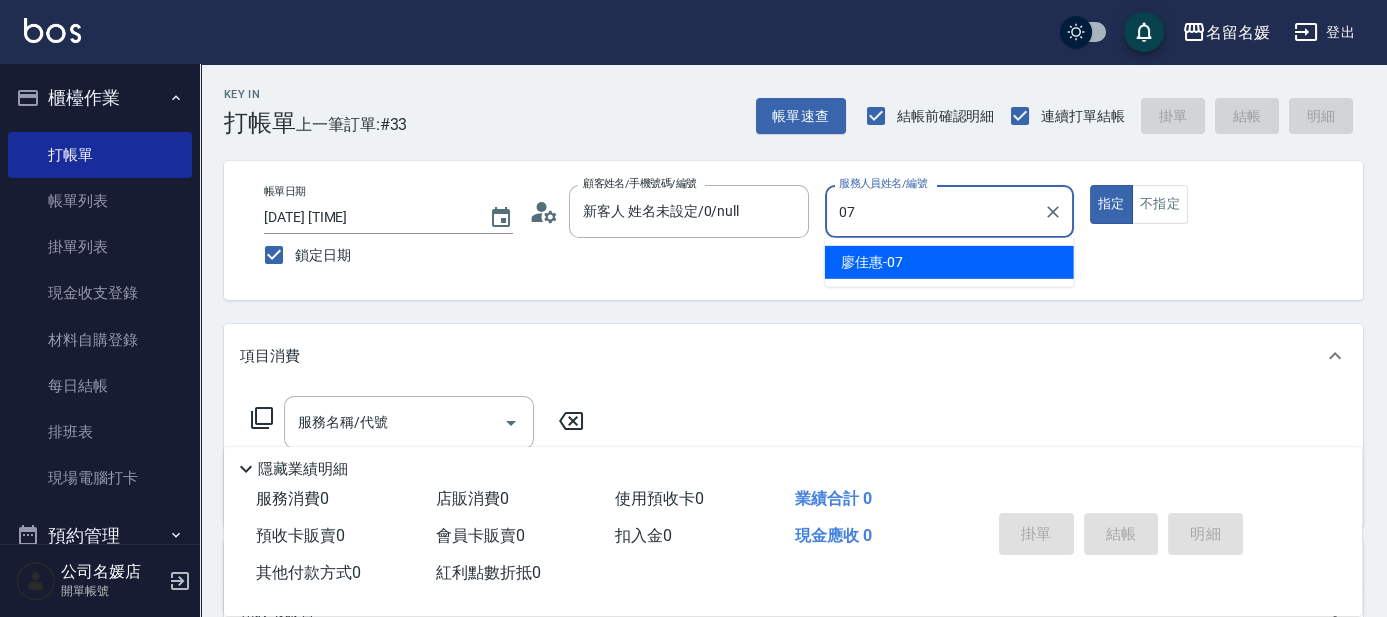 type on "07" 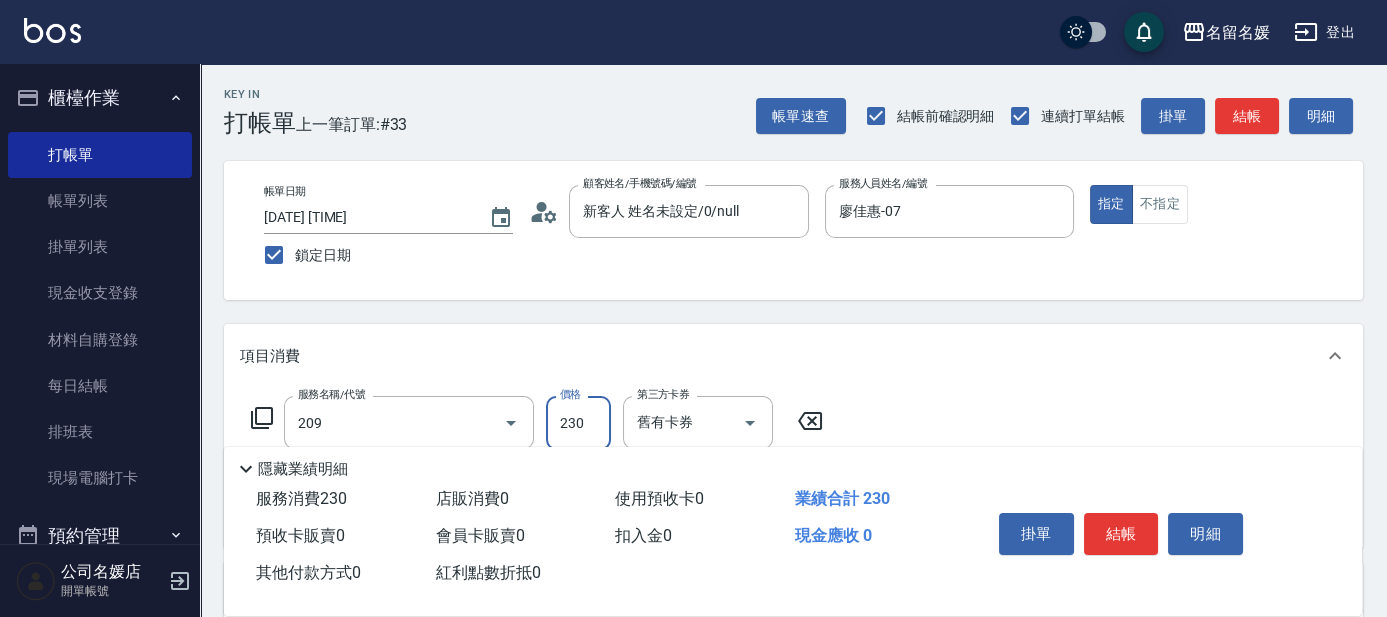 type on "洗髮券-(卡)230(209)" 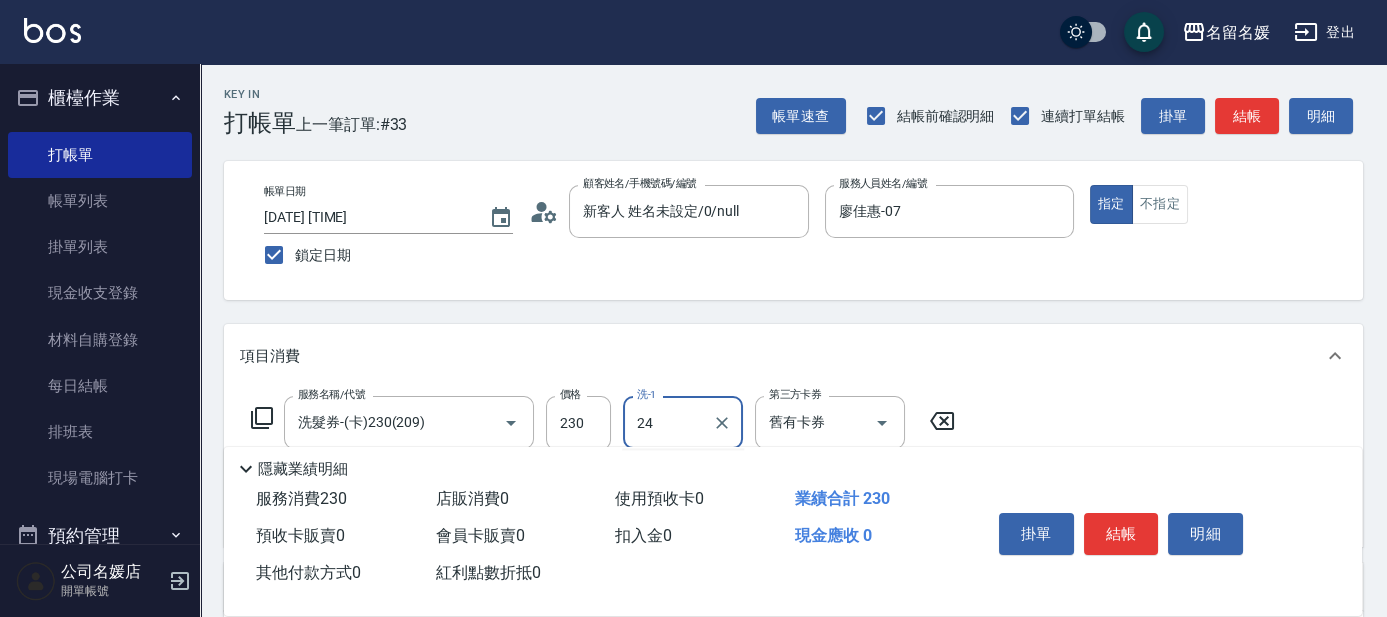 type on "張家惠-24" 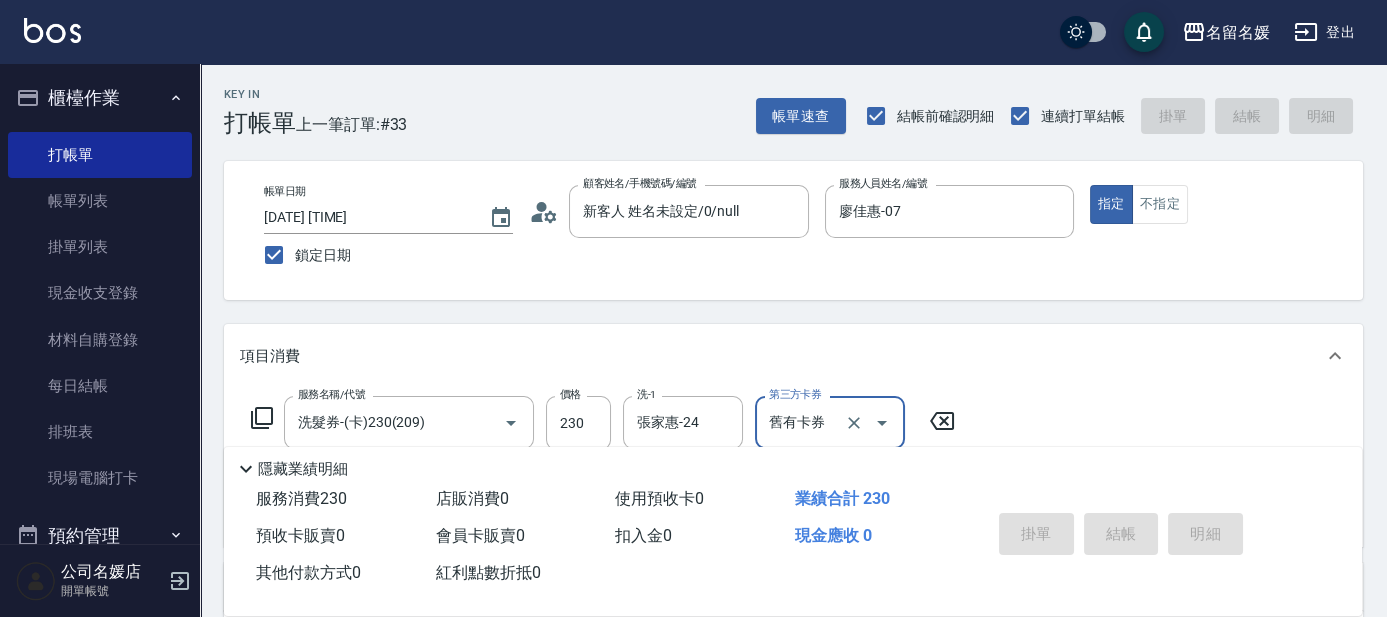 type 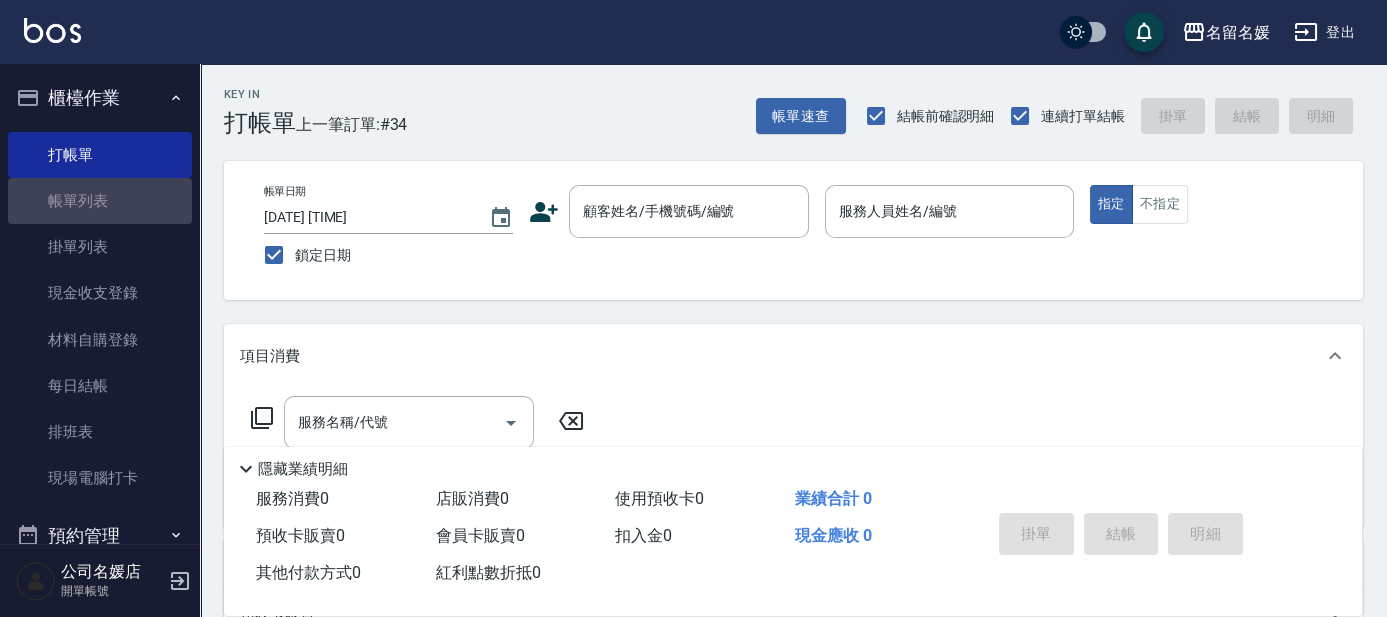 drag, startPoint x: 118, startPoint y: 202, endPoint x: 549, endPoint y: 469, distance: 507.00098 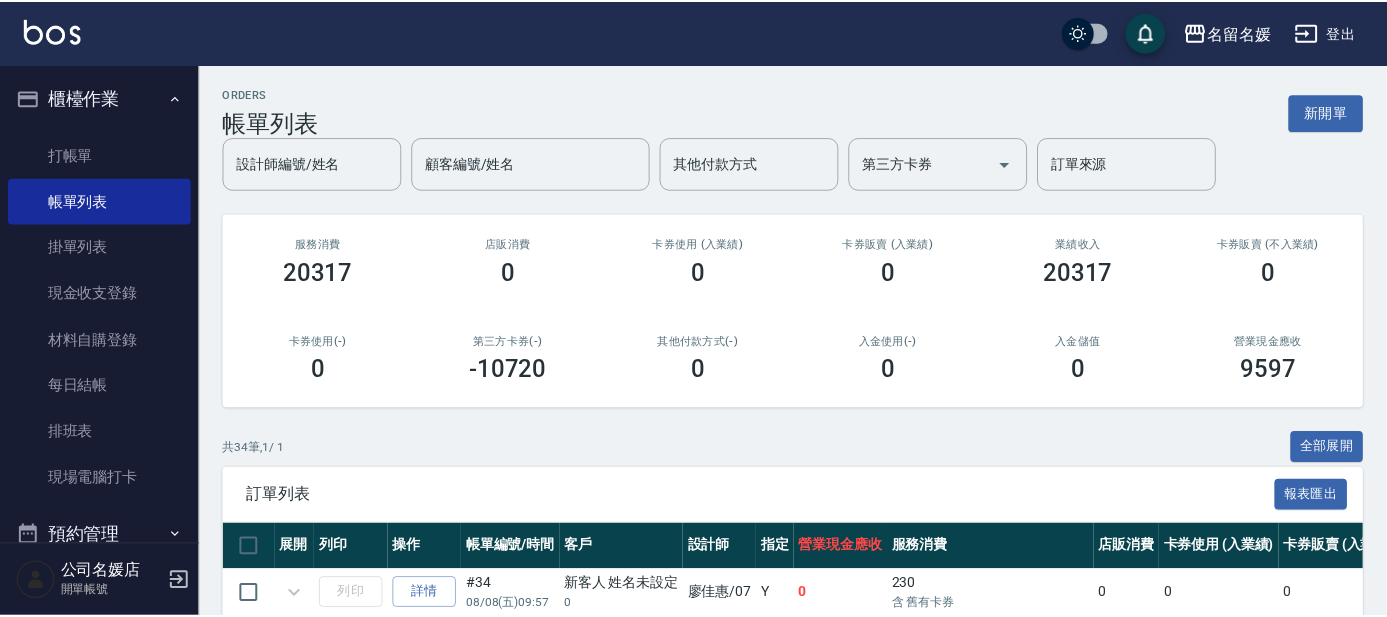 scroll, scrollTop: 272, scrollLeft: 0, axis: vertical 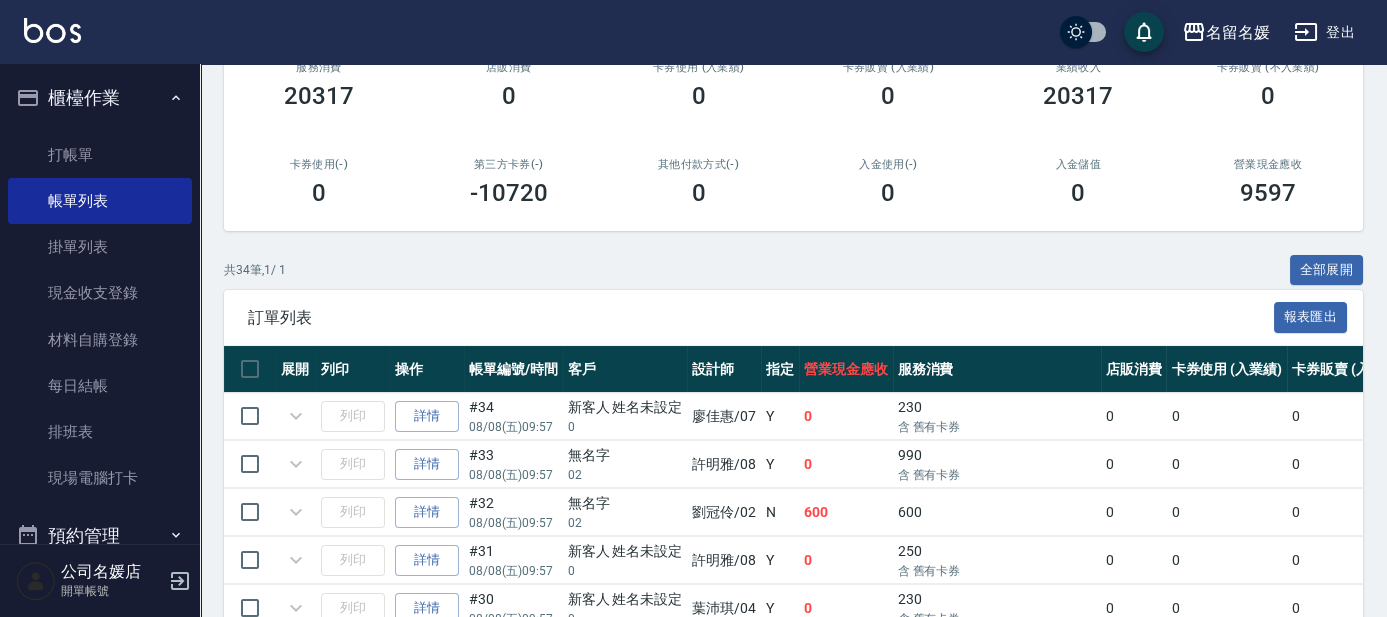 click 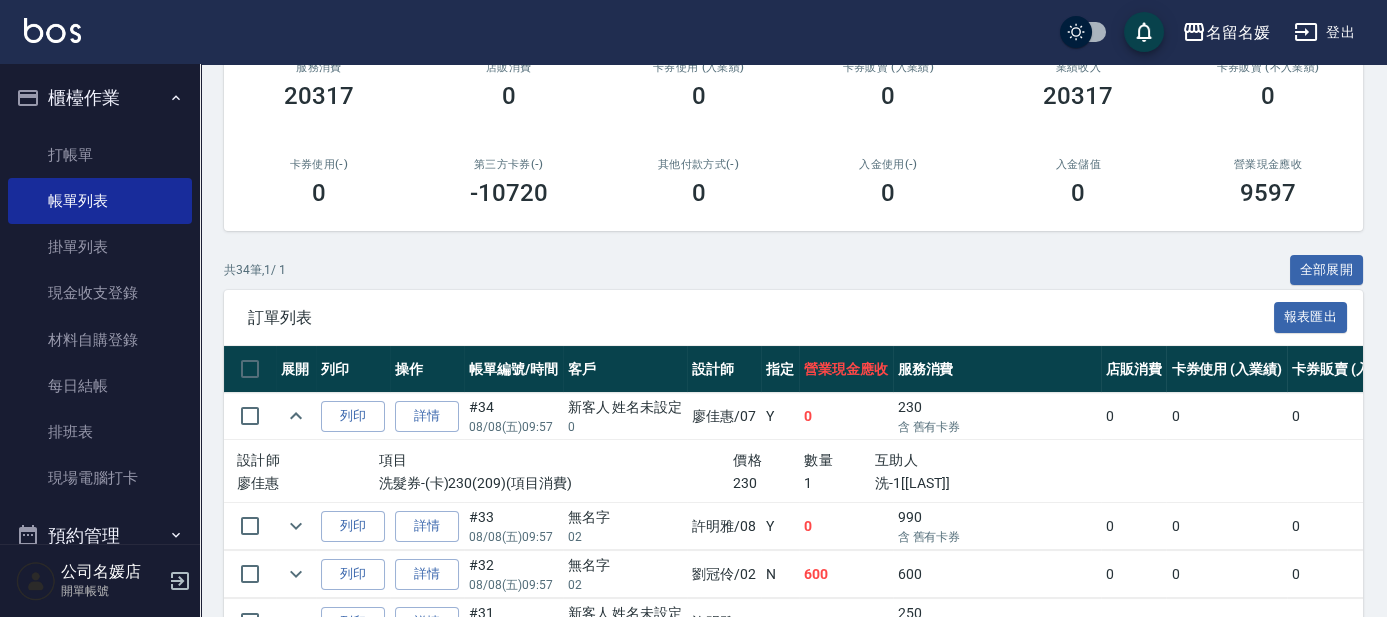 scroll, scrollTop: 367, scrollLeft: 0, axis: vertical 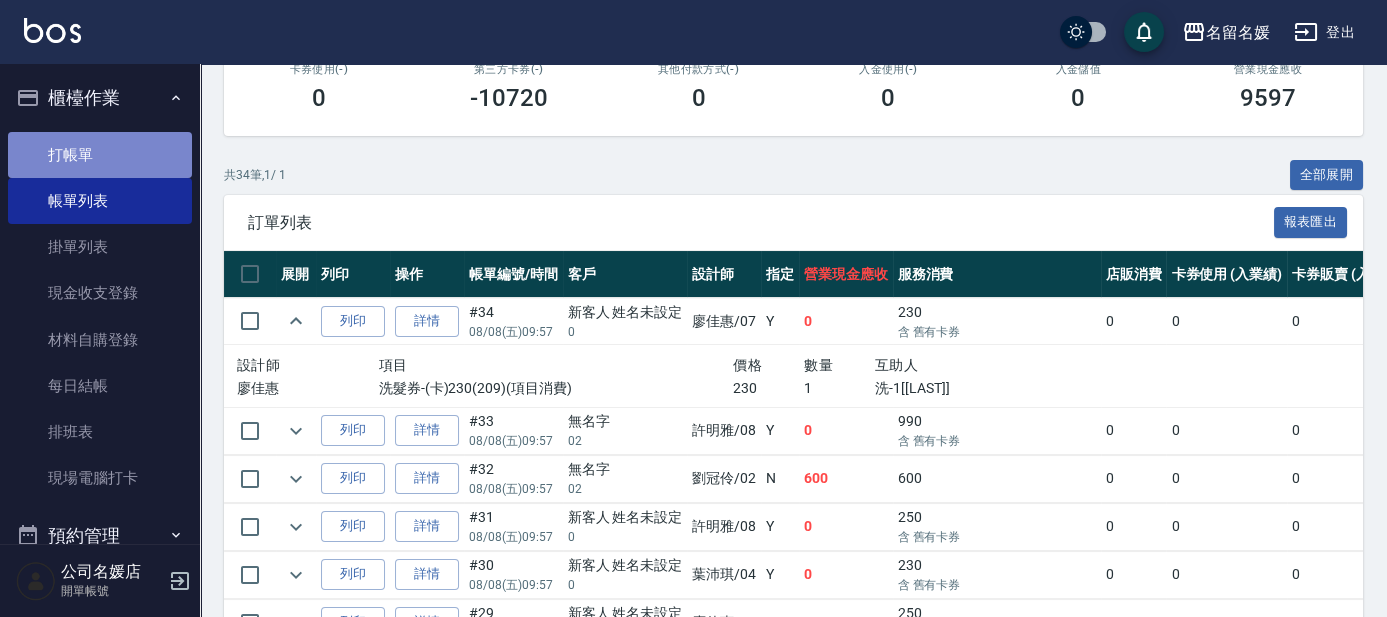 click on "打帳單" at bounding box center [100, 155] 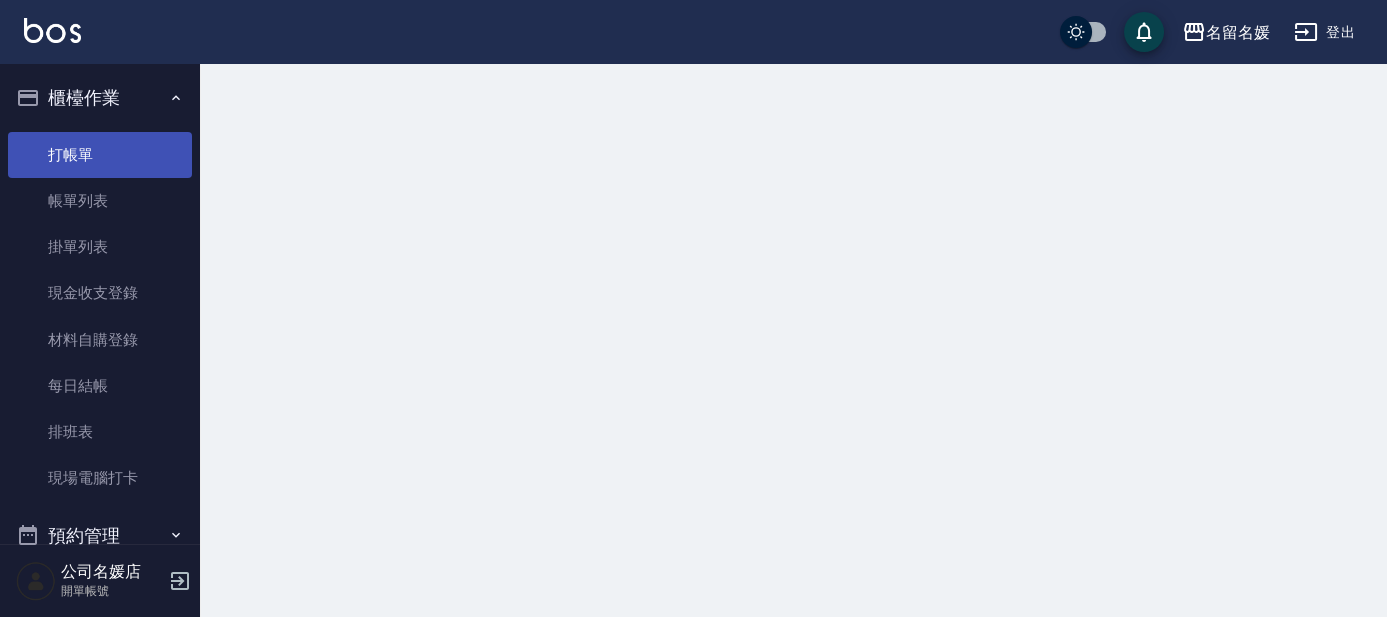 scroll, scrollTop: 0, scrollLeft: 0, axis: both 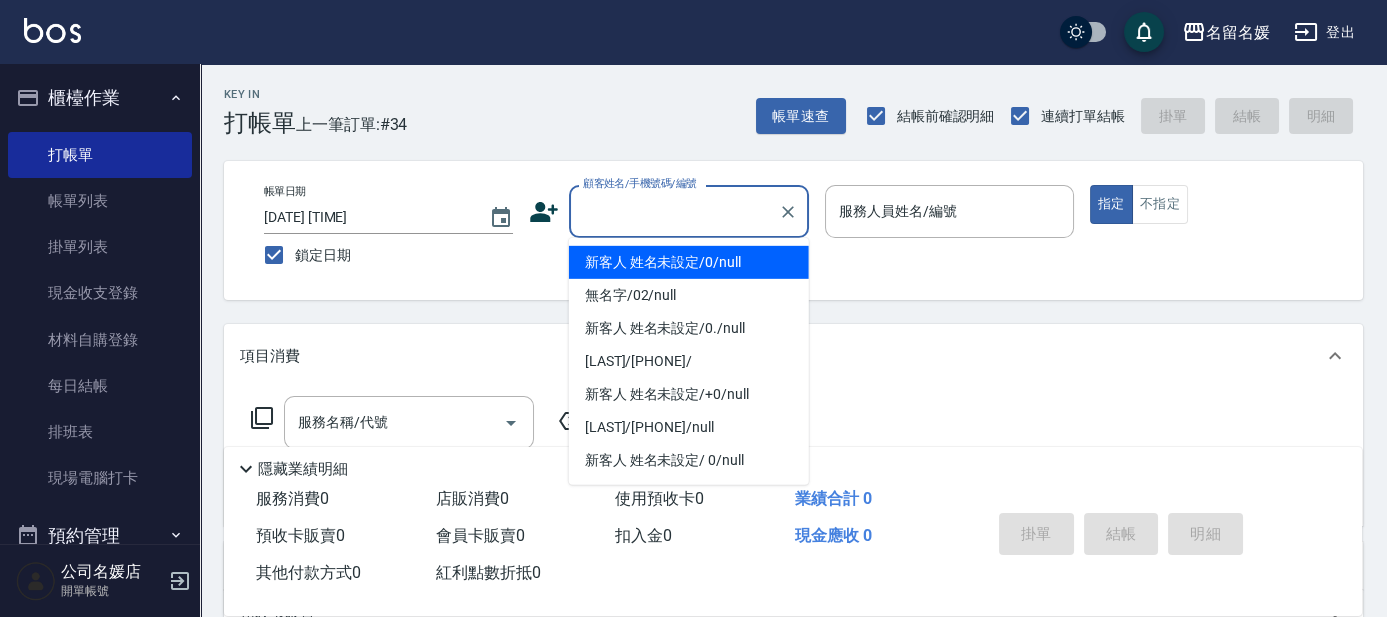 click on "顧客姓名/手機號碼/編號" at bounding box center (674, 211) 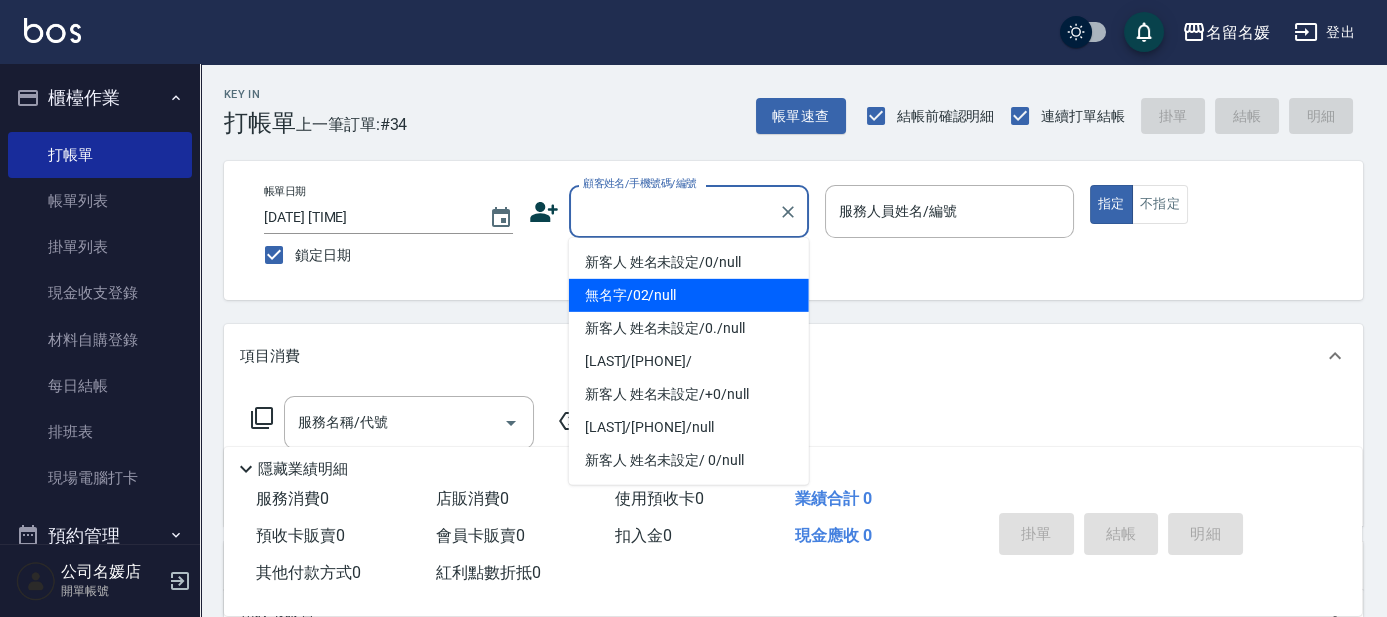 drag, startPoint x: 673, startPoint y: 292, endPoint x: 690, endPoint y: 288, distance: 17.464249 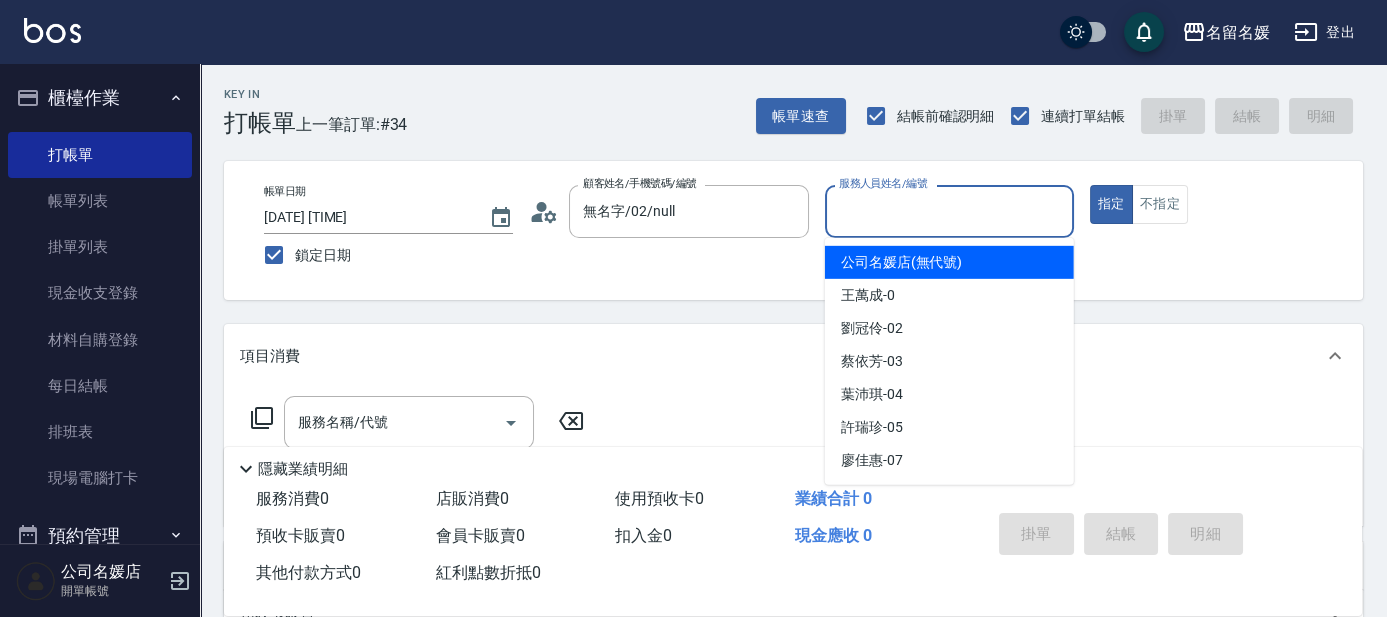 click on "服務人員姓名/編號" at bounding box center [949, 211] 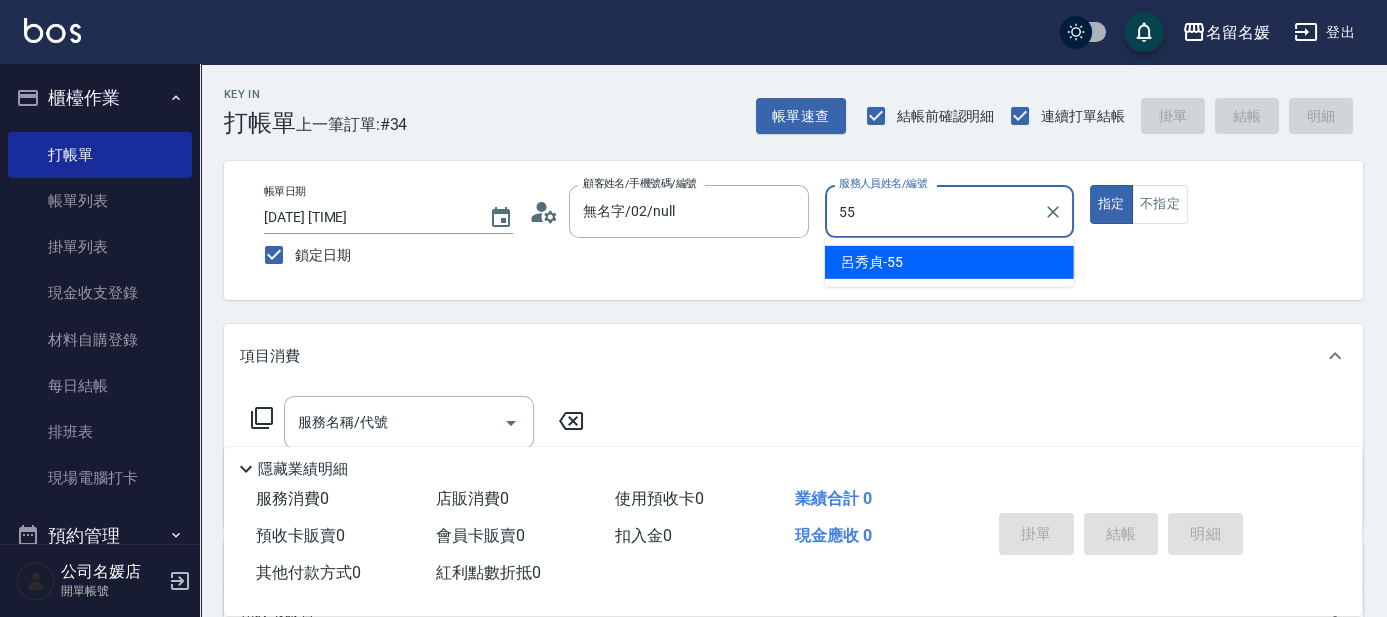 type on "55" 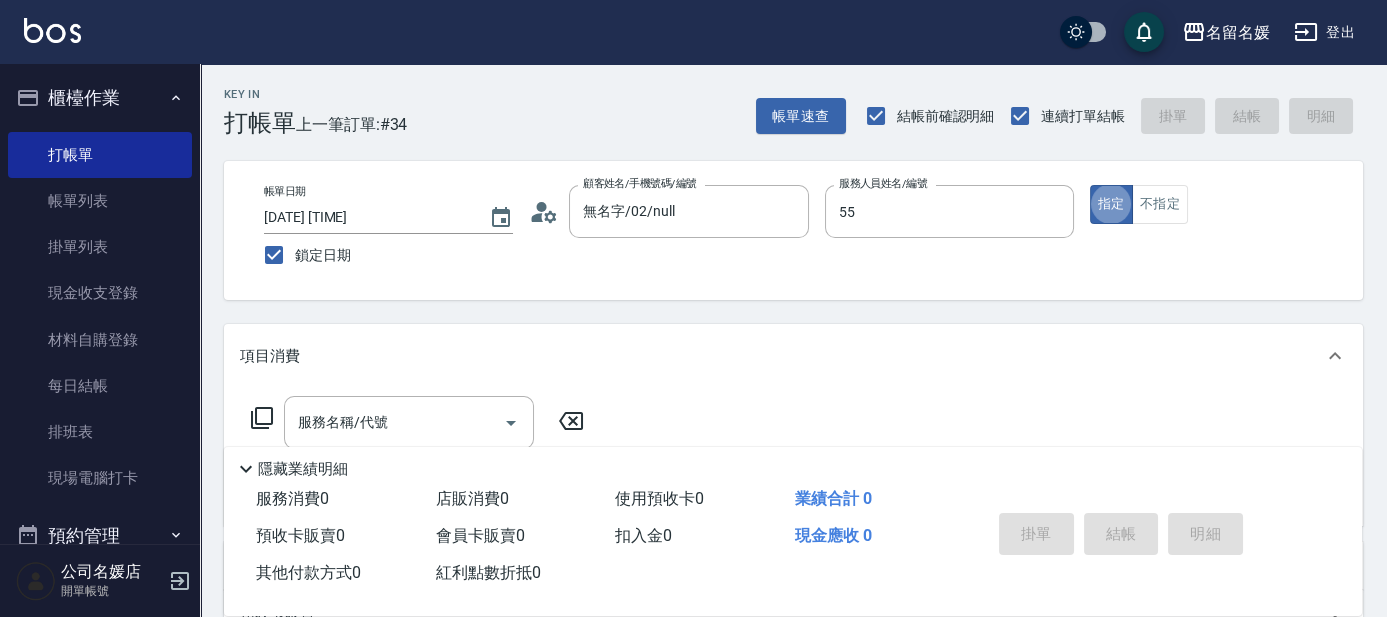 type on "呂秀貞-55" 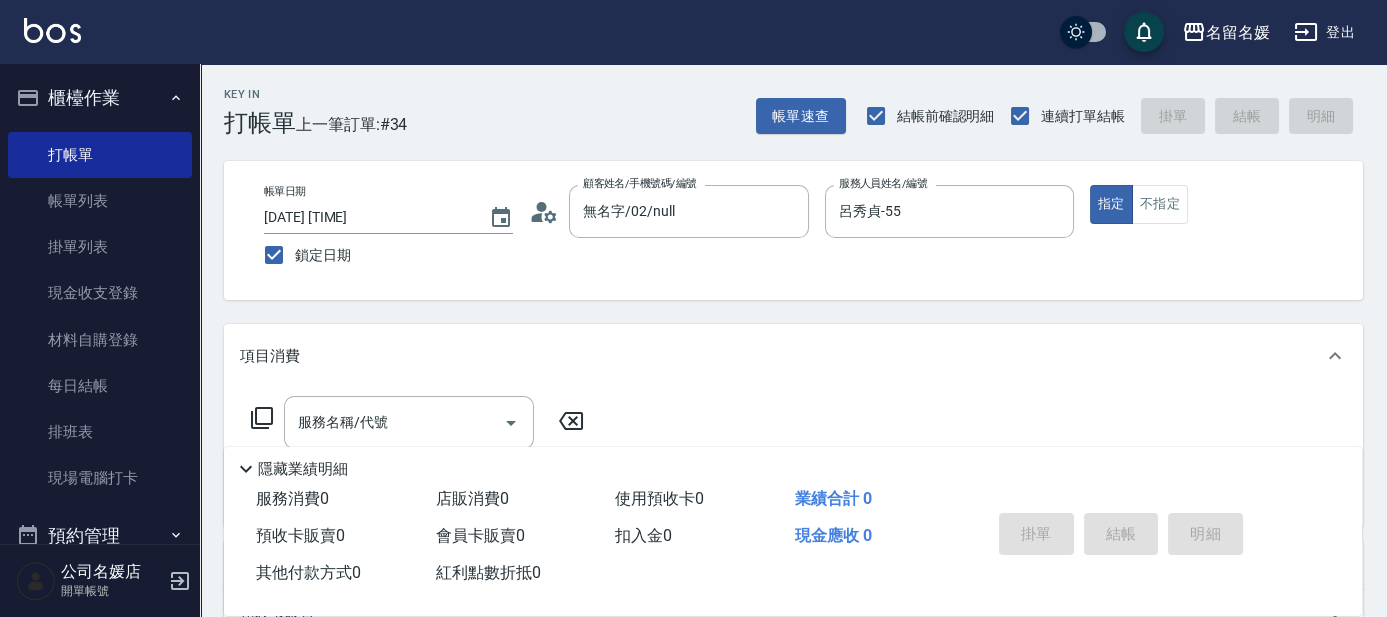 click 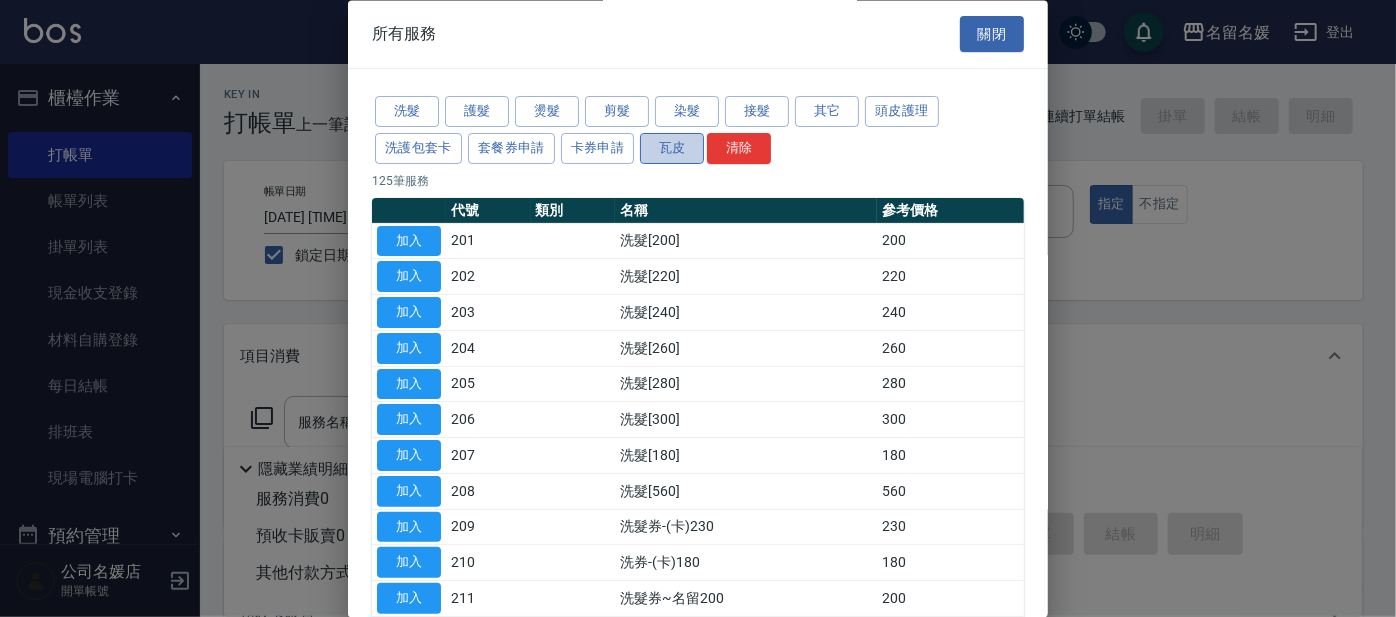 click on "瓦皮" at bounding box center [672, 148] 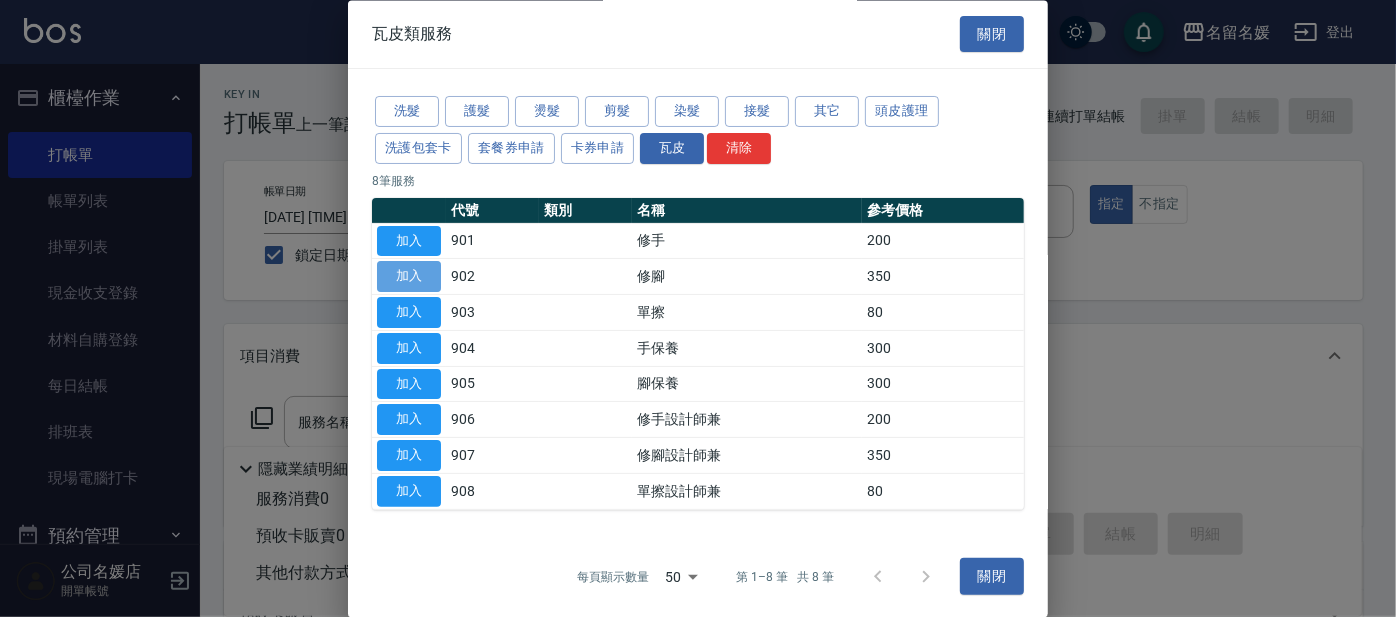 click on "加入" at bounding box center (409, 277) 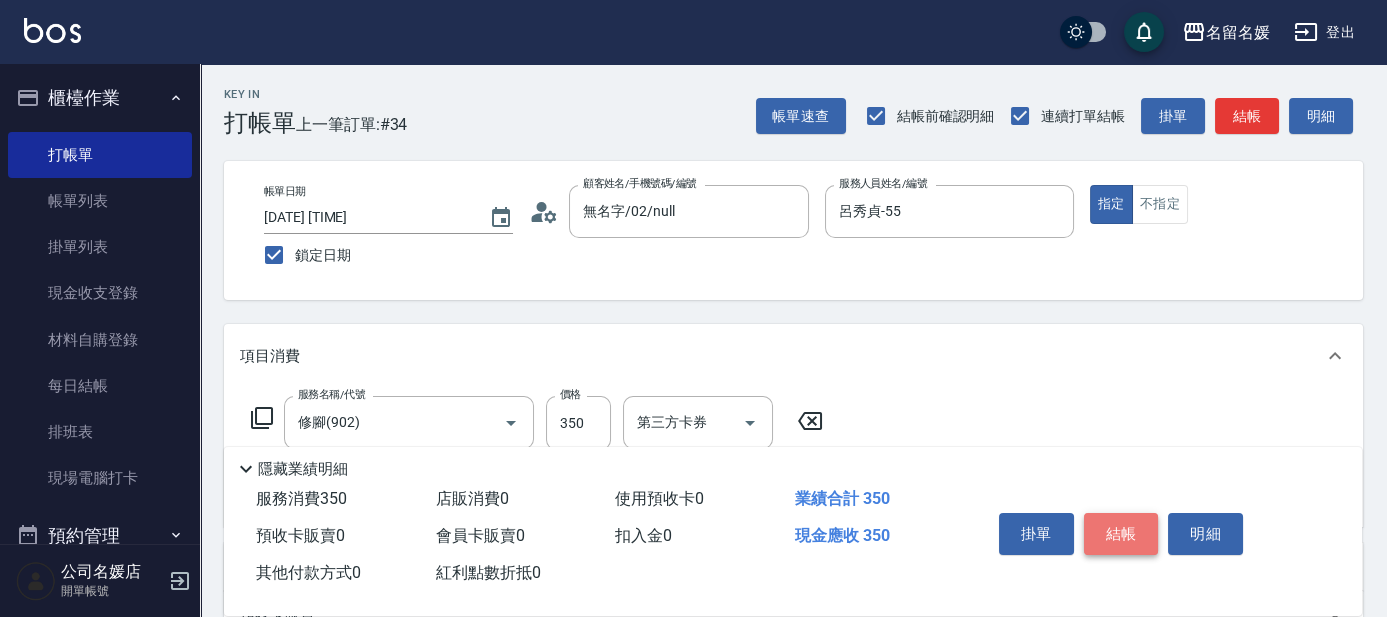 click on "結帳" at bounding box center [1121, 534] 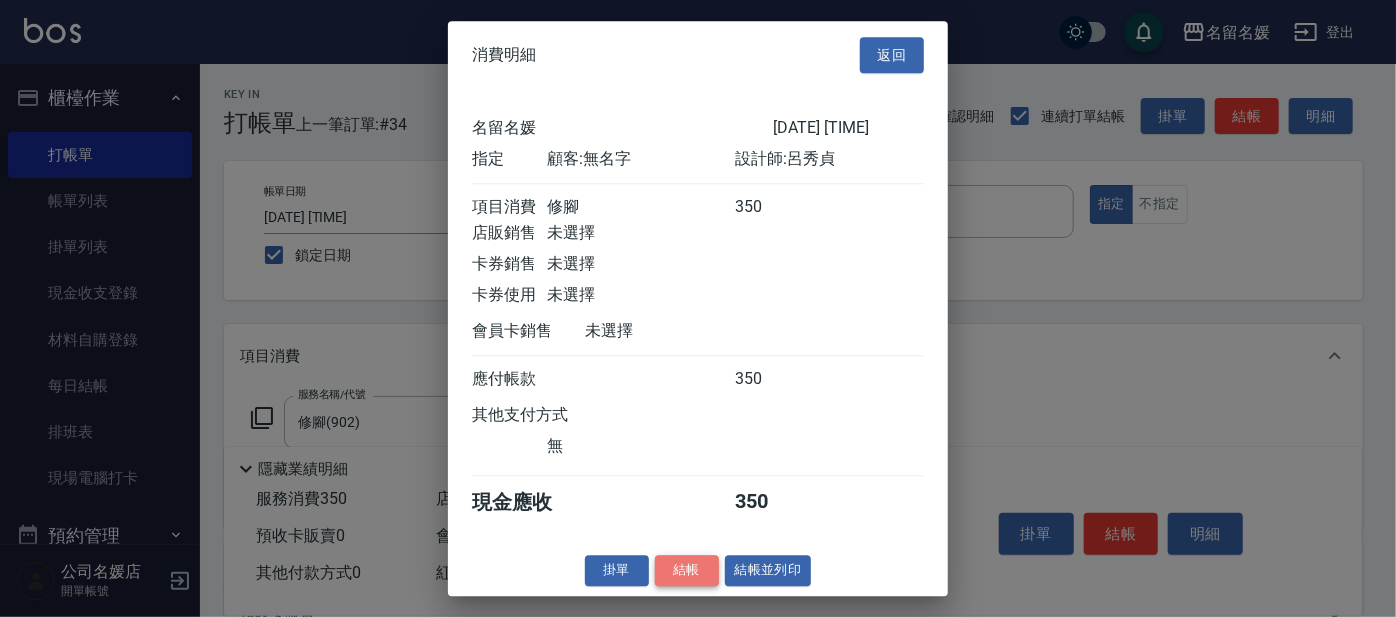 click on "結帳" at bounding box center [687, 570] 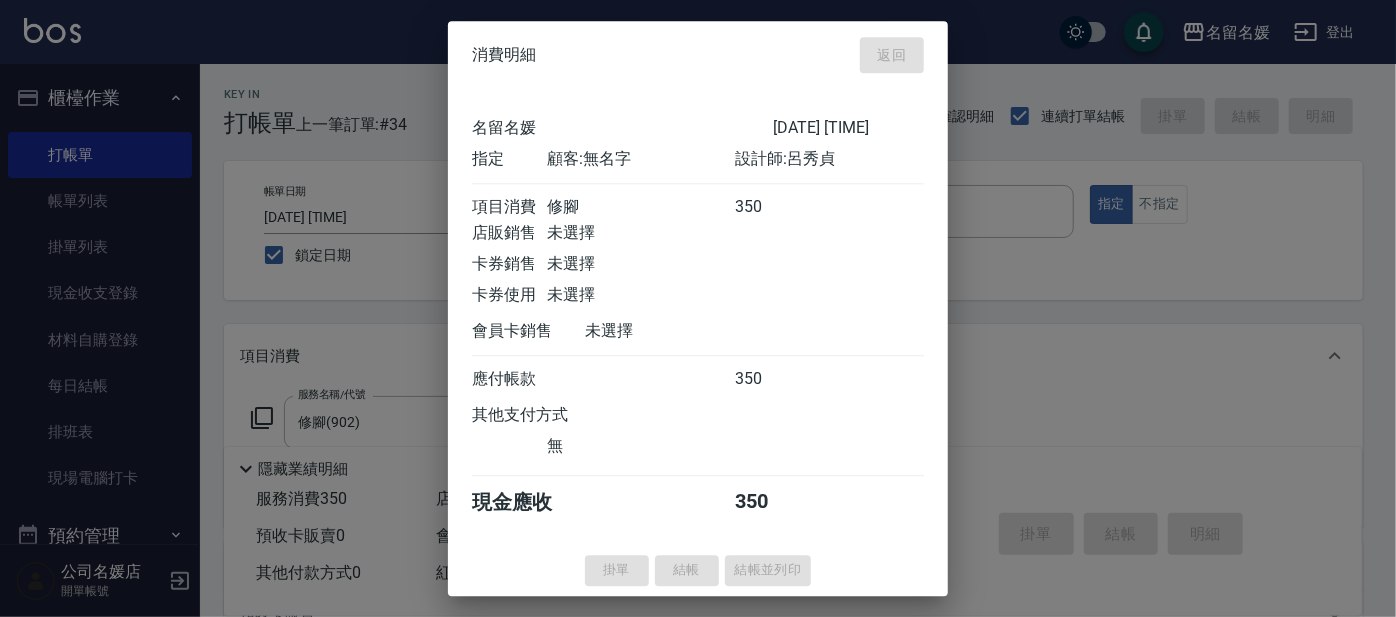 type 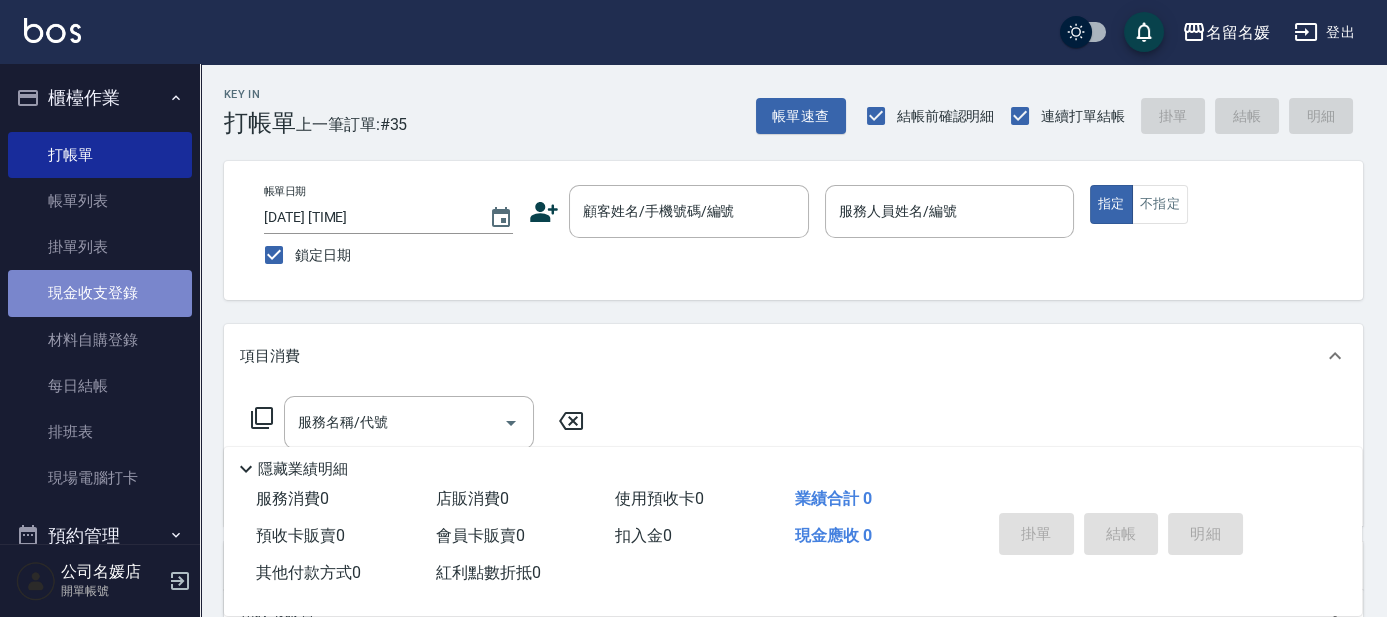 click on "現金收支登錄" at bounding box center (100, 293) 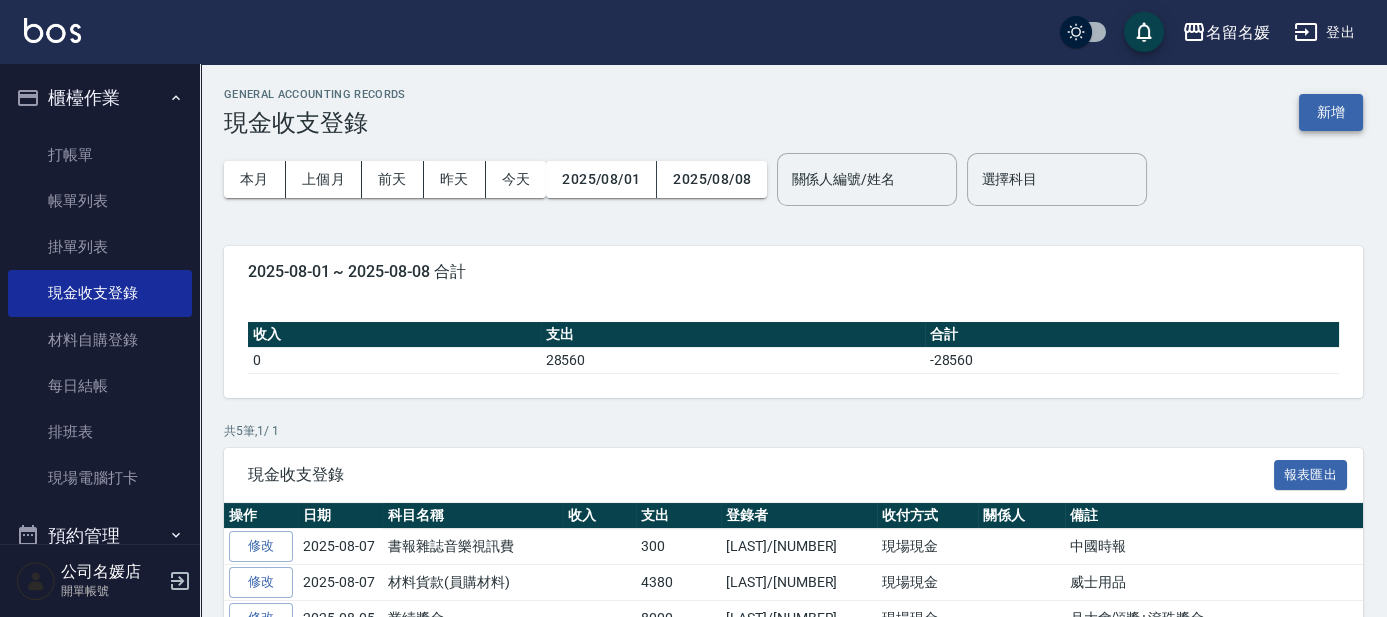 click on "新增" at bounding box center (1331, 112) 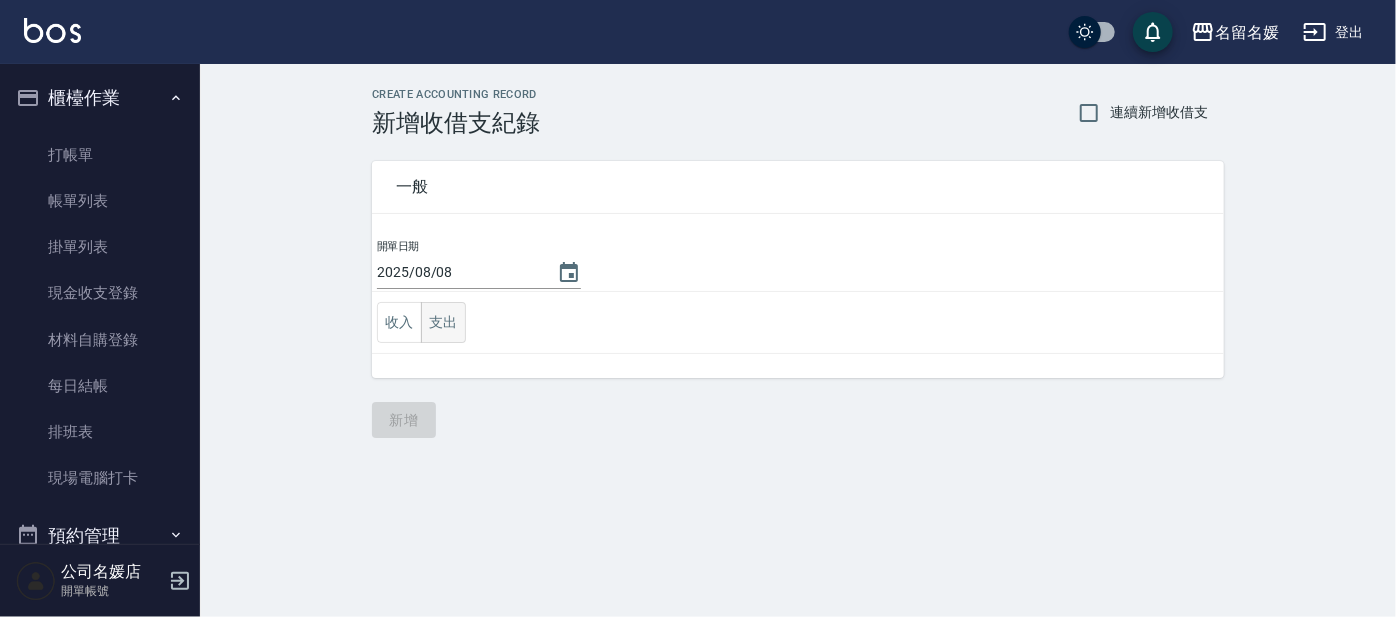 click on "支出" at bounding box center [443, 322] 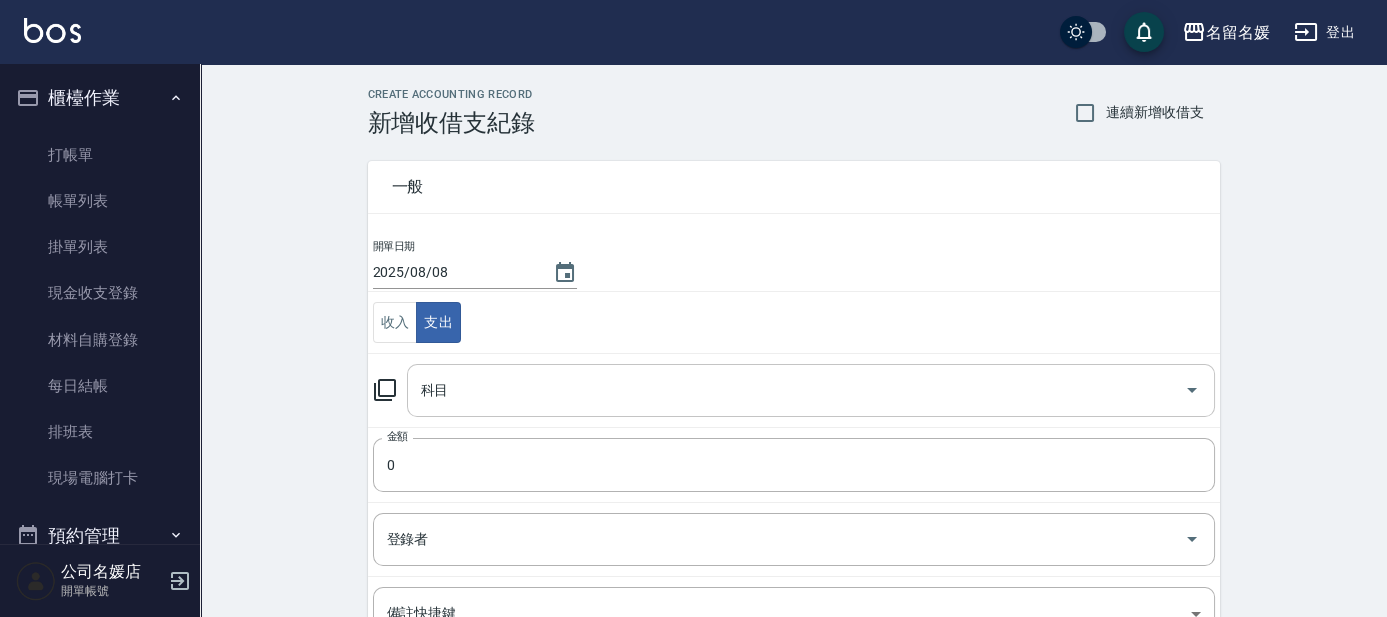 click on "科目" at bounding box center [796, 390] 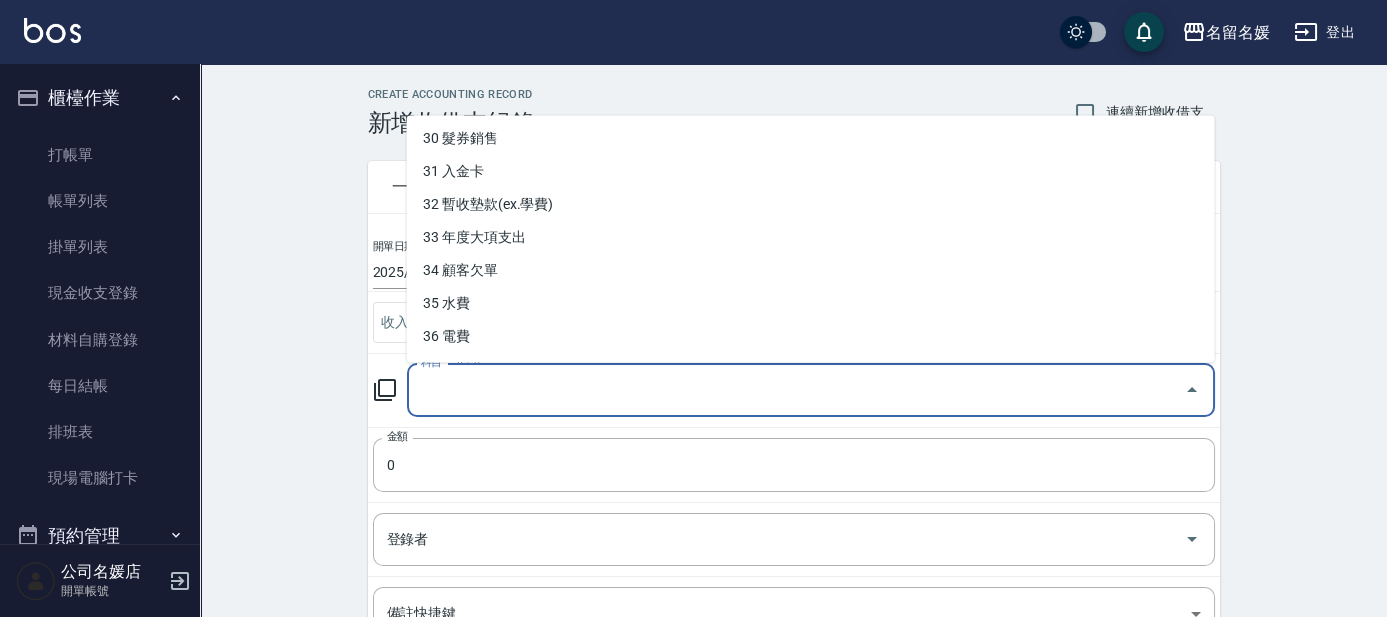 scroll, scrollTop: 1023, scrollLeft: 0, axis: vertical 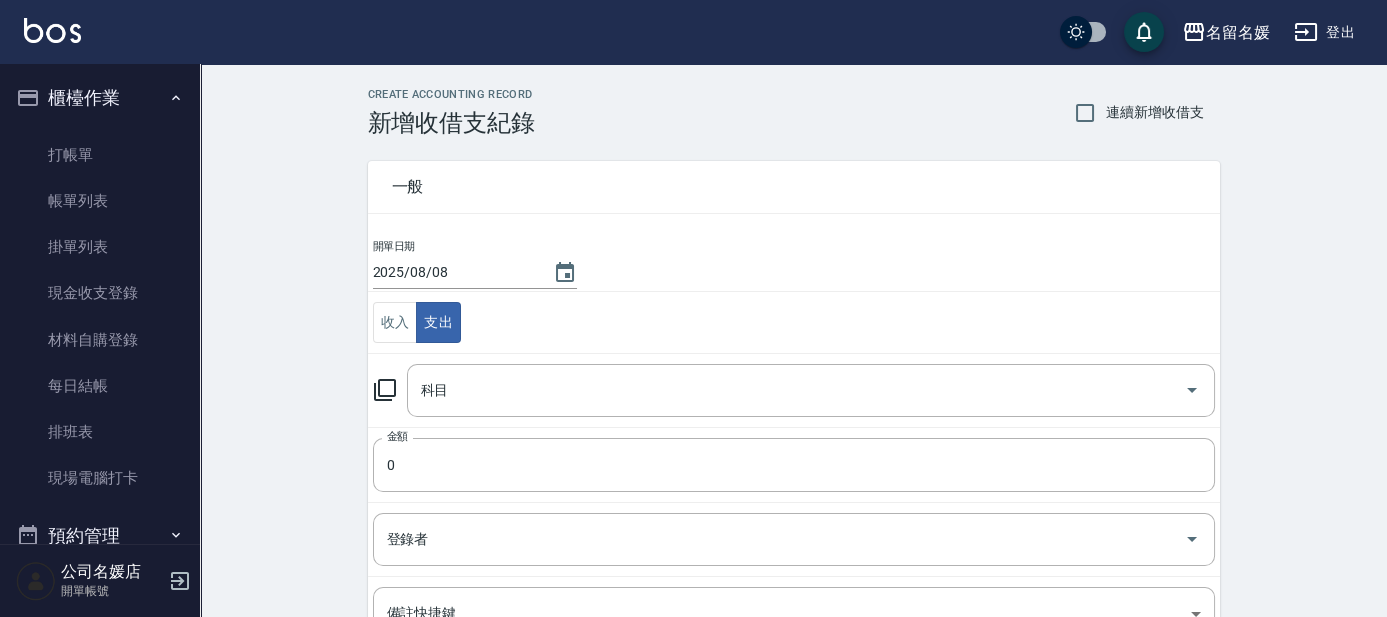 click 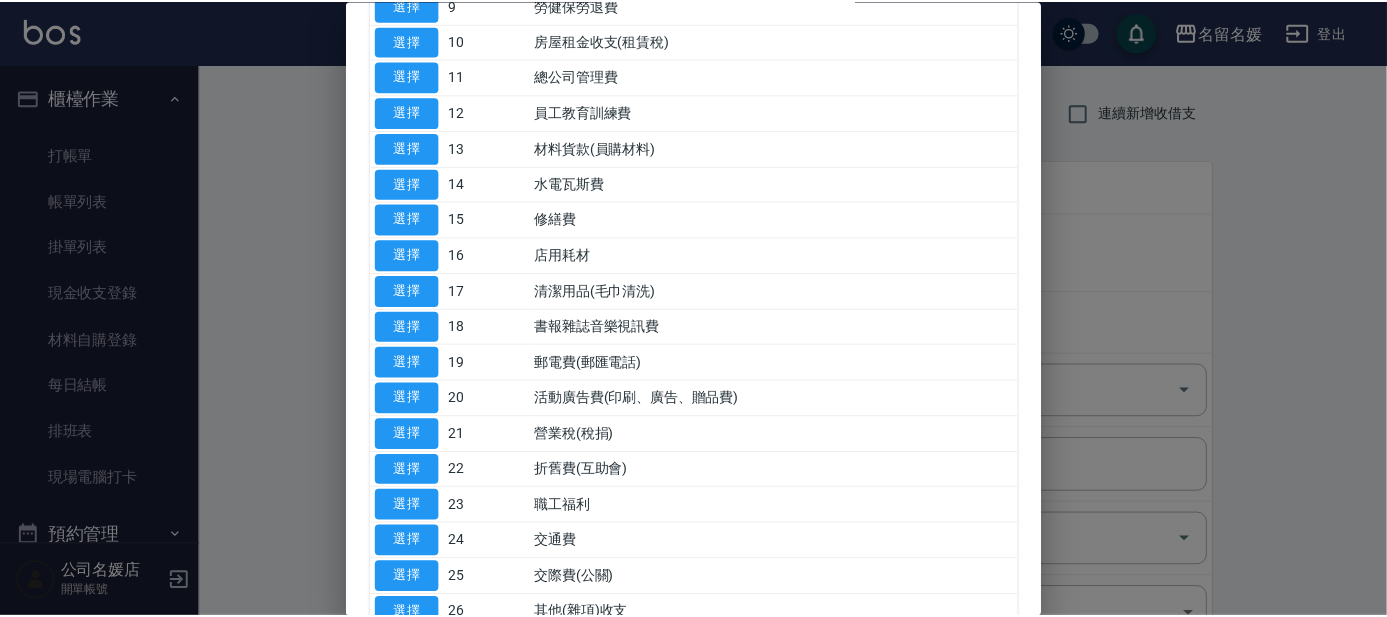 scroll, scrollTop: 909, scrollLeft: 0, axis: vertical 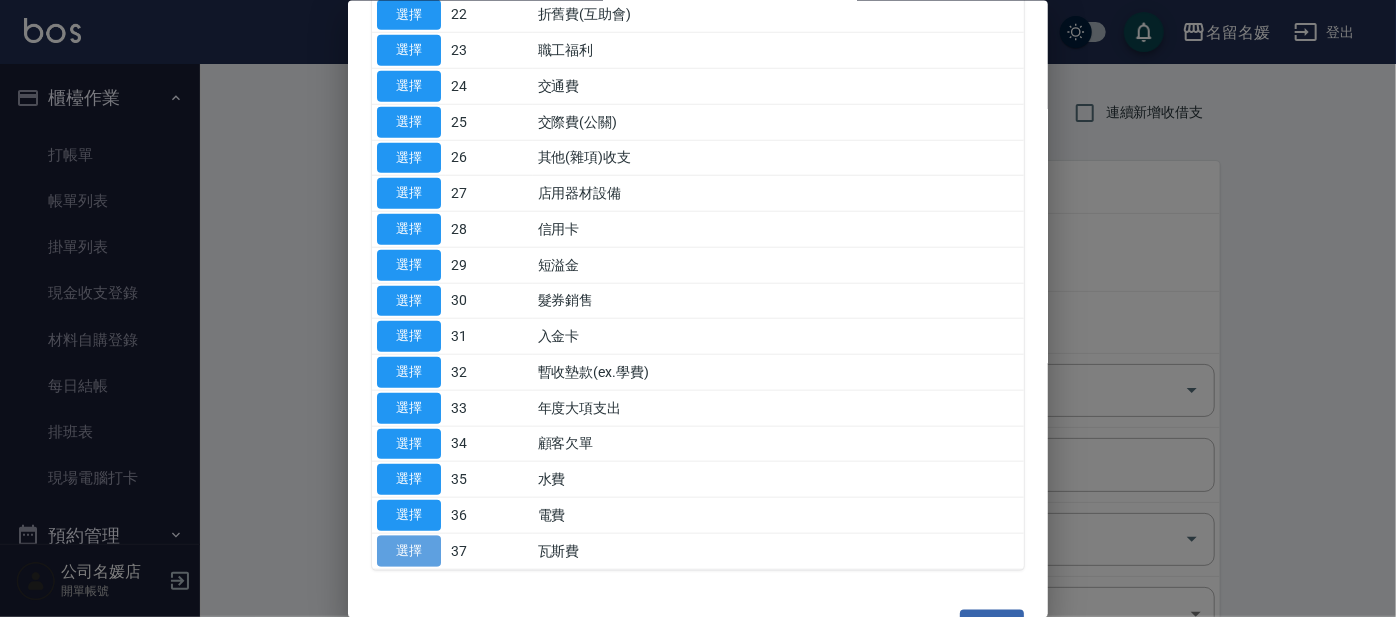 click on "選擇" at bounding box center [409, 550] 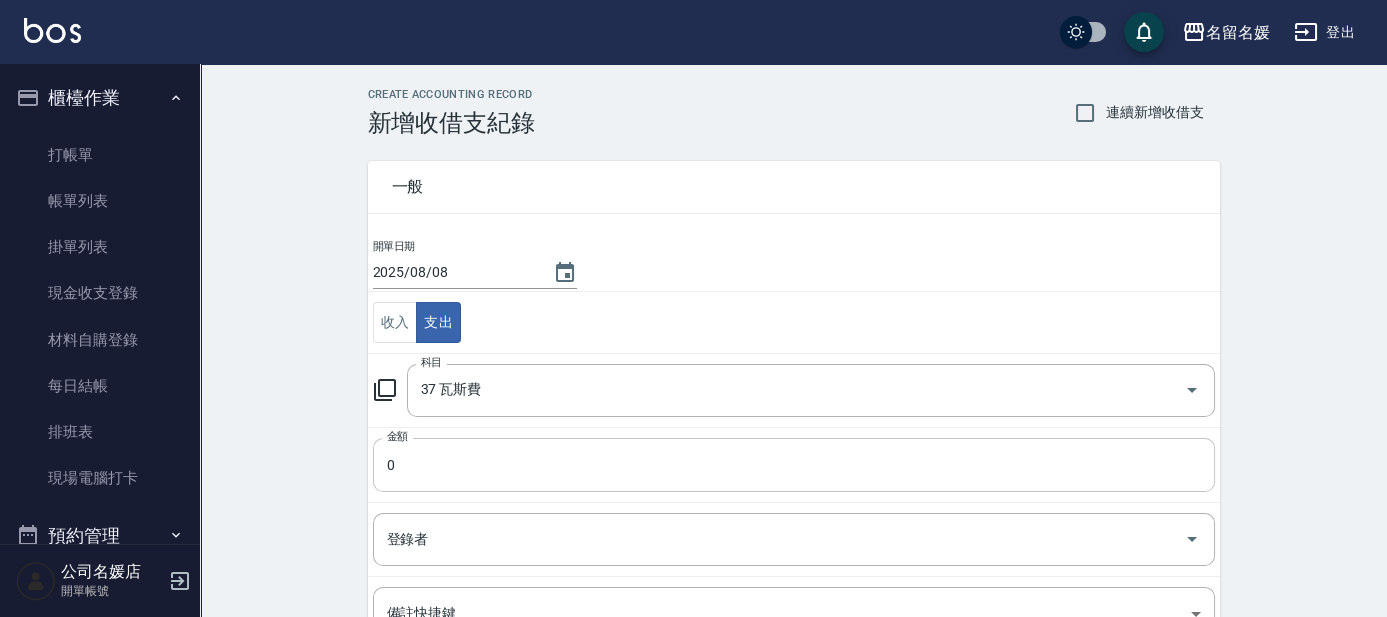 click on "0" at bounding box center (794, 465) 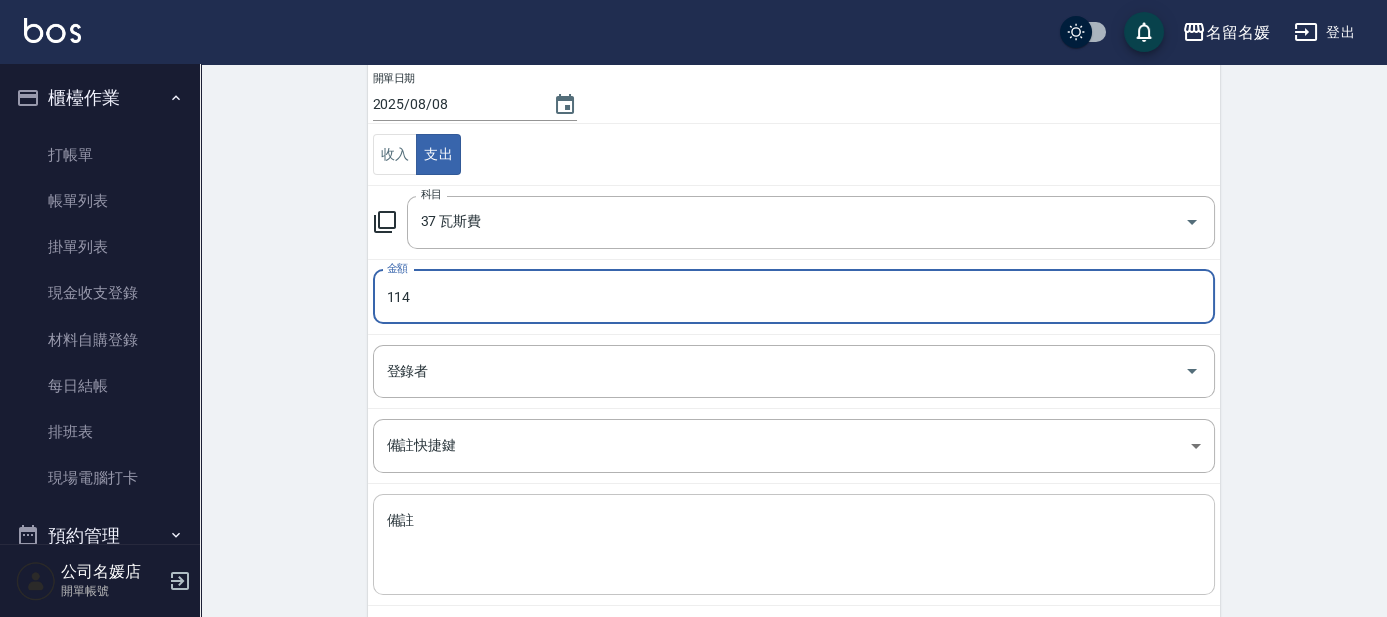 scroll, scrollTop: 181, scrollLeft: 0, axis: vertical 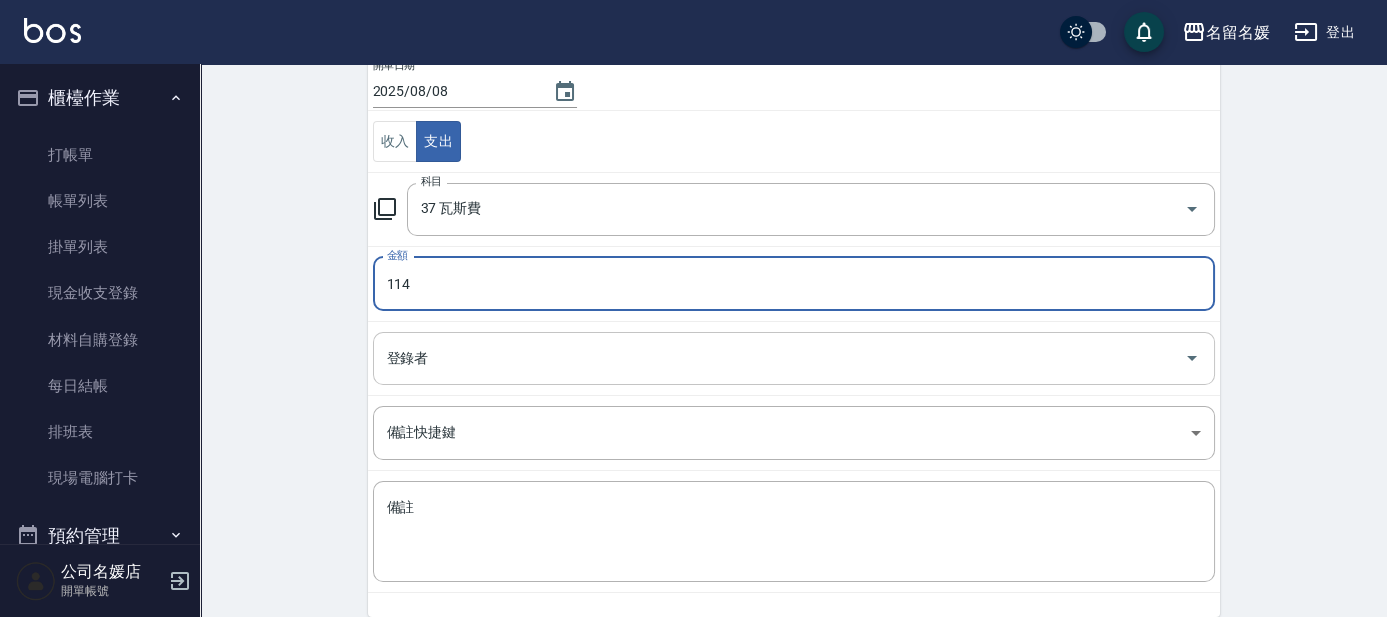 type on "114" 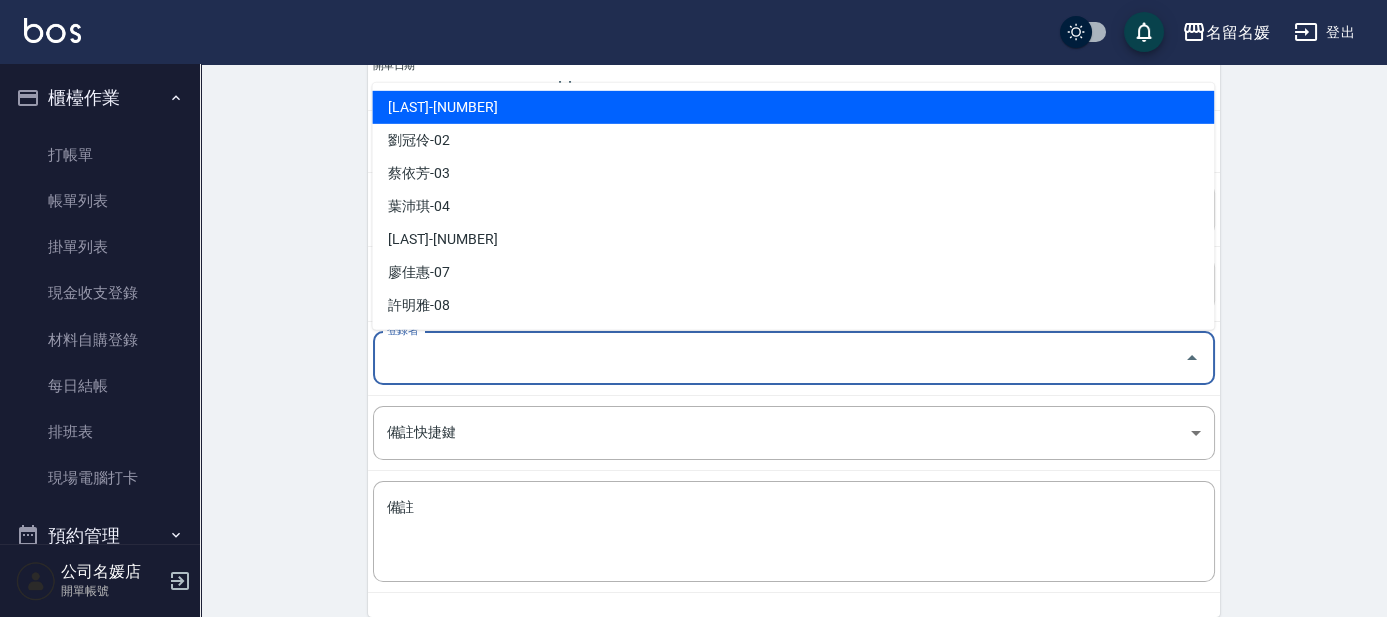 click on "登錄者" at bounding box center [779, 358] 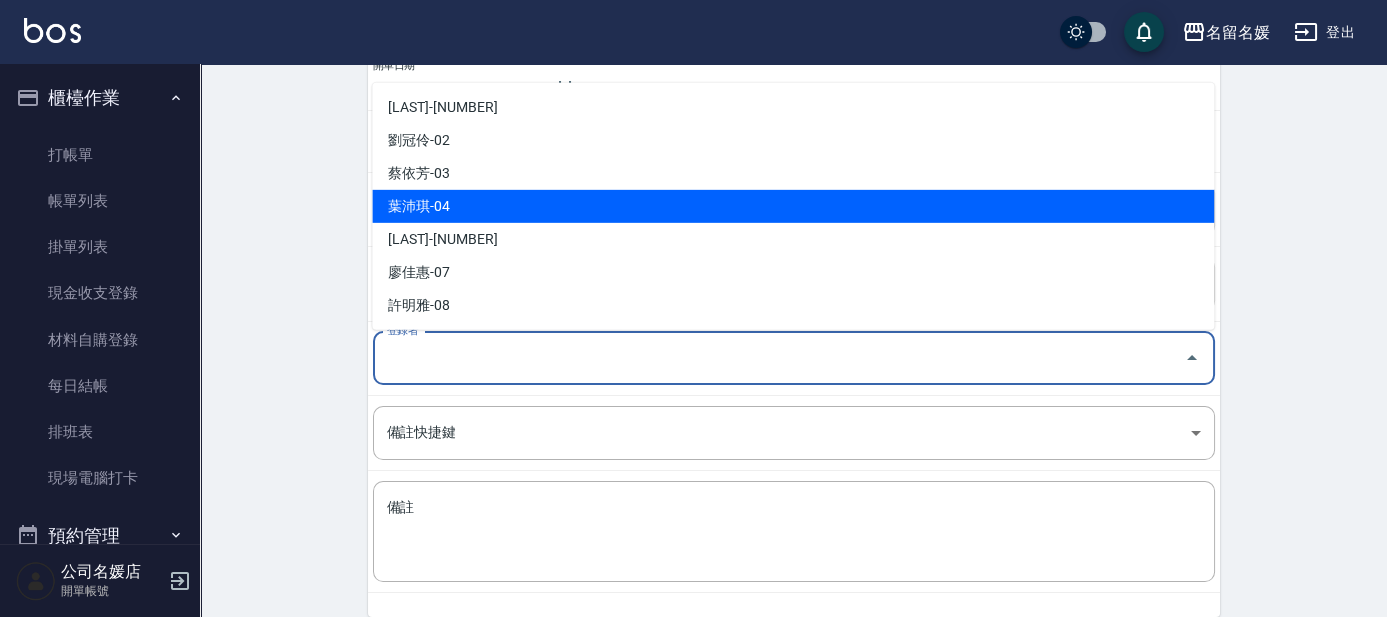 click on "葉沛琪-04" at bounding box center [793, 206] 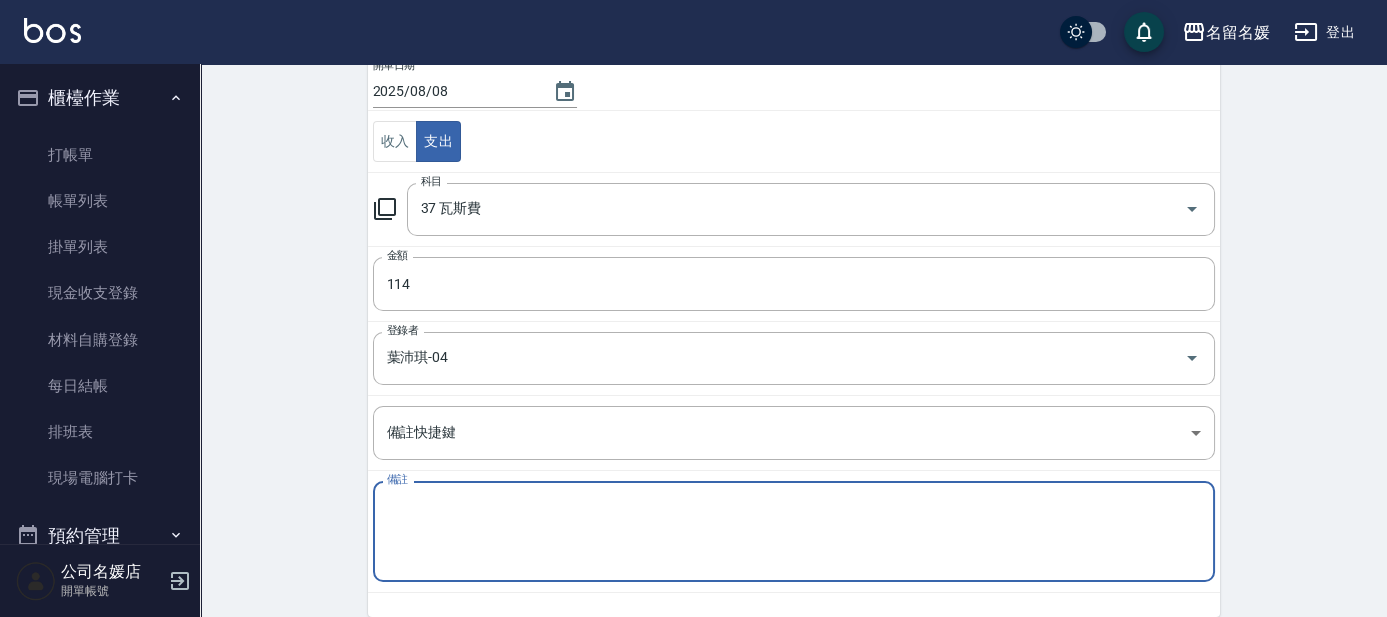 click on "備註" at bounding box center (794, 532) 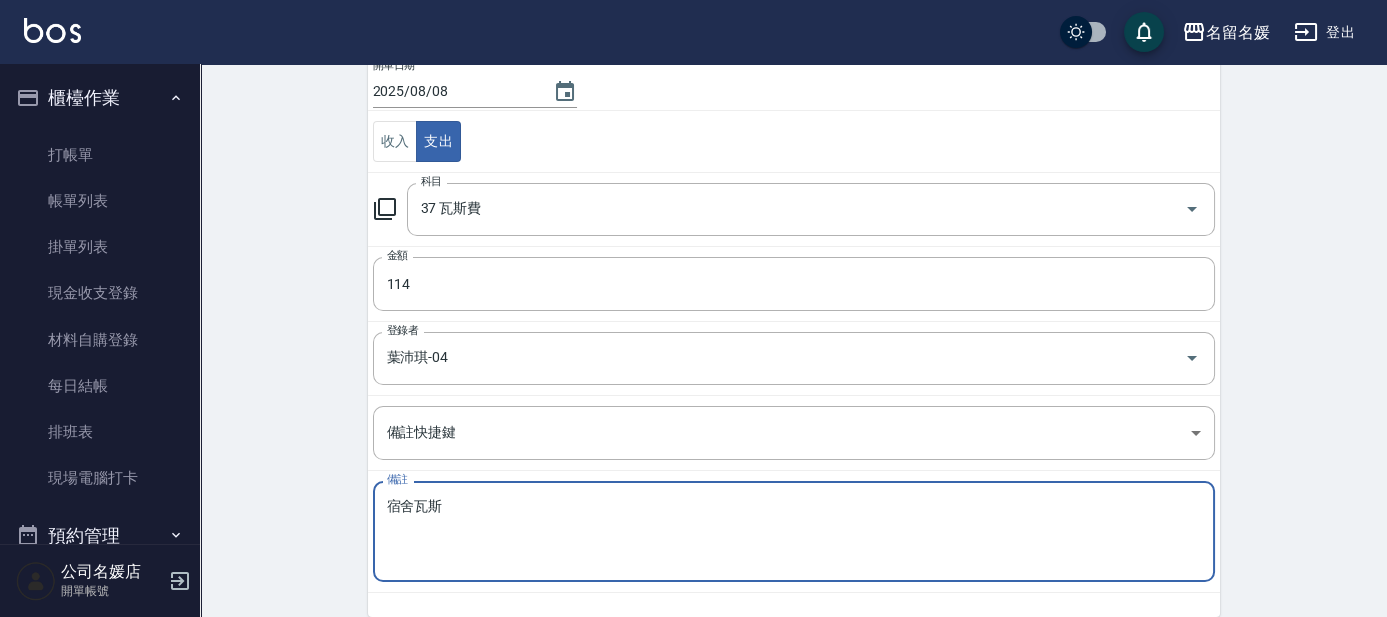 scroll, scrollTop: 263, scrollLeft: 0, axis: vertical 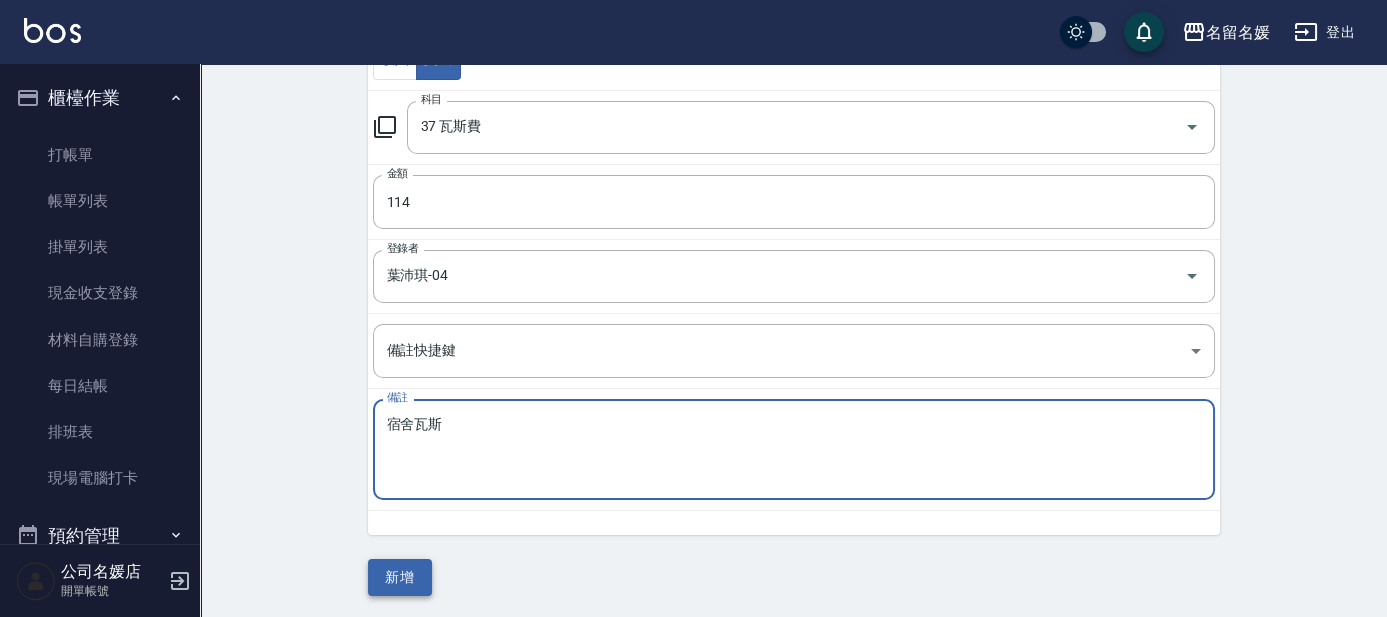 type on "宿舍瓦斯" 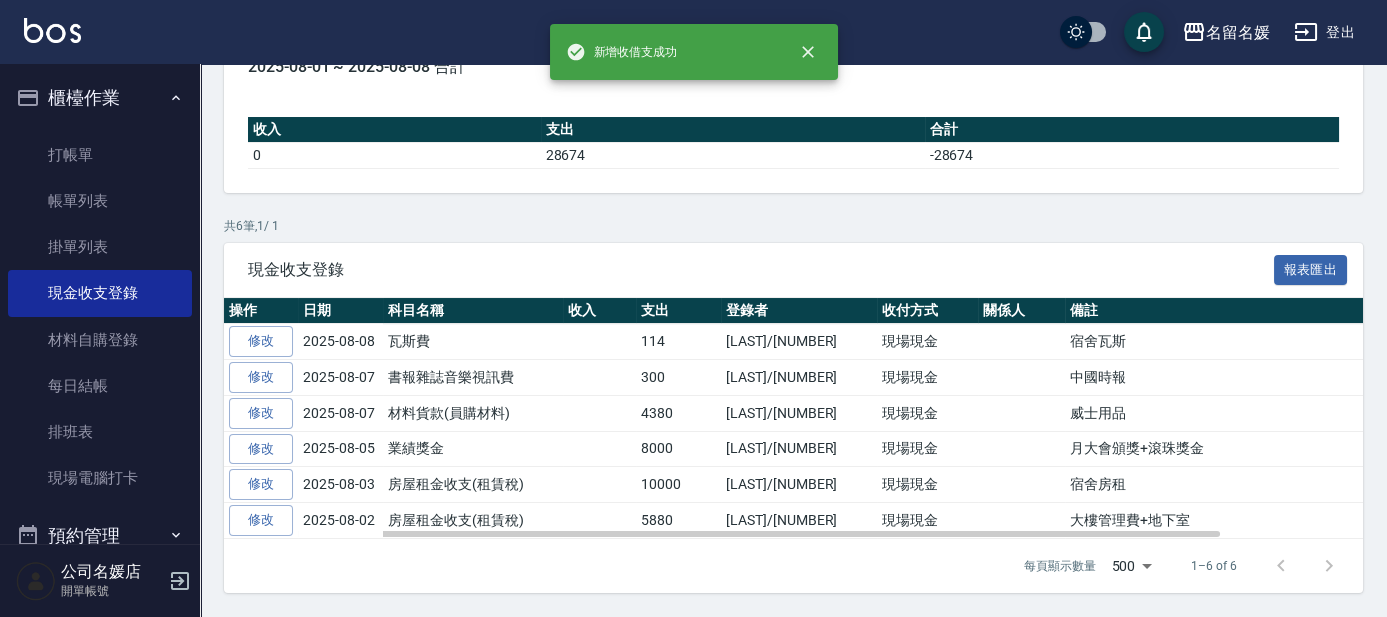 scroll, scrollTop: 0, scrollLeft: 0, axis: both 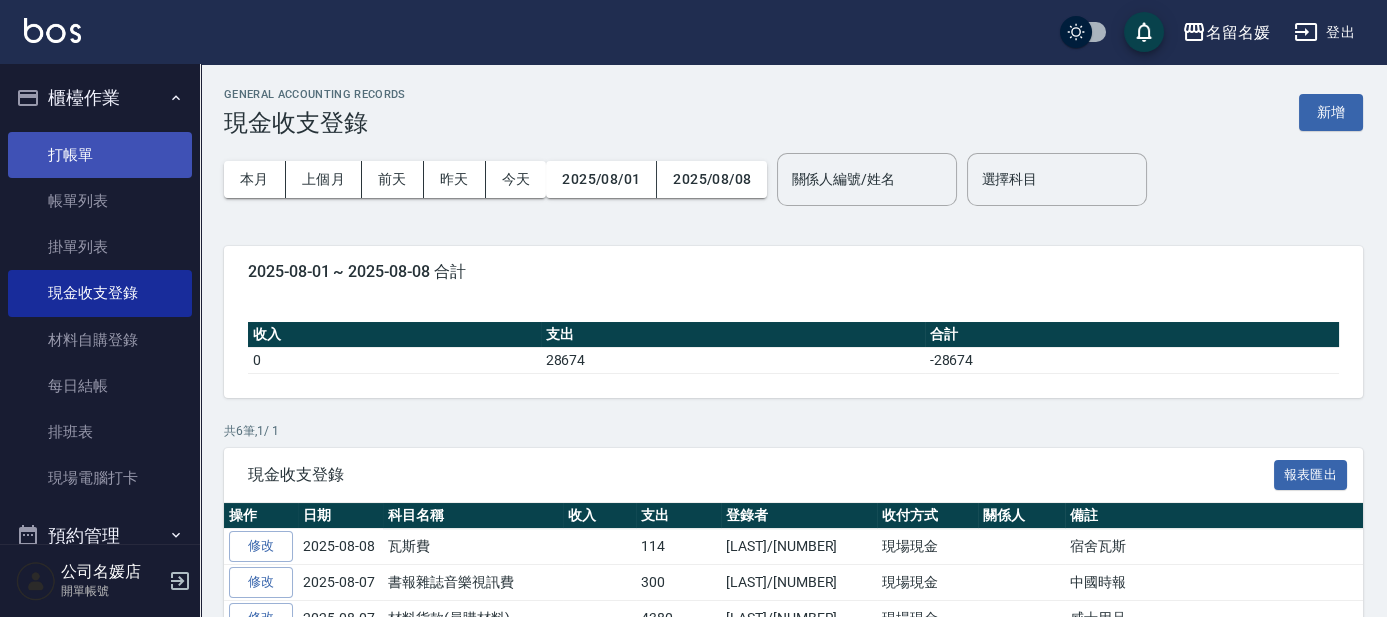 click on "打帳單" at bounding box center [100, 155] 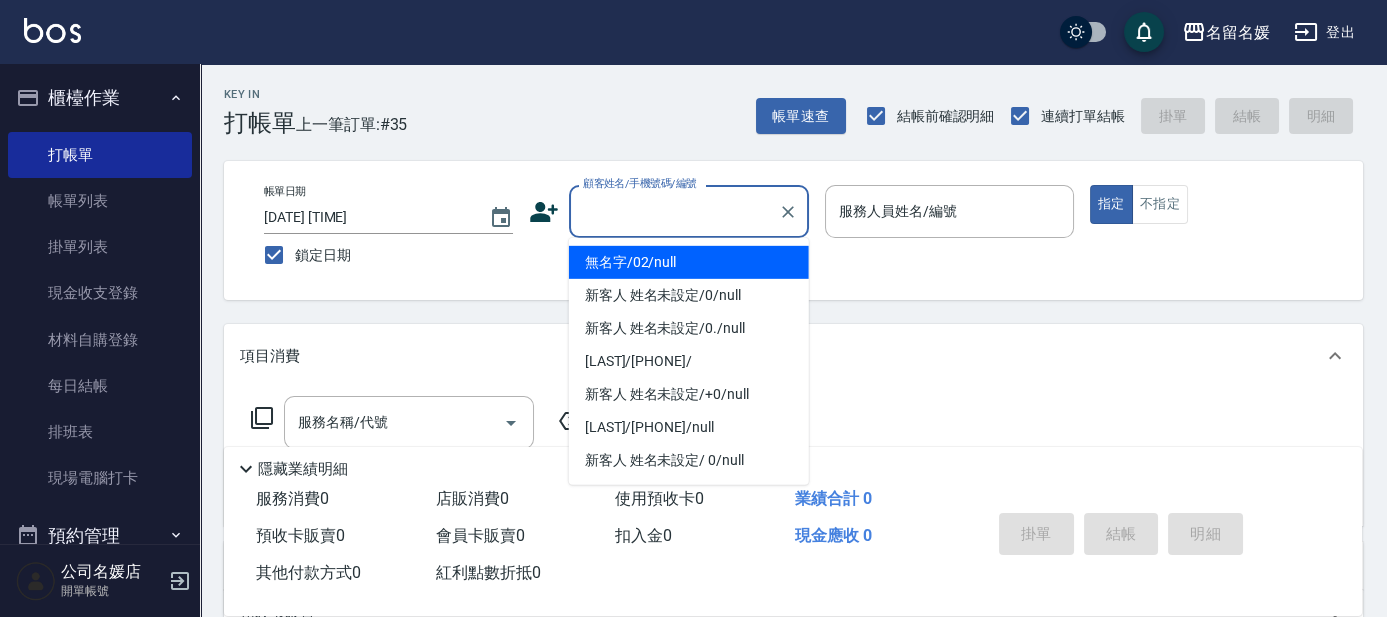 type on "無名字/02/null" 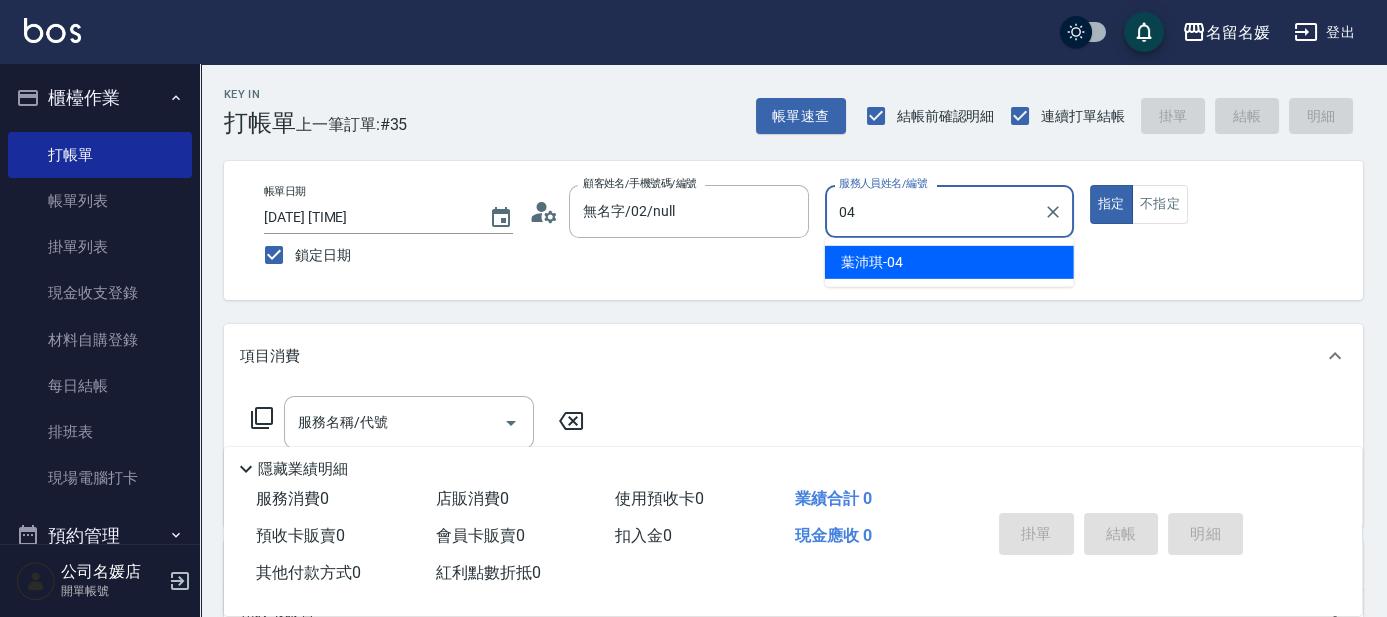 type on "04" 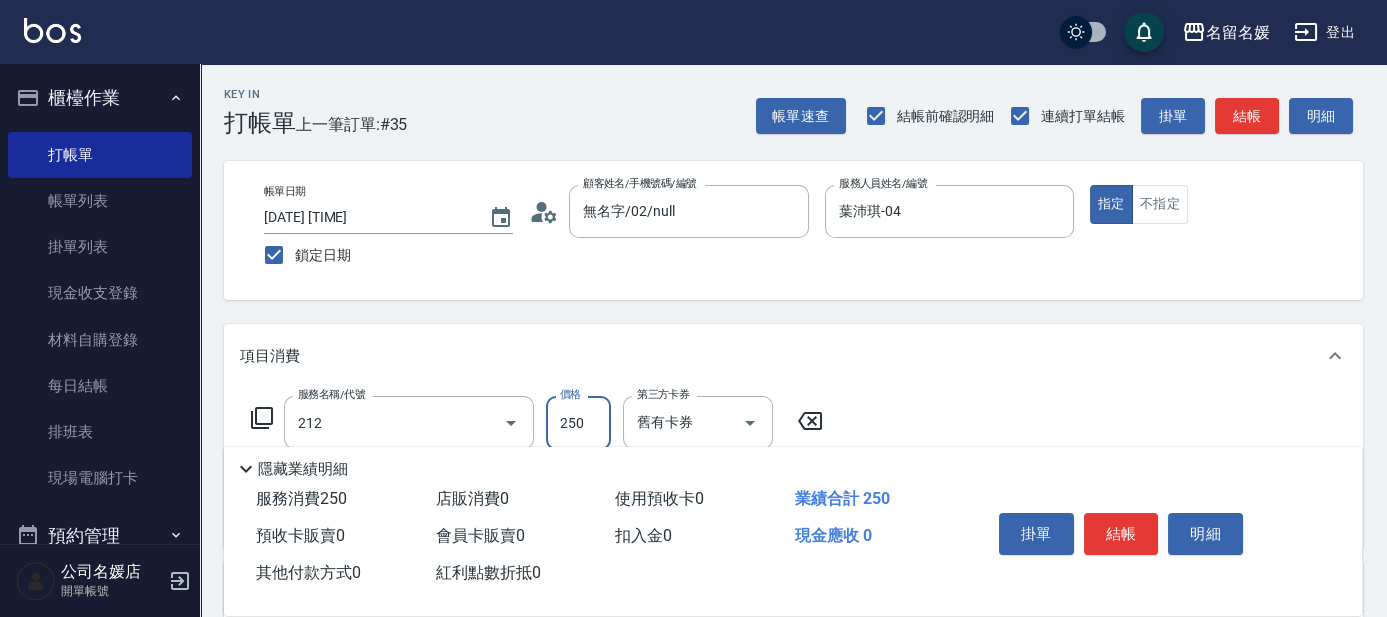 type on "洗髮券-(卡)250(212)" 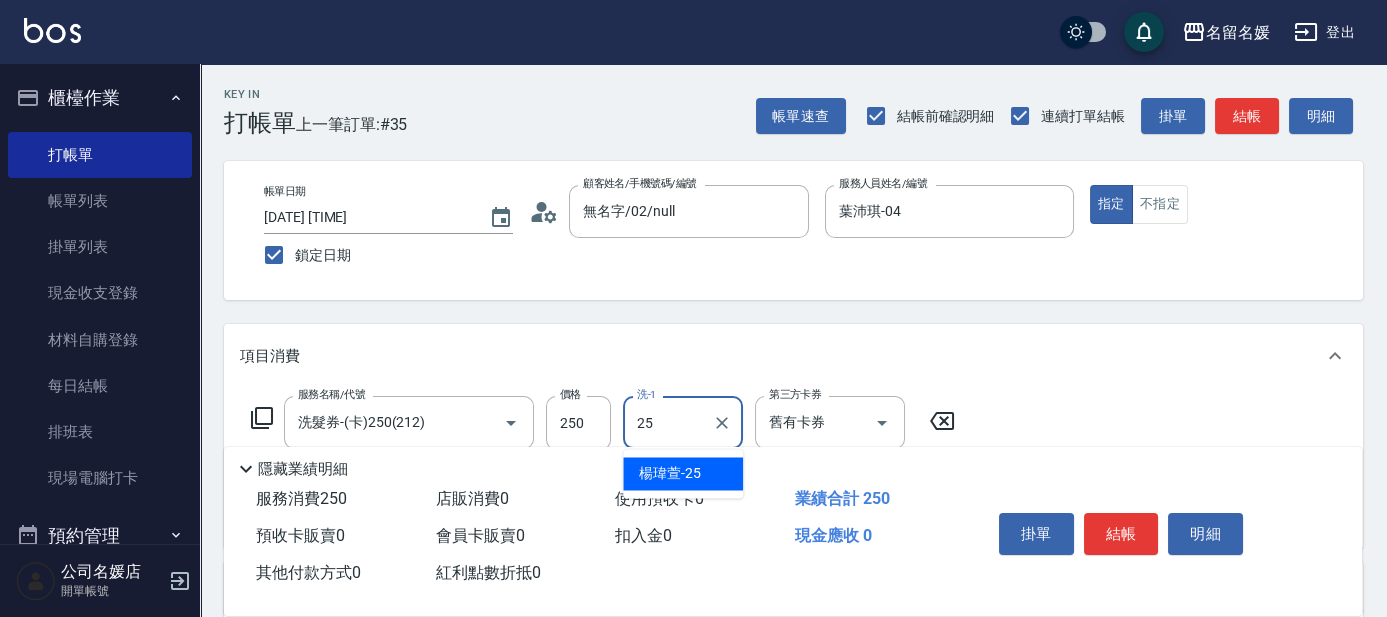 type on "楊瑋萱-25" 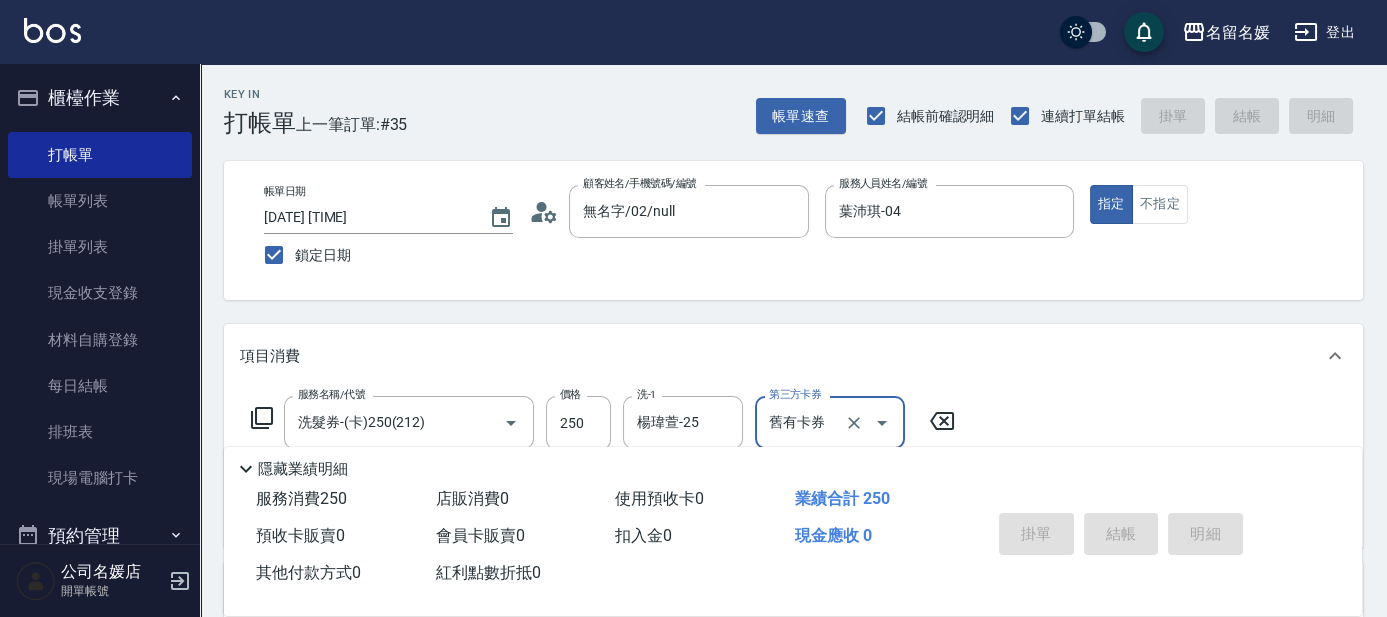 type 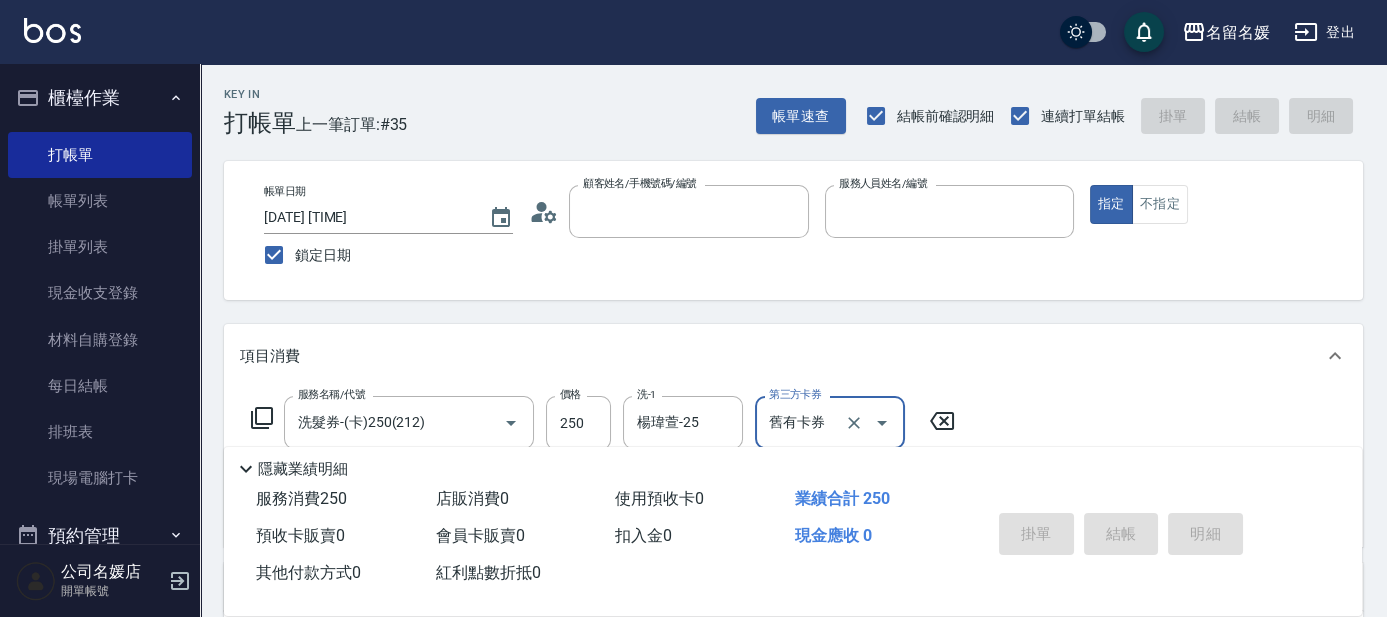 type 